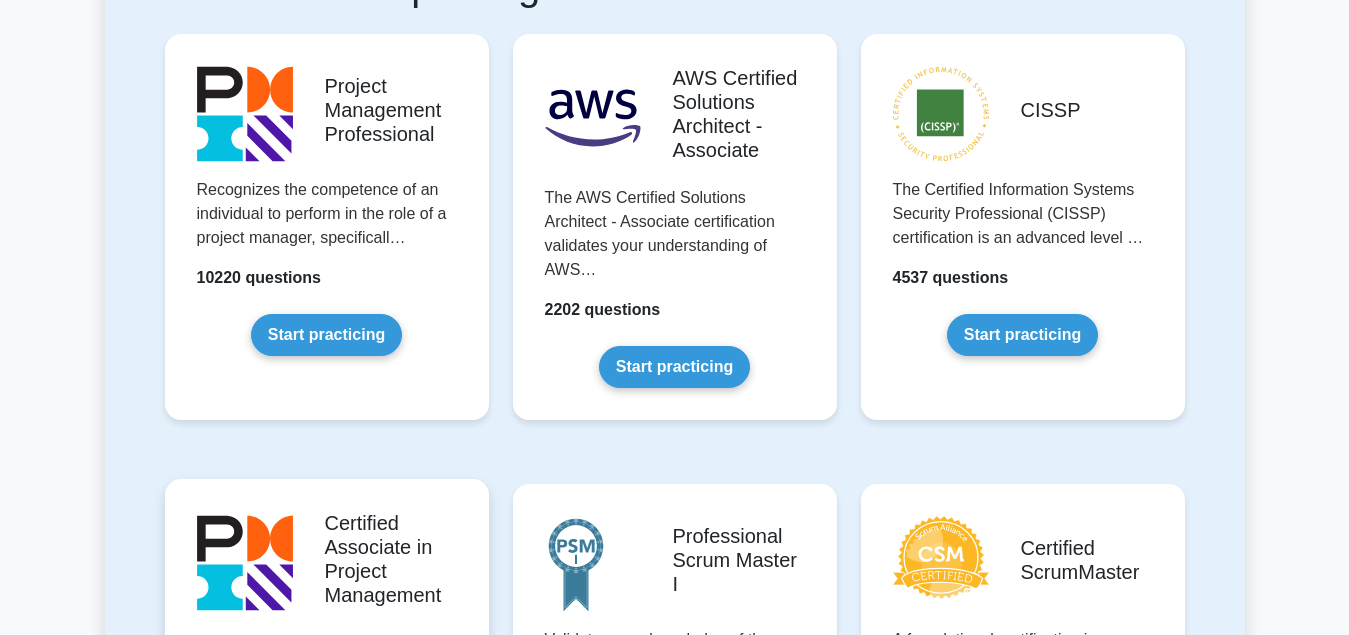 scroll, scrollTop: 408, scrollLeft: 0, axis: vertical 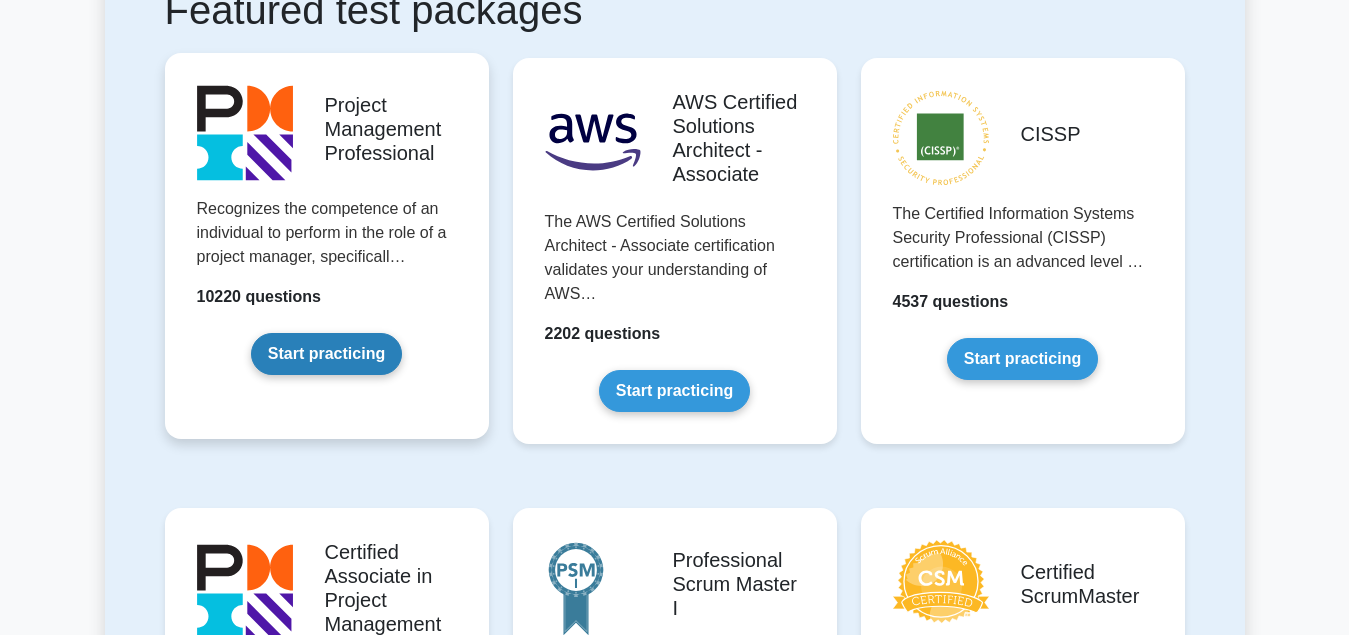click on "Start practicing" at bounding box center (326, 354) 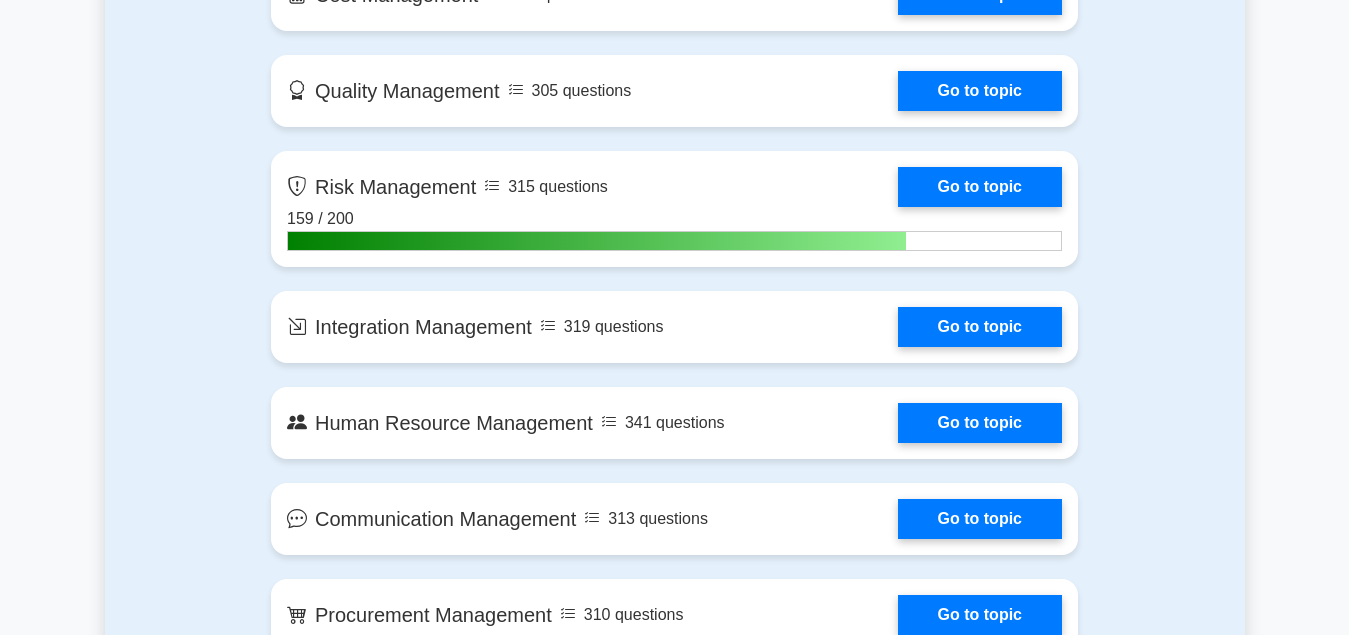 scroll, scrollTop: 1734, scrollLeft: 0, axis: vertical 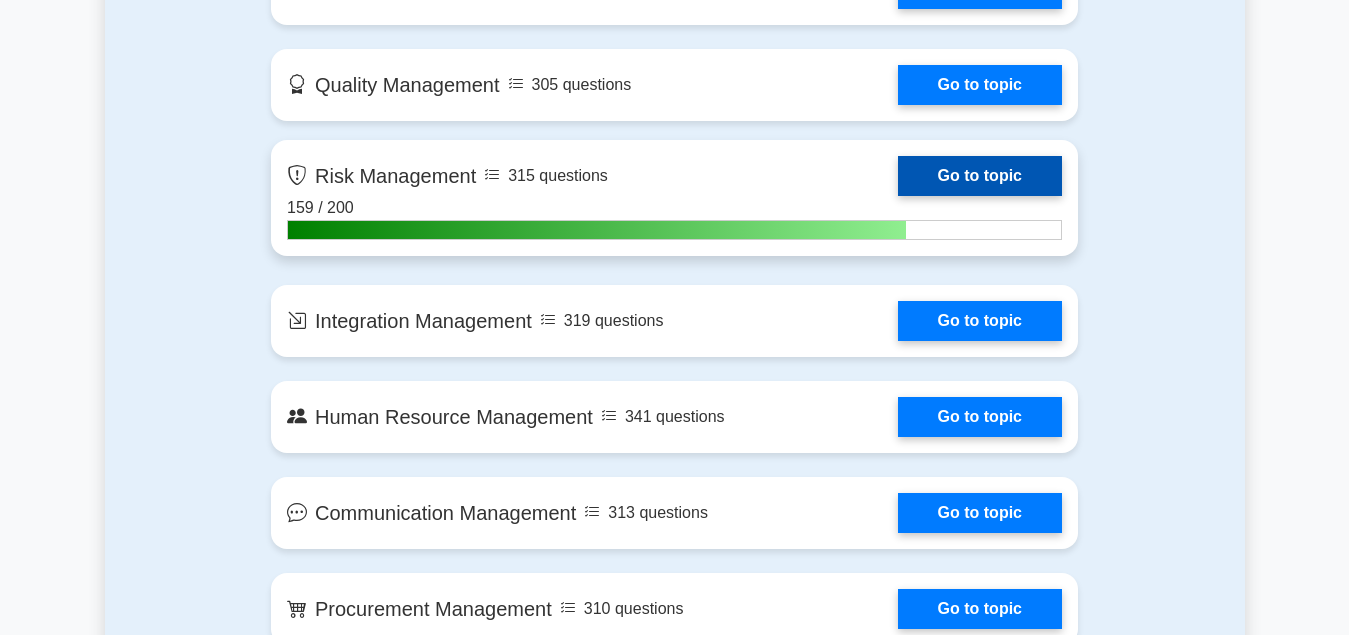 click on "Go to topic" at bounding box center [980, 176] 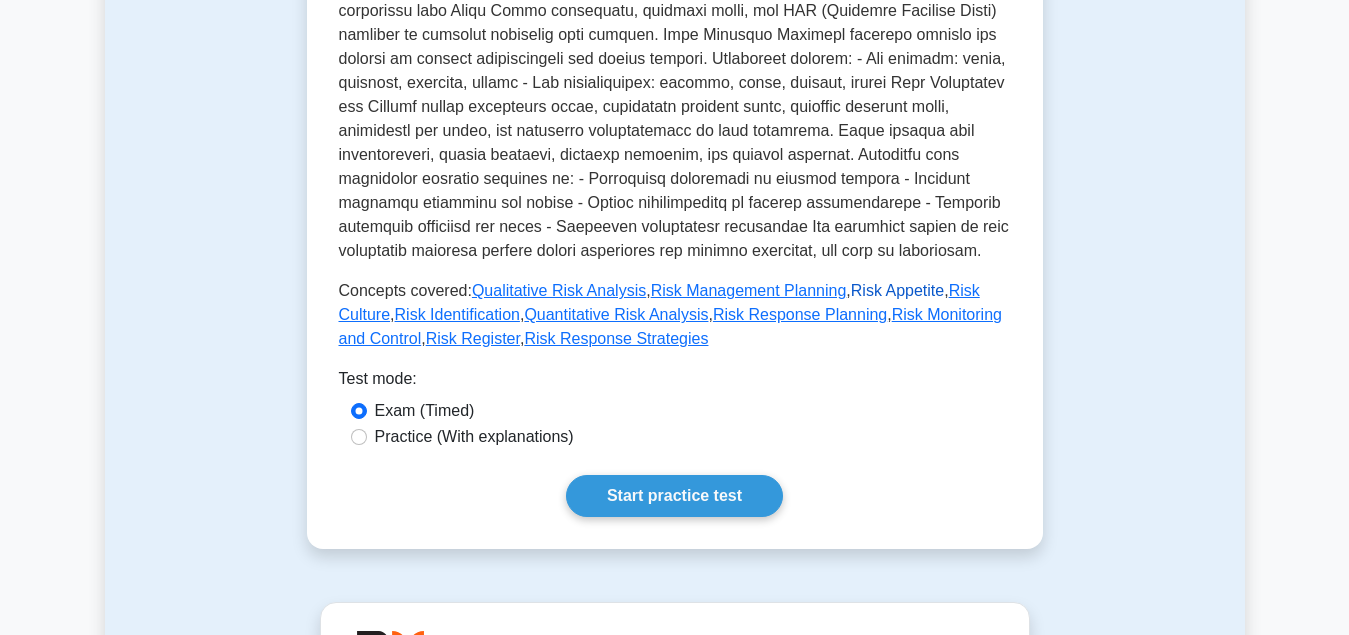 scroll, scrollTop: 686, scrollLeft: 0, axis: vertical 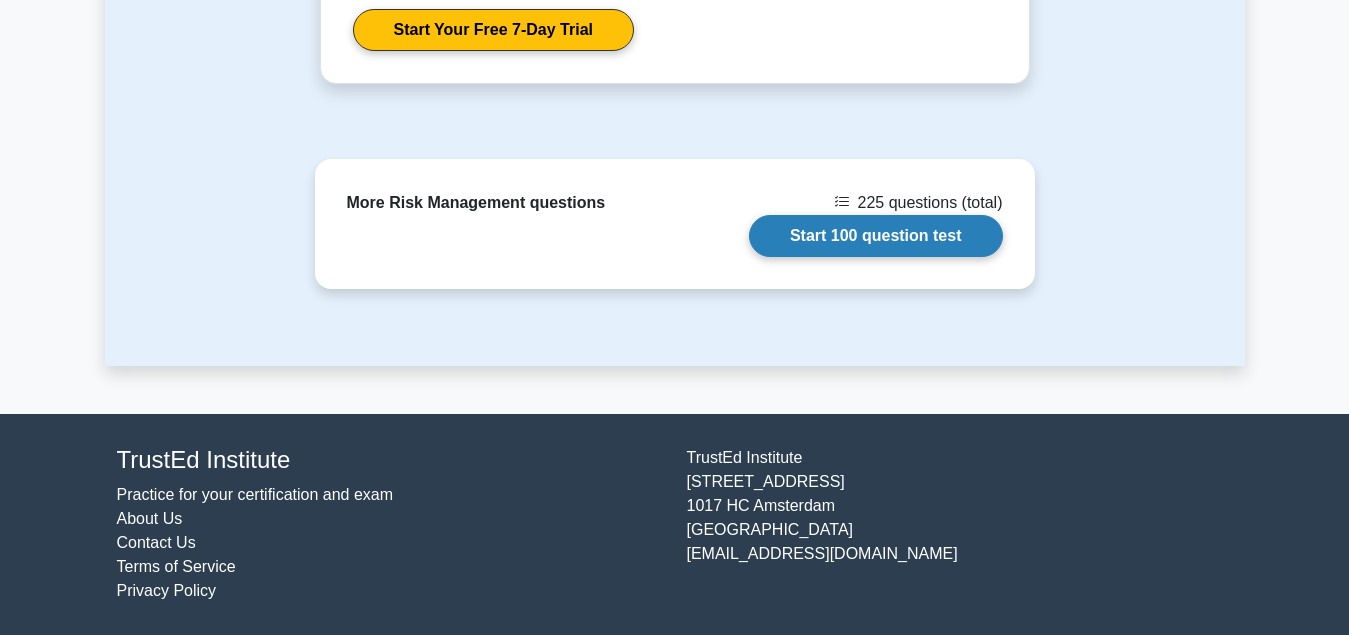 click on "Start 100 question test" at bounding box center [876, 236] 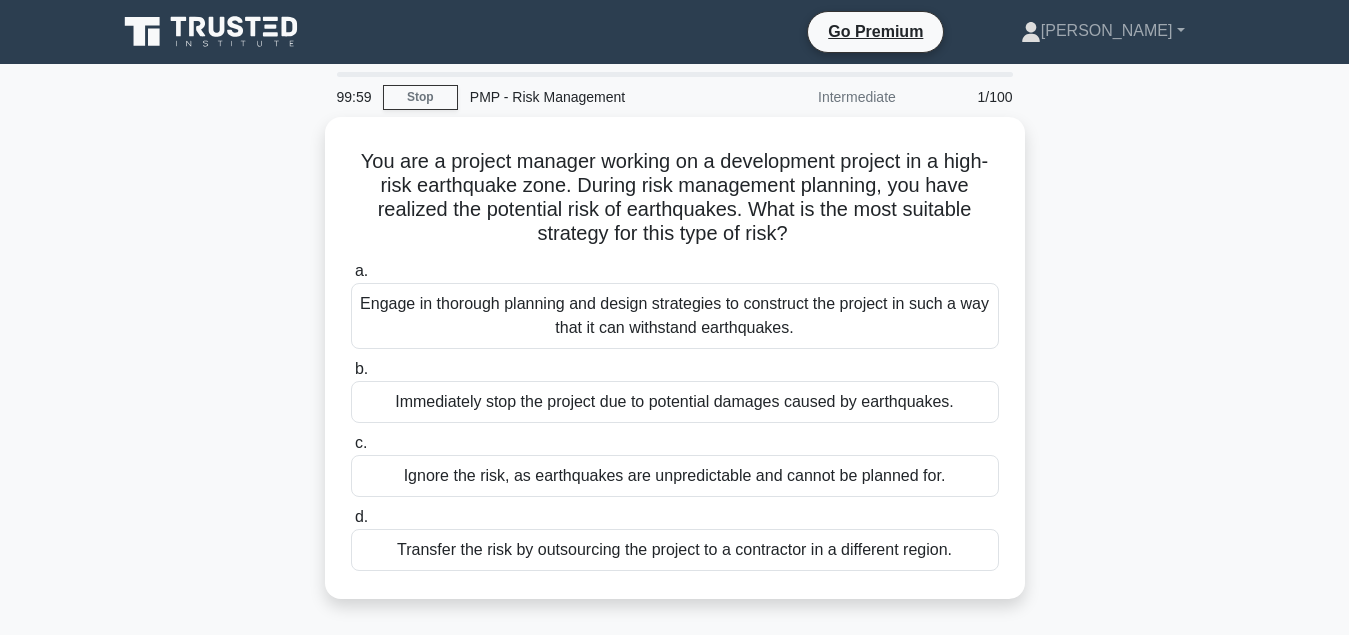 scroll, scrollTop: 0, scrollLeft: 0, axis: both 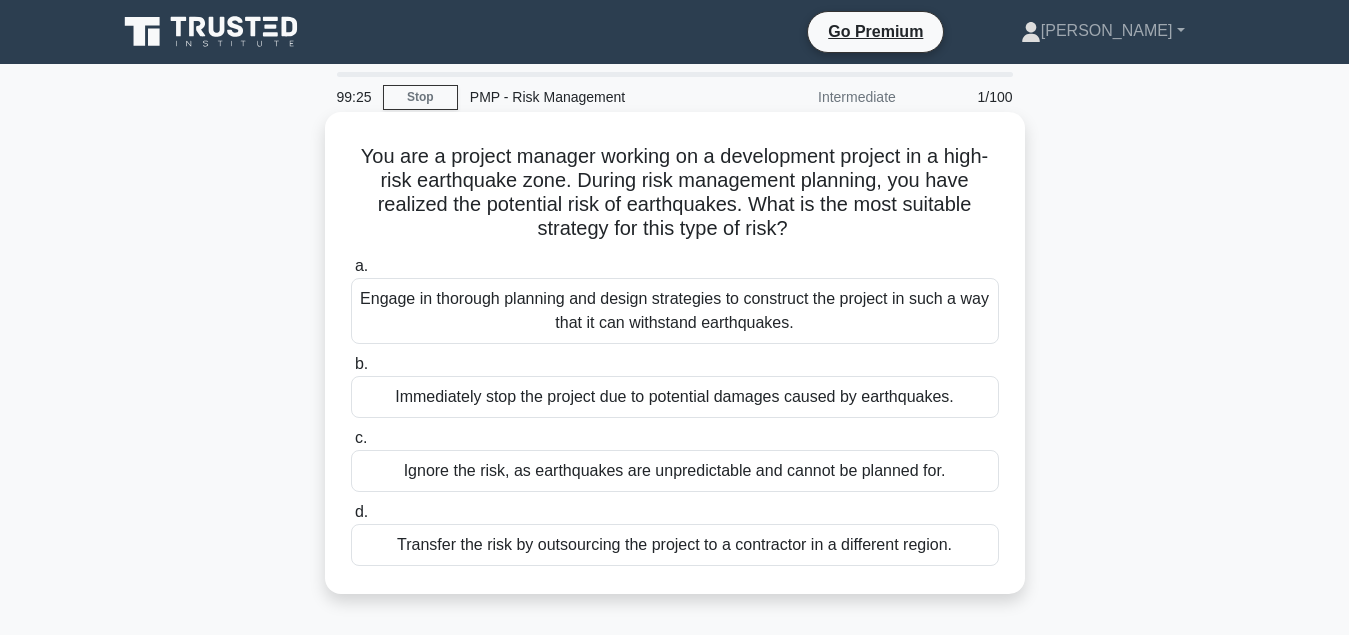 click on "Engage in thorough planning and design strategies to construct the project in such a way that it can withstand earthquakes." at bounding box center [675, 311] 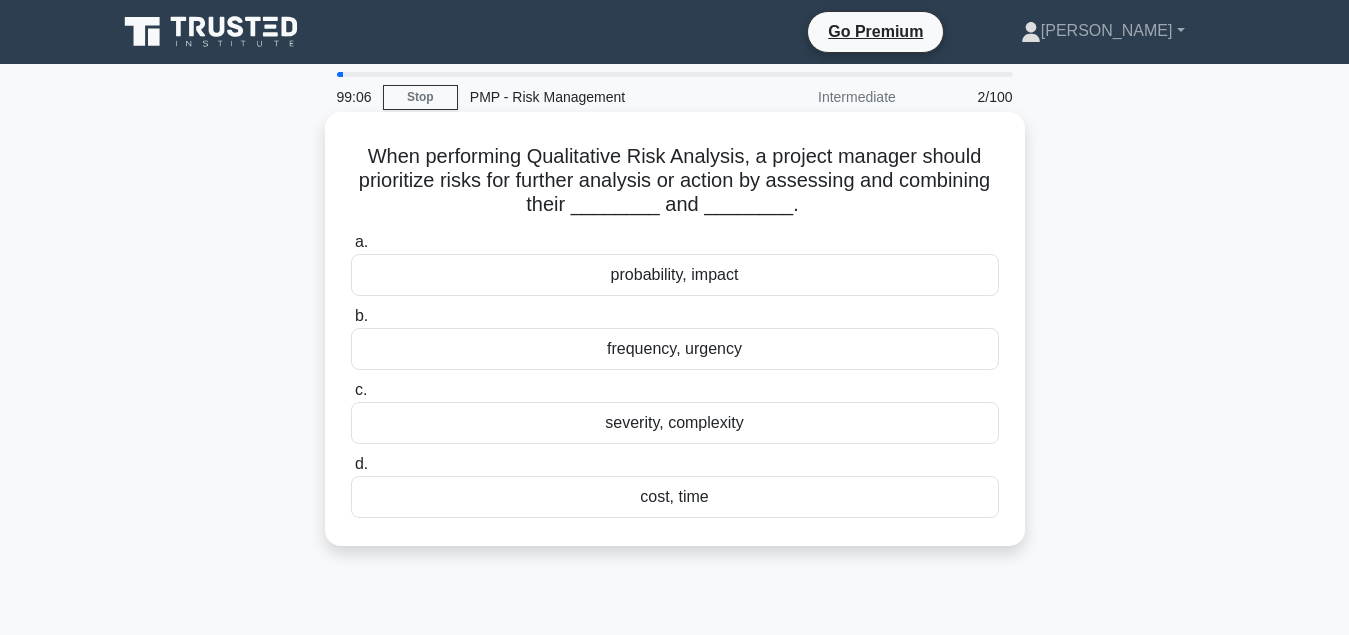 click on "probability, impact" at bounding box center (675, 275) 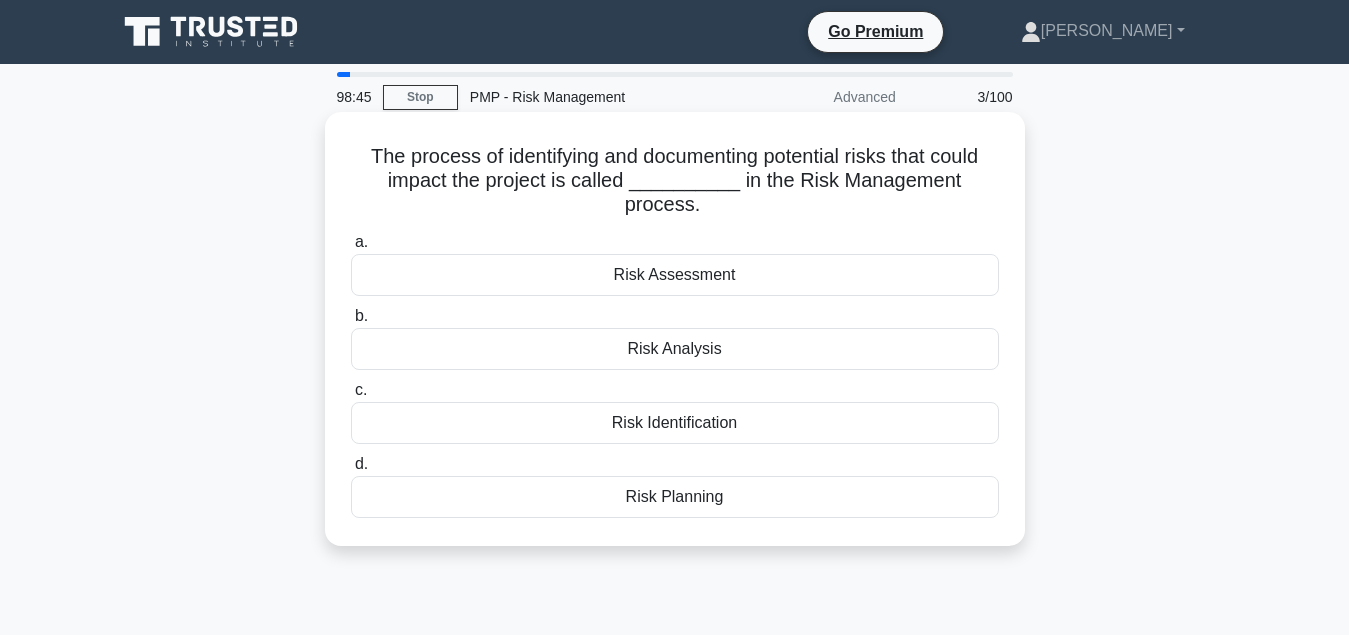 click on "Risk Identification" at bounding box center (675, 423) 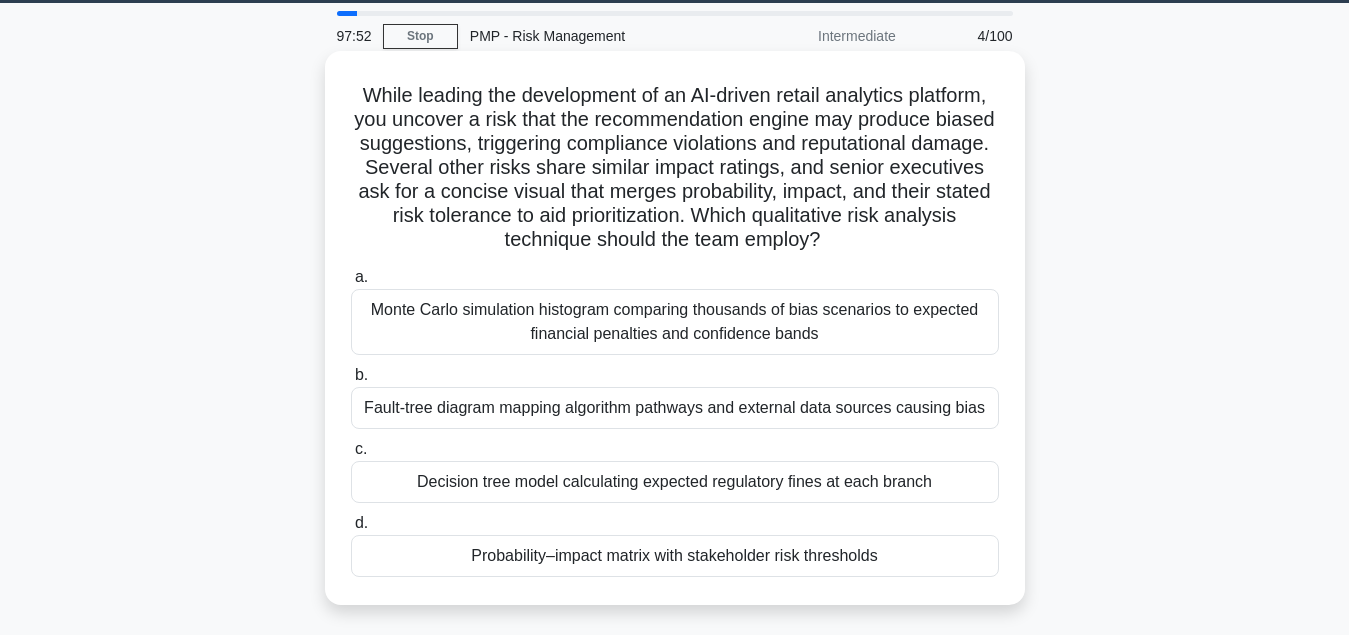 scroll, scrollTop: 102, scrollLeft: 0, axis: vertical 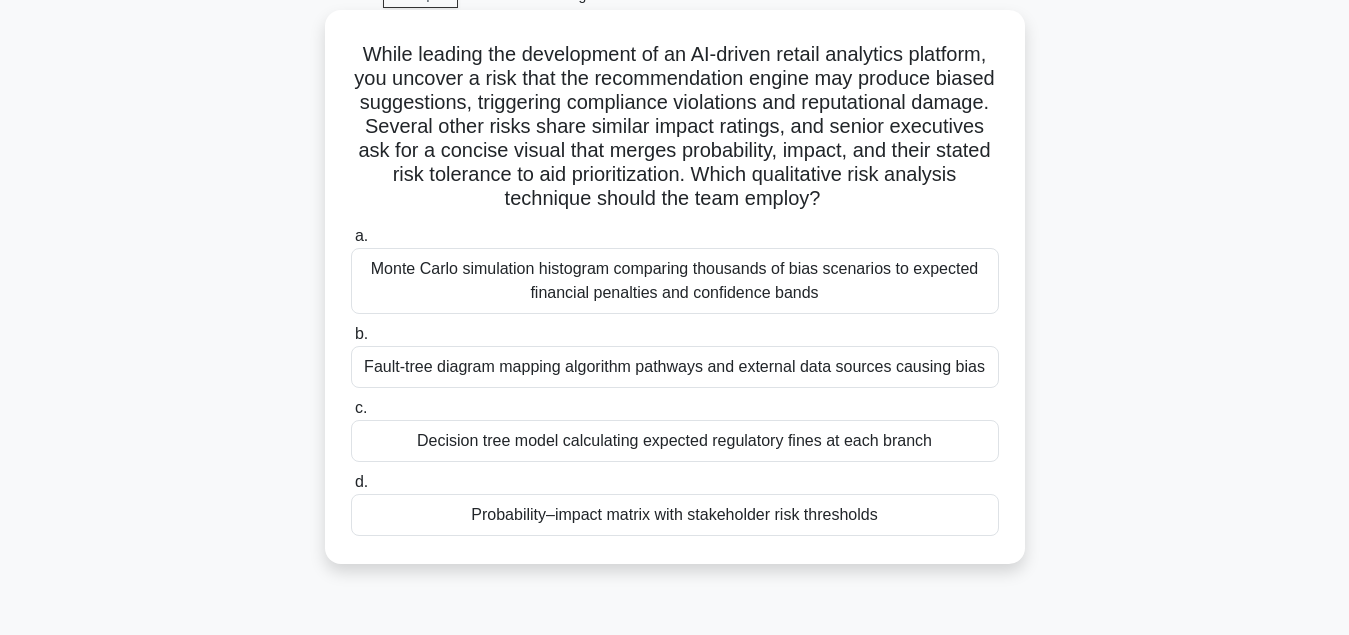 click on "Probability–impact matrix with stakeholder risk thresholds" at bounding box center [675, 515] 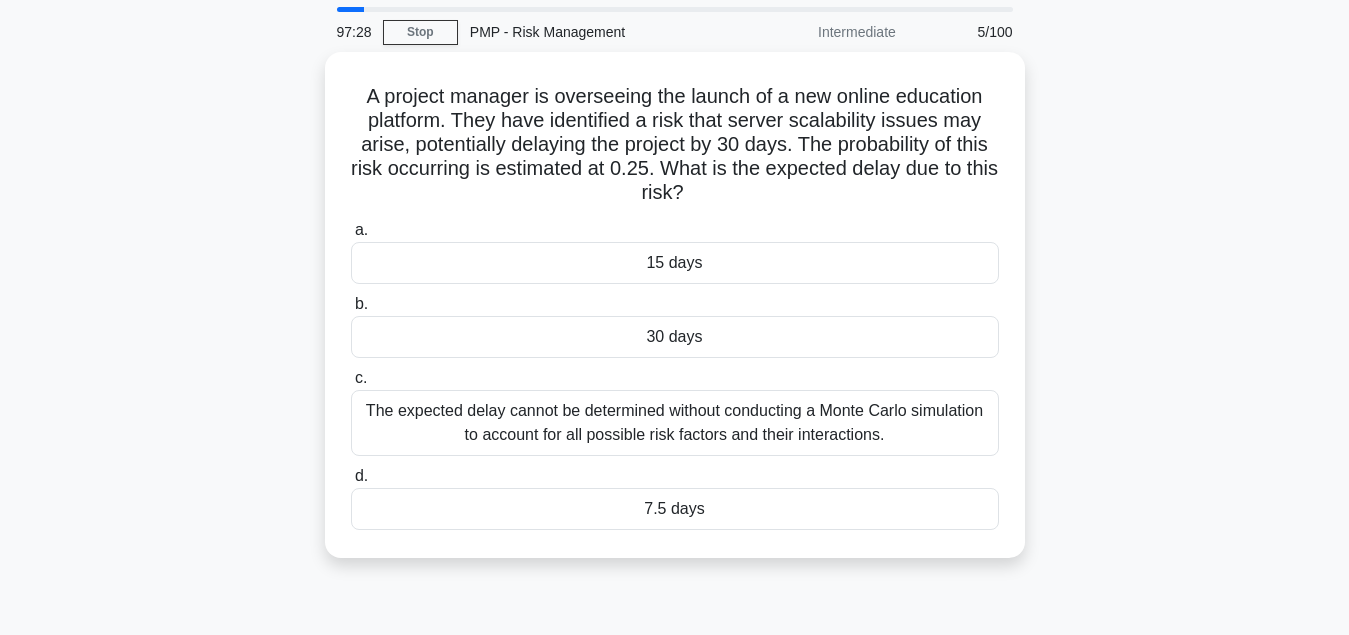 scroll, scrollTop: 102, scrollLeft: 0, axis: vertical 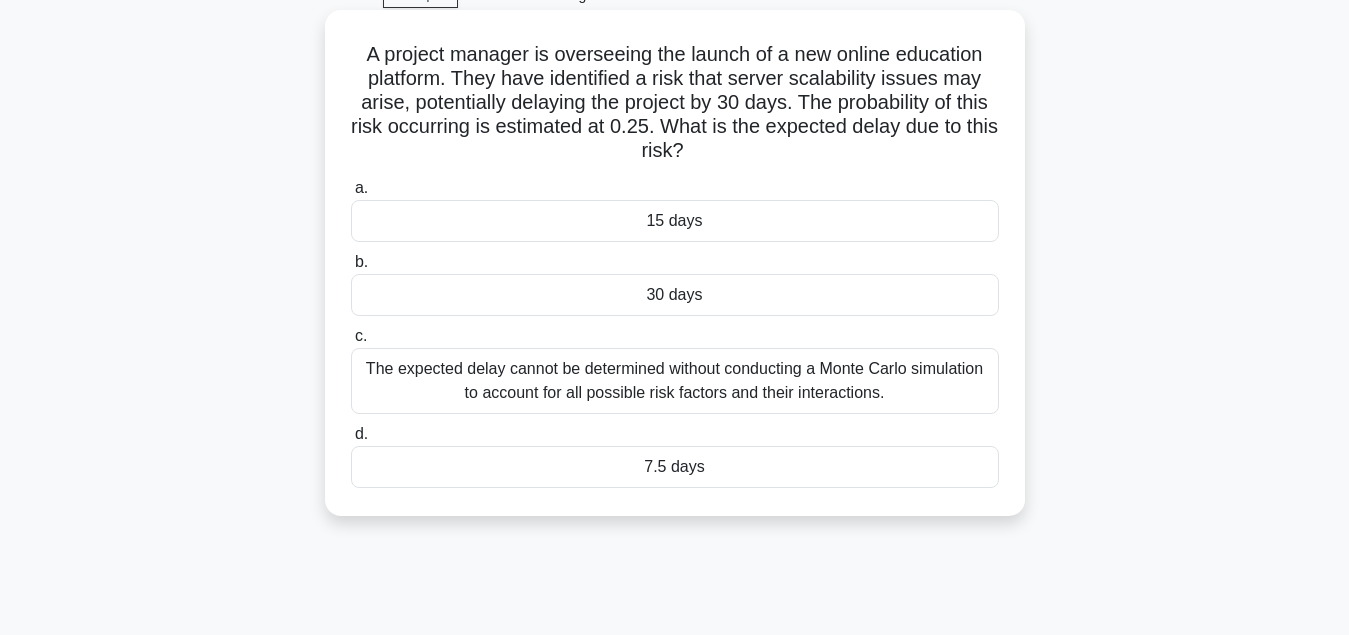 click on "7.5 days" at bounding box center [675, 467] 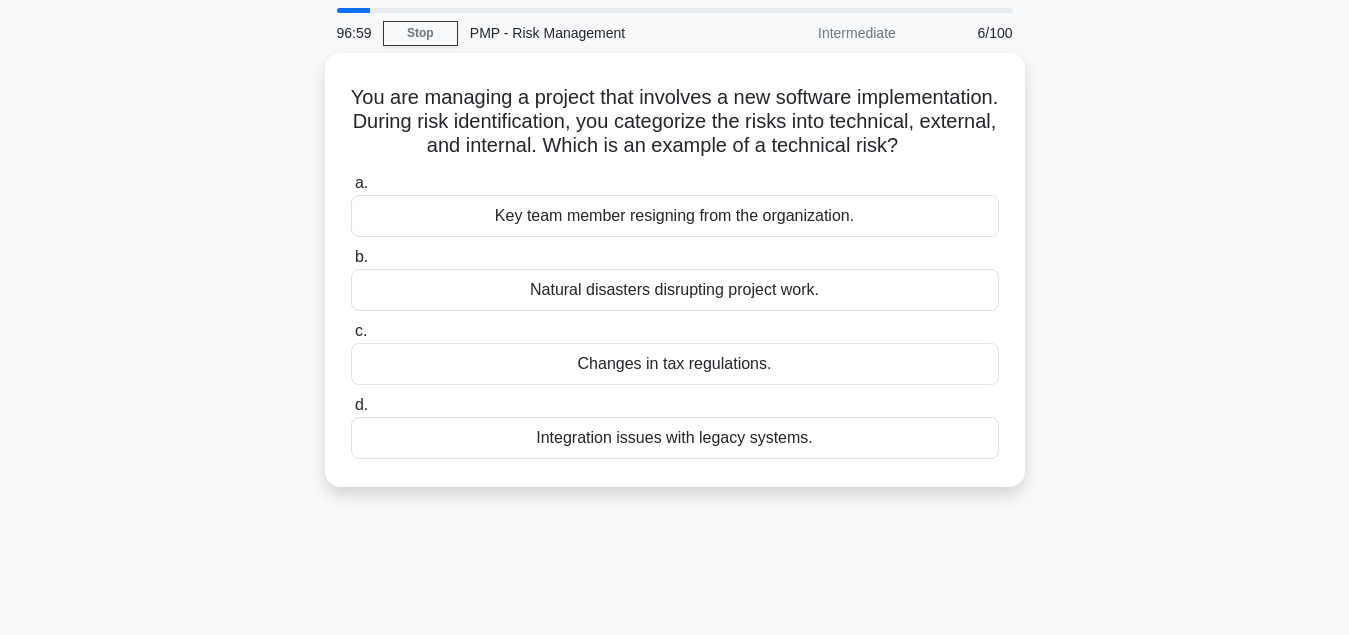 scroll, scrollTop: 102, scrollLeft: 0, axis: vertical 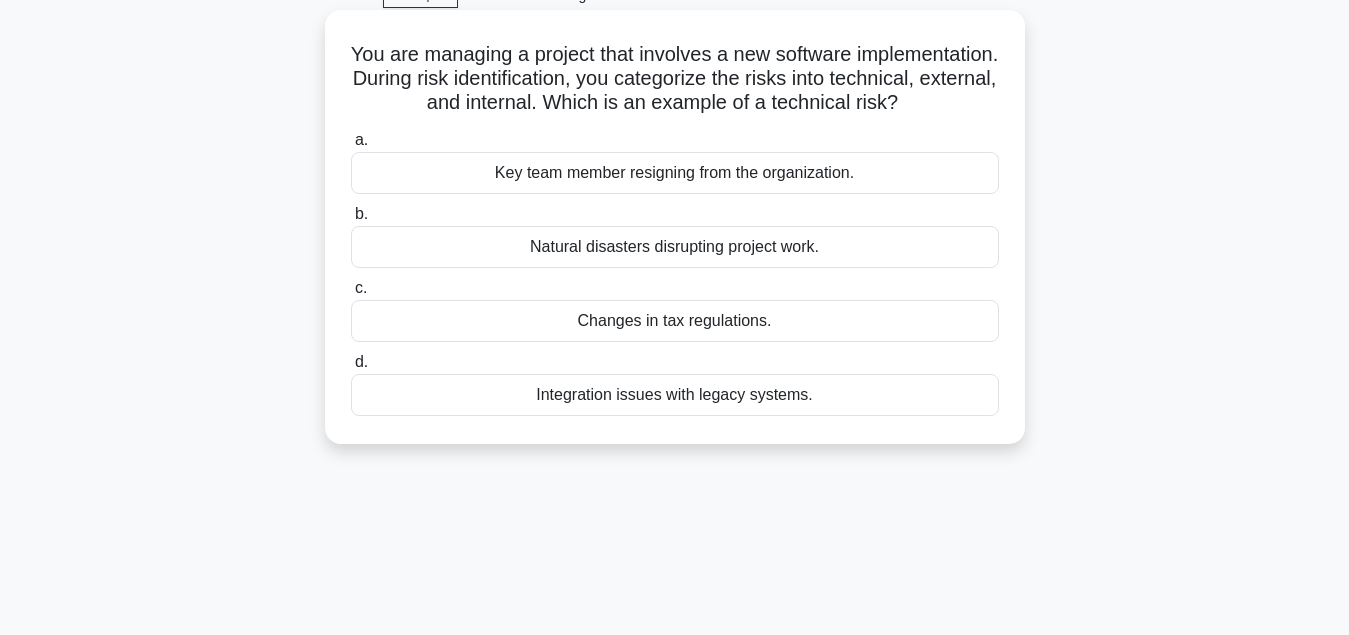 click on "Integration issues with legacy systems." at bounding box center (675, 395) 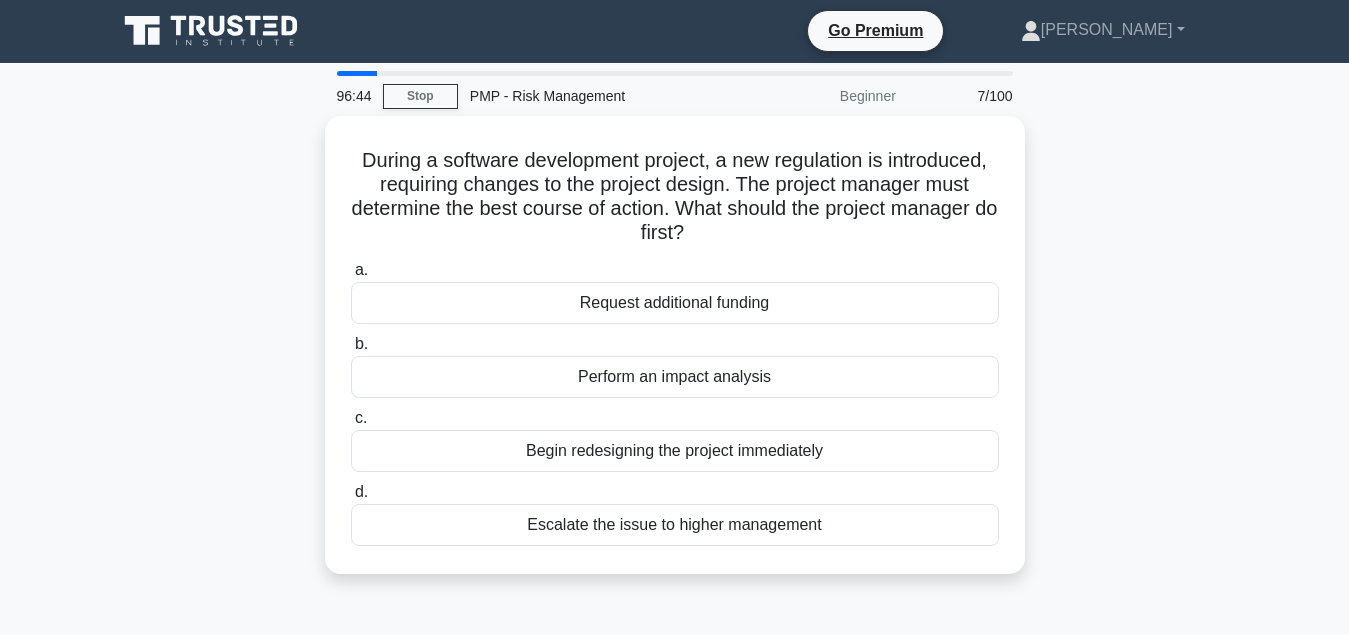 scroll, scrollTop: 0, scrollLeft: 0, axis: both 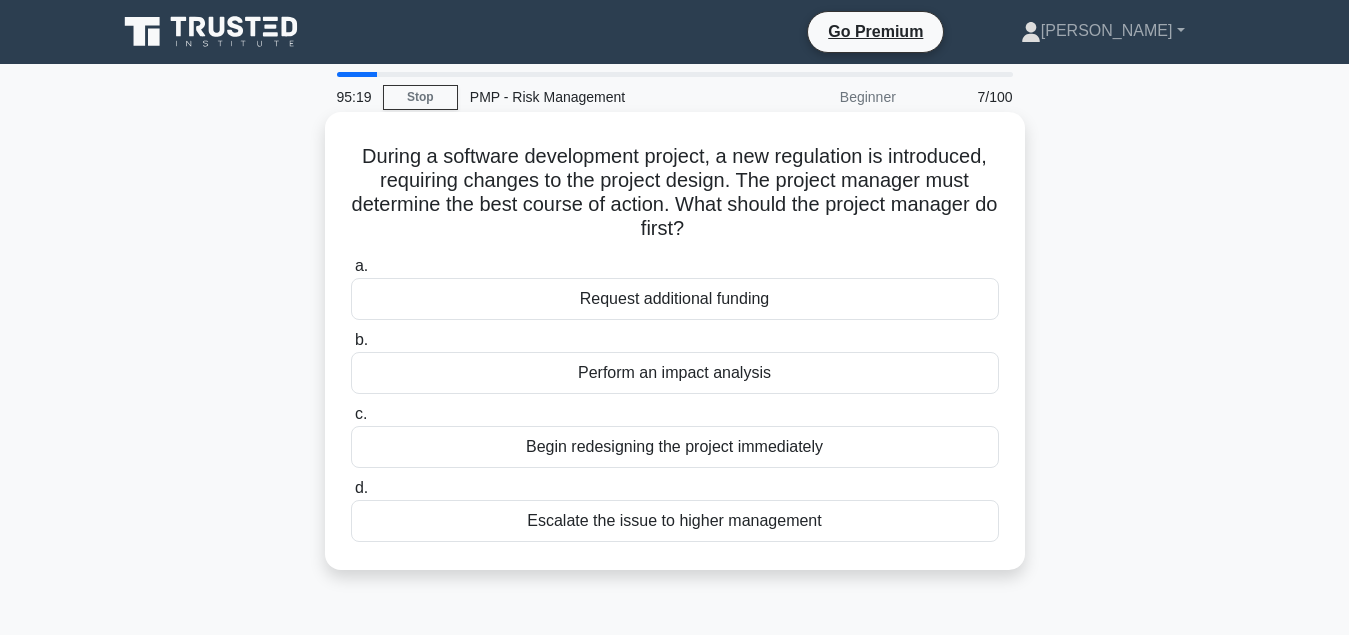 click on "Perform an impact analysis" at bounding box center (675, 373) 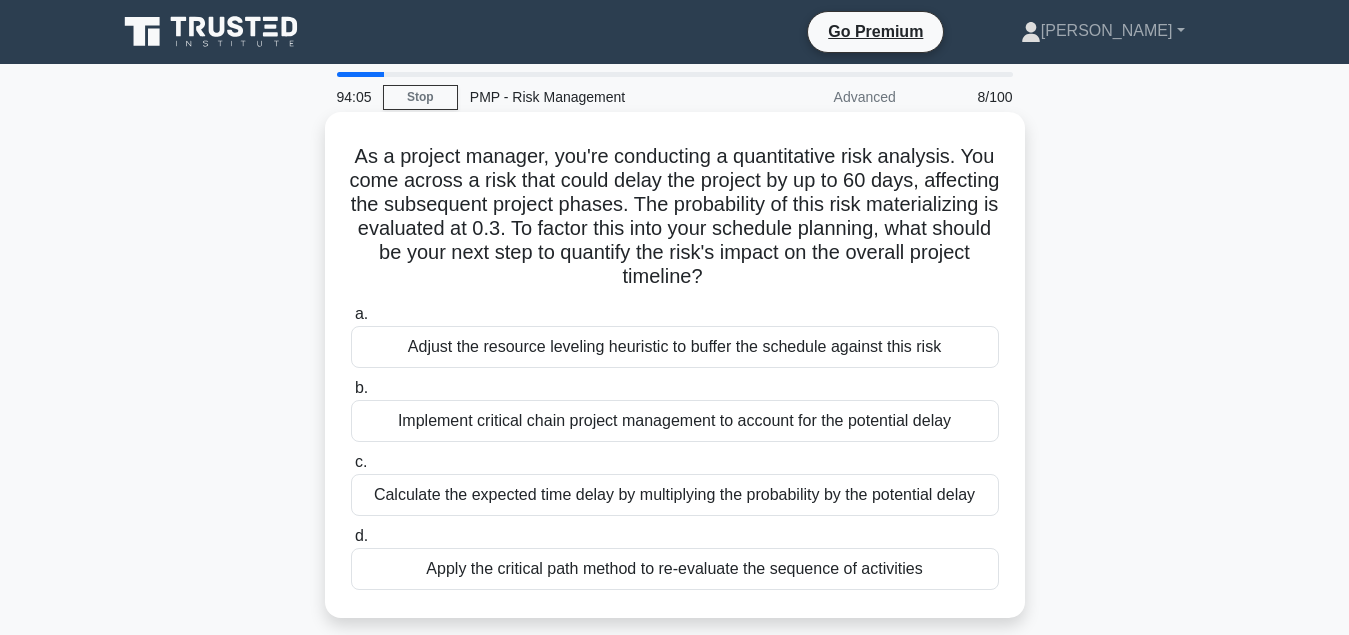 click on "Calculate the expected time delay by multiplying the probability by the potential delay" at bounding box center (675, 495) 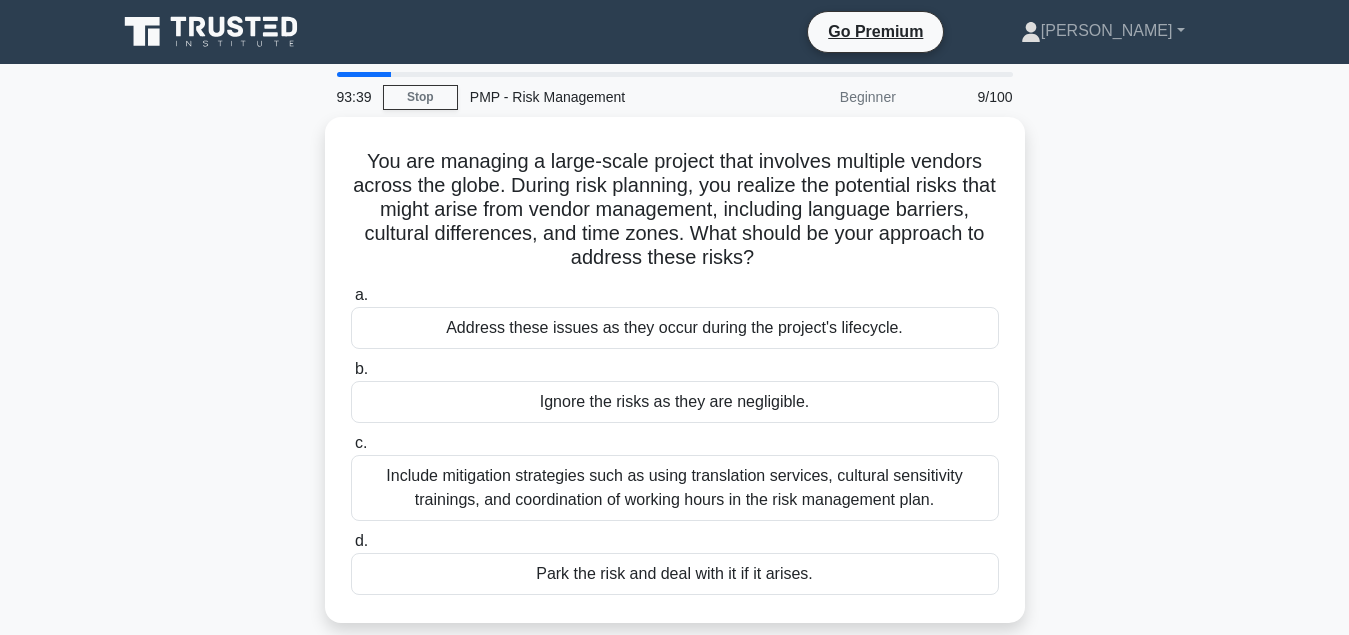 click on "Include mitigation strategies such as using translation services, cultural sensitivity trainings, and coordination of working hours in the risk management plan." at bounding box center (675, 488) 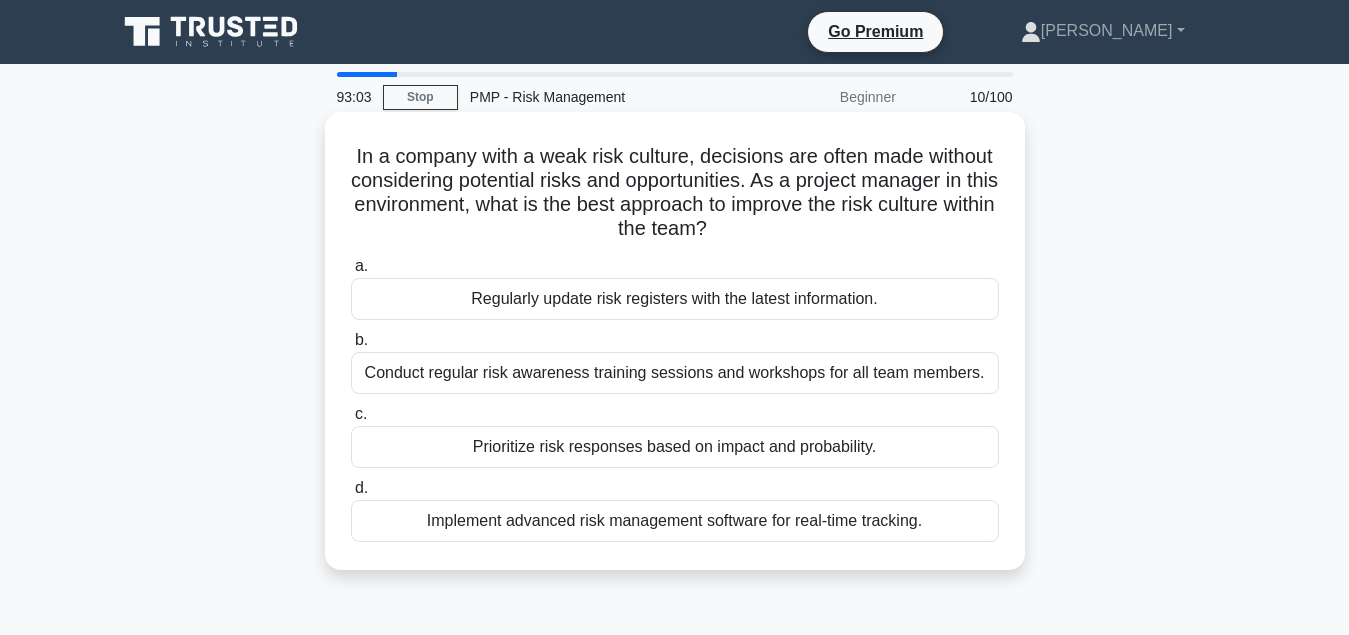 click on "Conduct regular risk awareness training sessions and workshops for all team members." at bounding box center (675, 373) 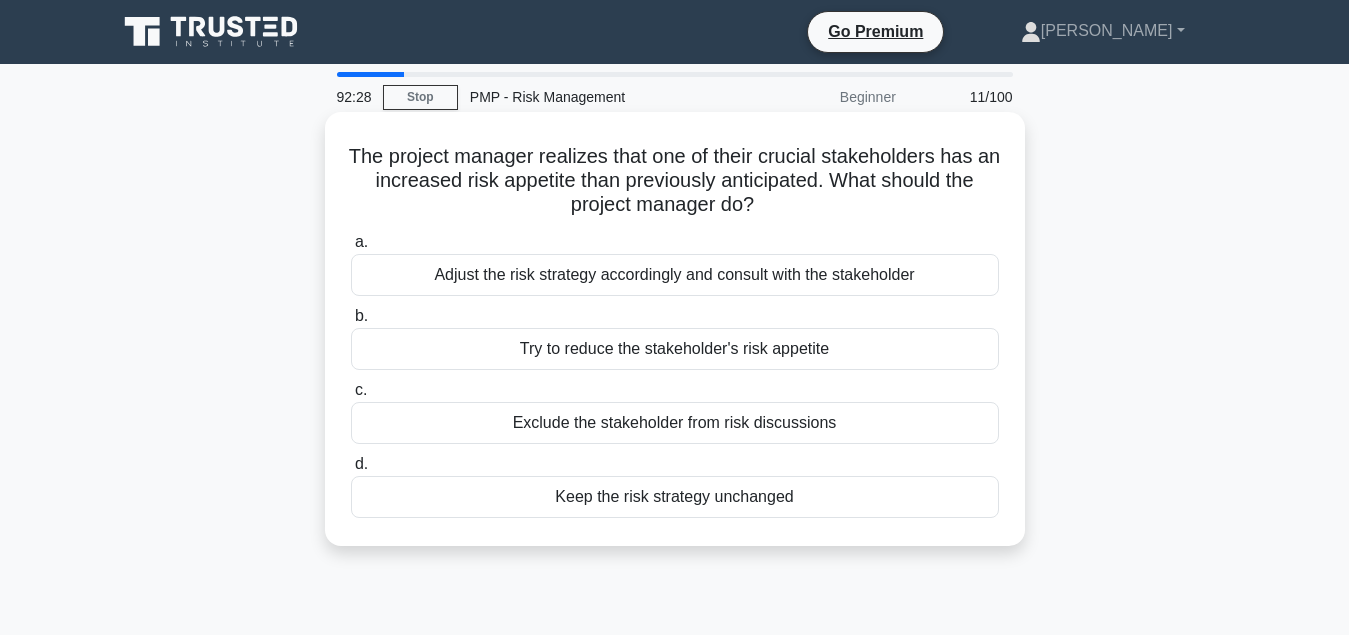 click on "Adjust the risk strategy accordingly and consult with the stakeholder" at bounding box center [675, 275] 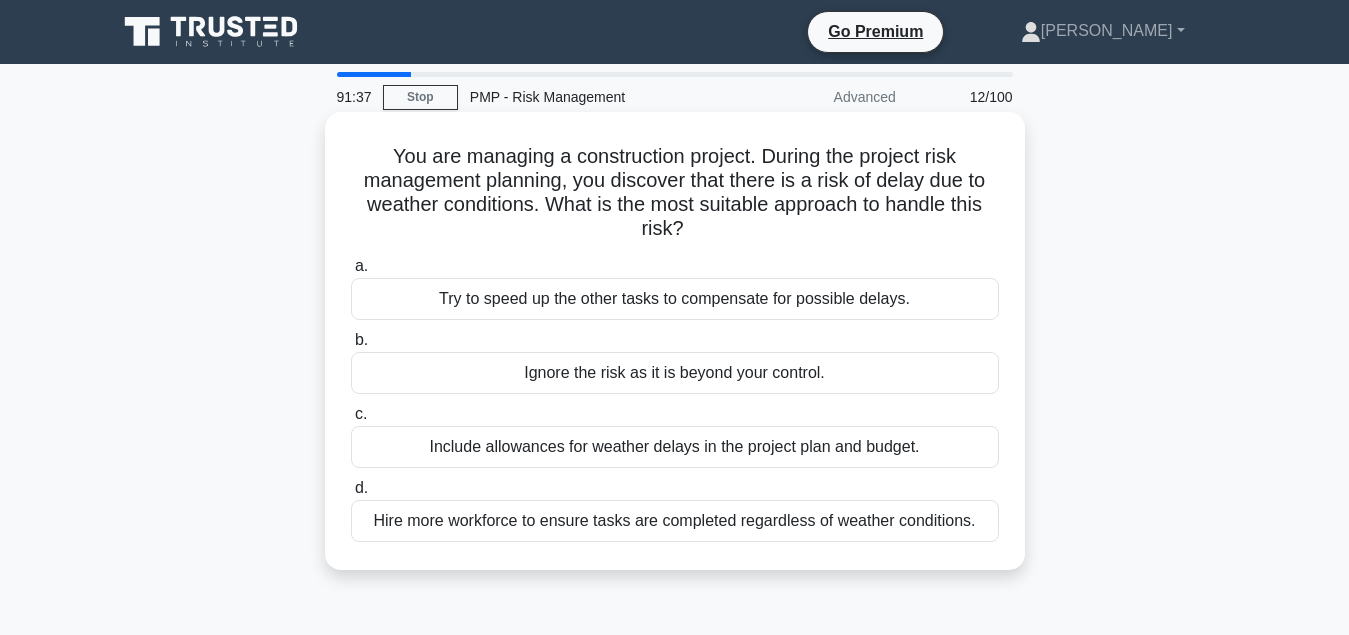 click on "Include allowances for weather delays in the project plan and budget." at bounding box center [675, 447] 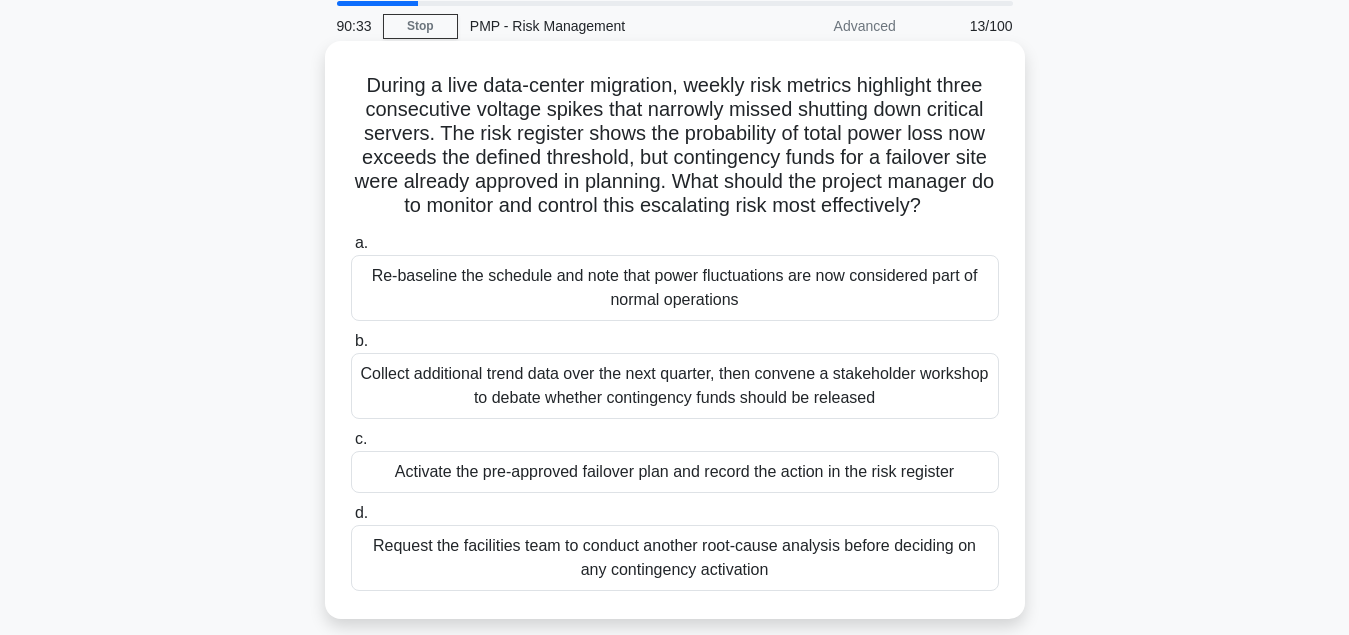 scroll, scrollTop: 102, scrollLeft: 0, axis: vertical 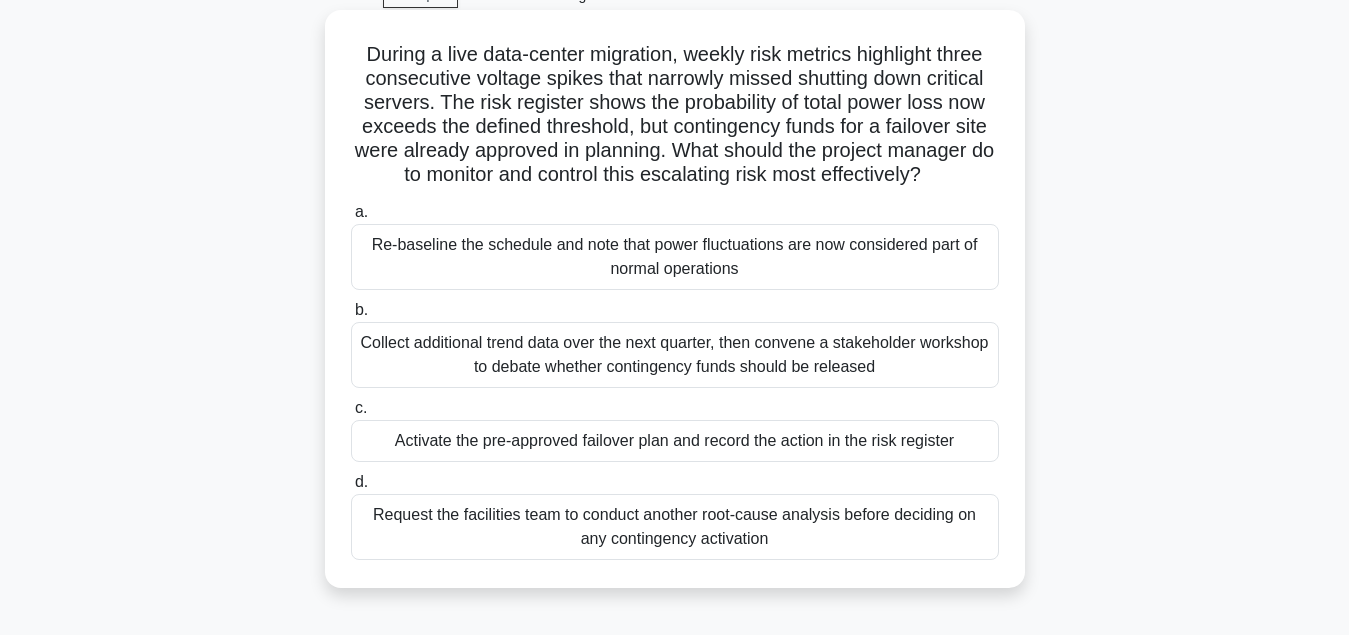 click on "Collect additional trend data over the next quarter, then convene a stakeholder workshop to debate whether contingency funds should be released" at bounding box center (675, 355) 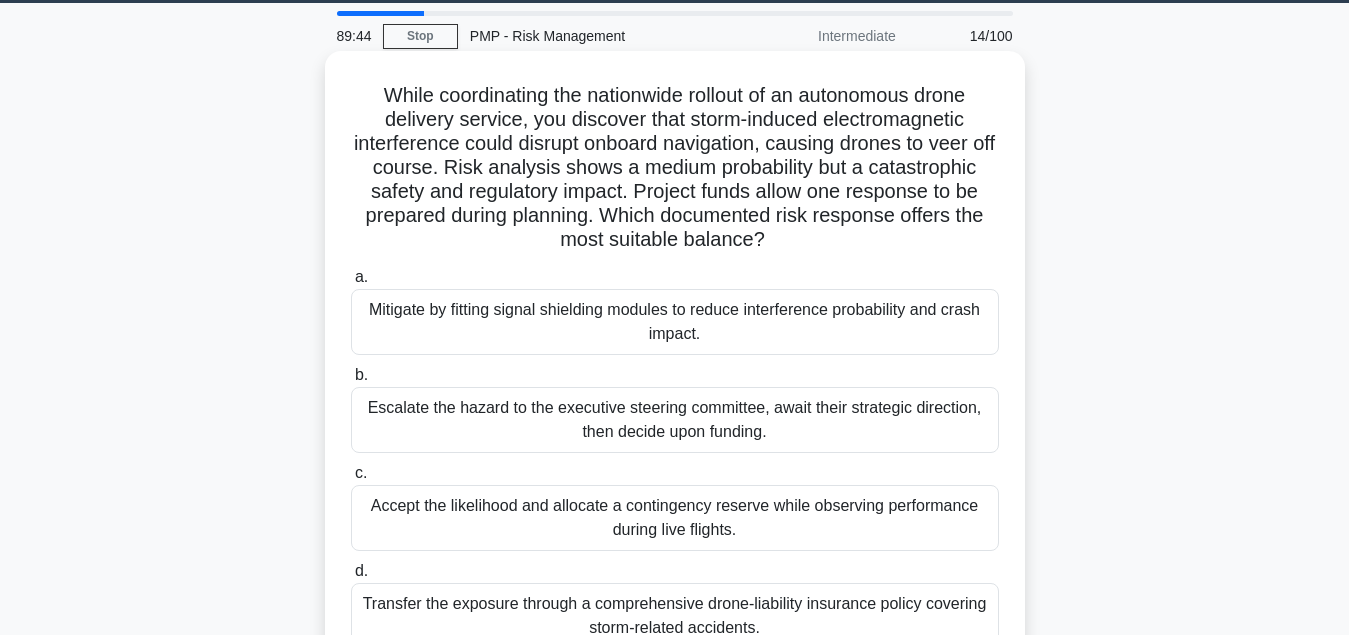 scroll, scrollTop: 102, scrollLeft: 0, axis: vertical 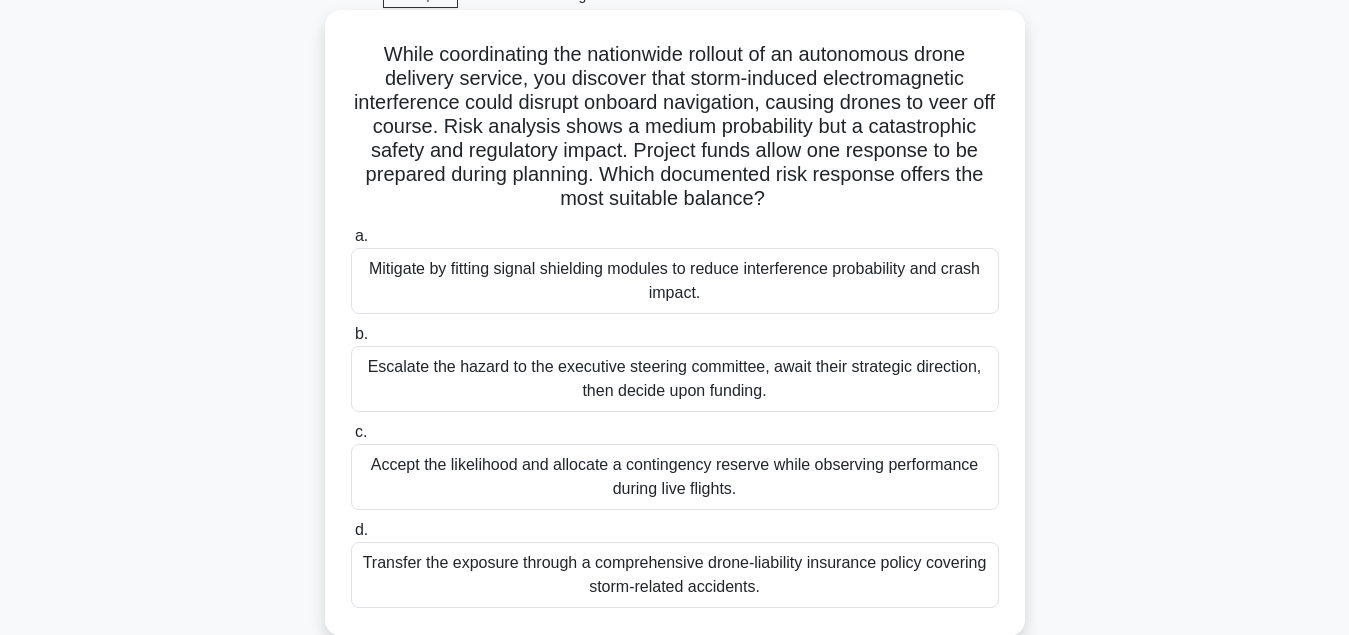 click on "Mitigate by fitting signal shielding modules to reduce interference probability and crash impact." at bounding box center [675, 281] 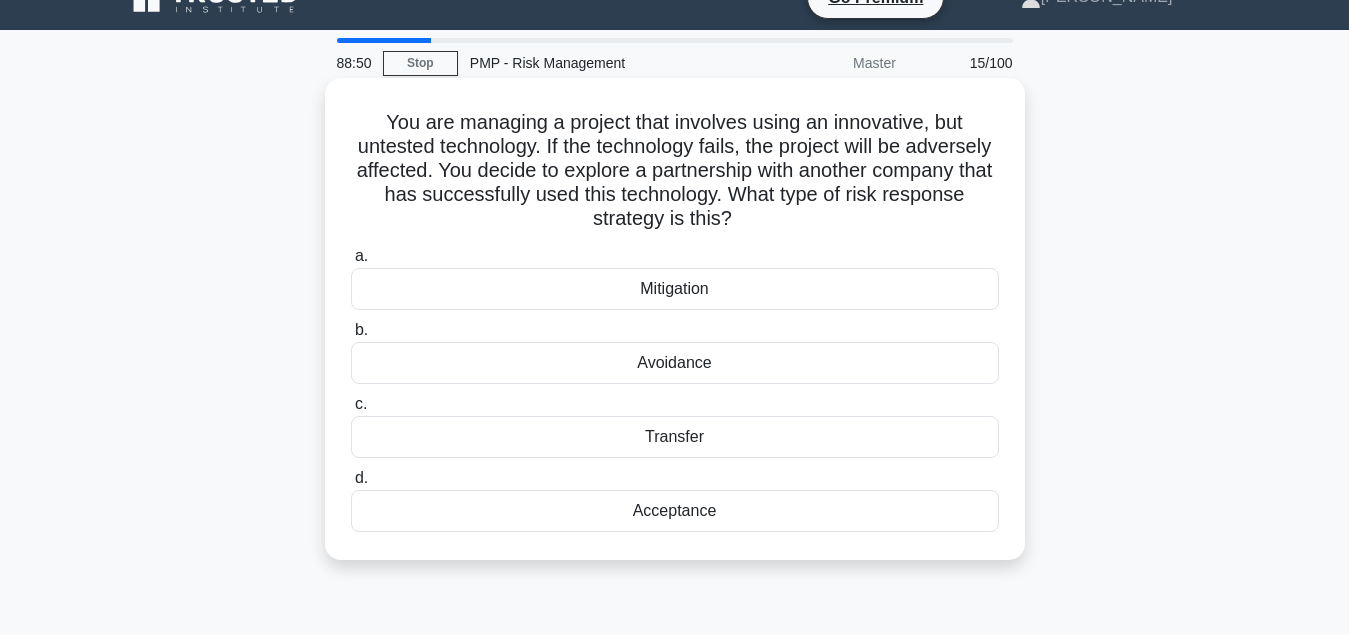 scroll, scrollTop: 0, scrollLeft: 0, axis: both 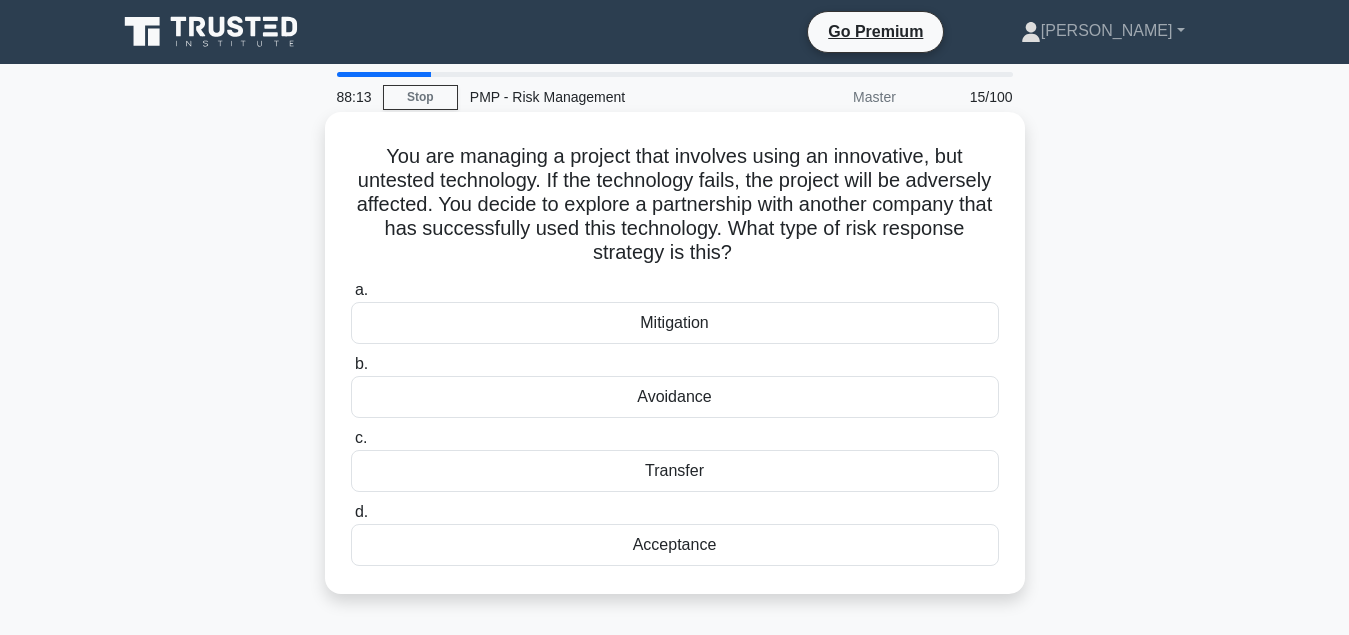 click on "Mitigation" at bounding box center (675, 323) 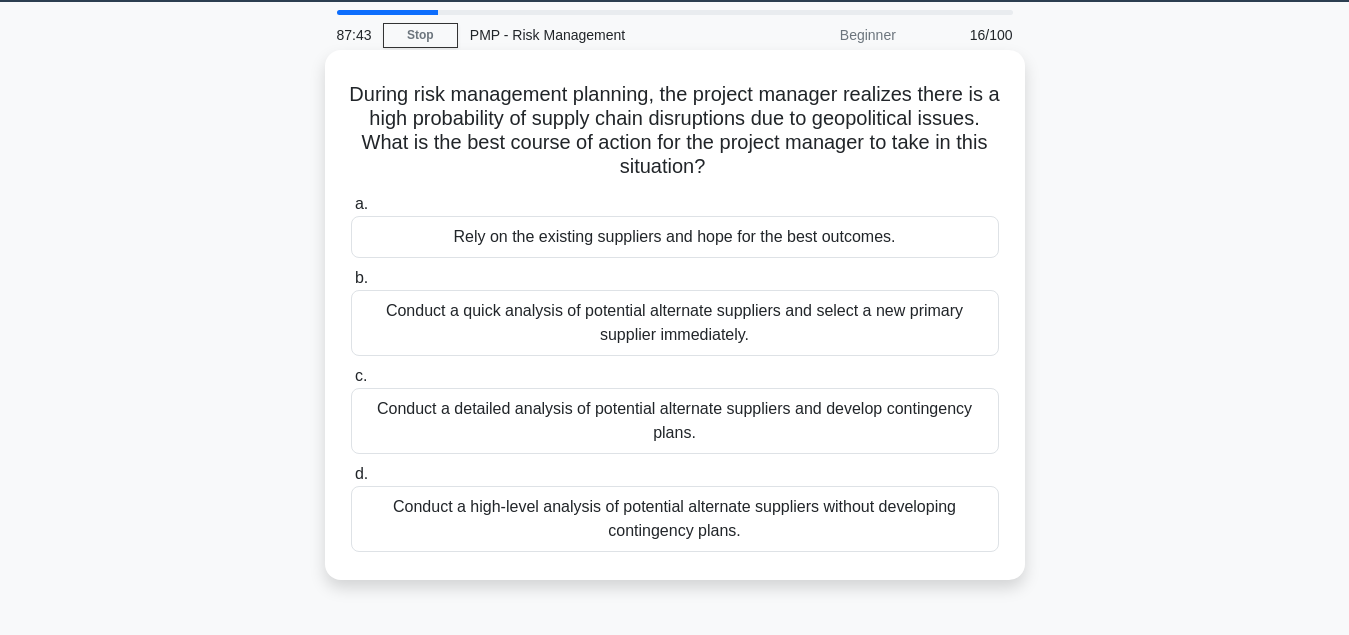 scroll, scrollTop: 102, scrollLeft: 0, axis: vertical 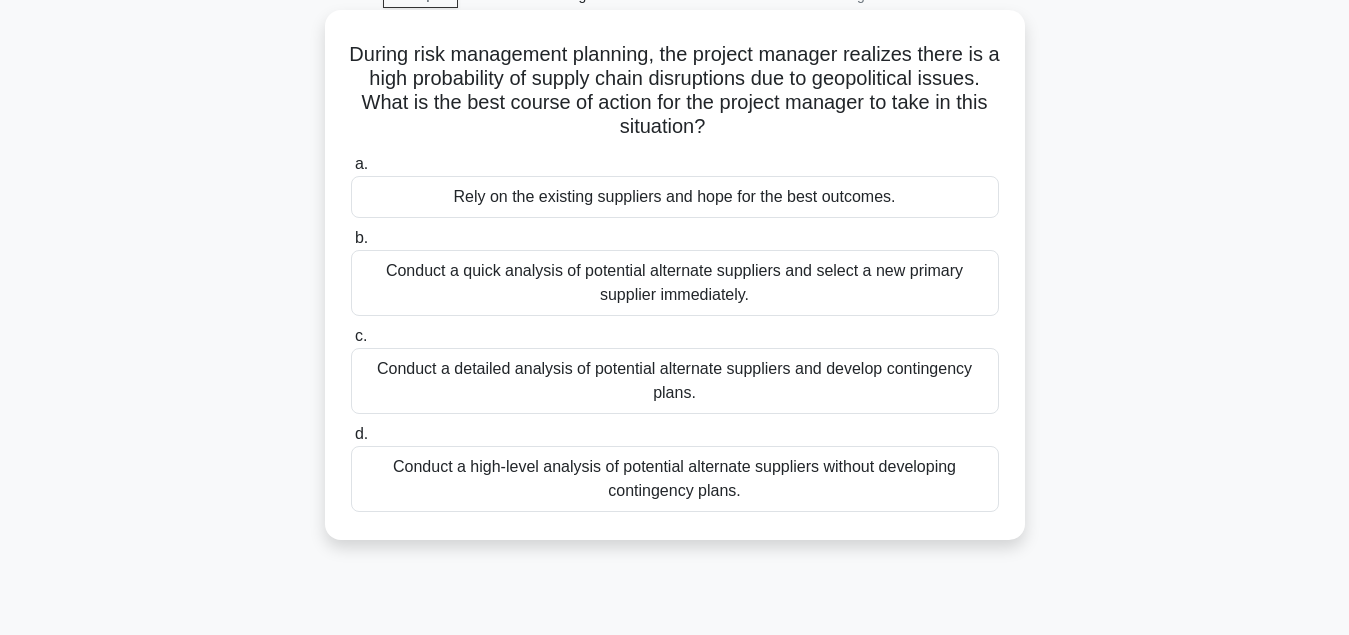 click on "Conduct a detailed analysis of potential alternate suppliers and develop contingency plans." at bounding box center [675, 381] 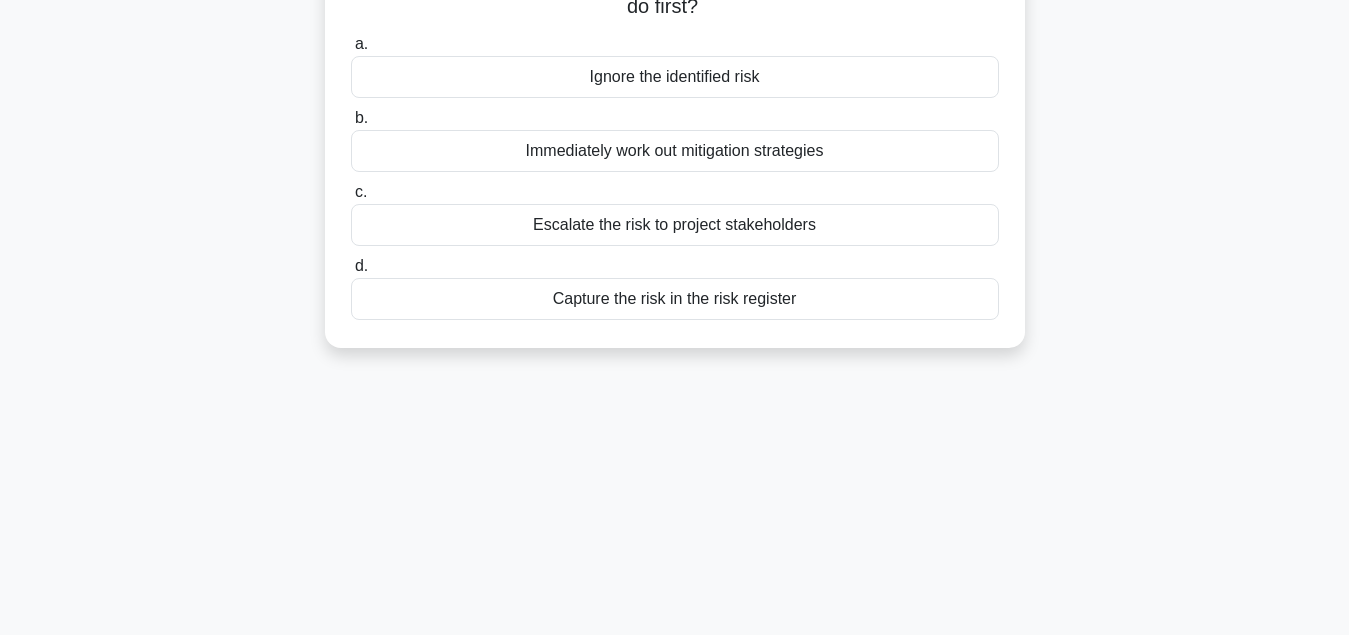 scroll, scrollTop: 204, scrollLeft: 0, axis: vertical 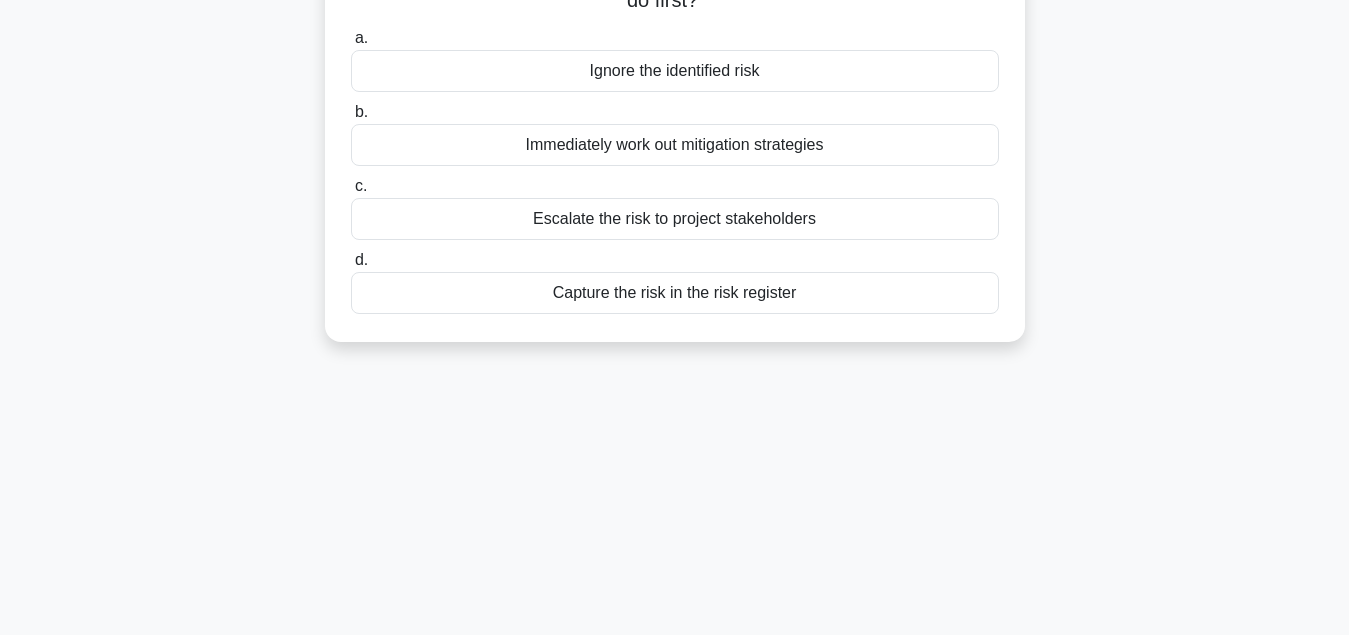 click on "Capture the risk in the risk register" at bounding box center [675, 293] 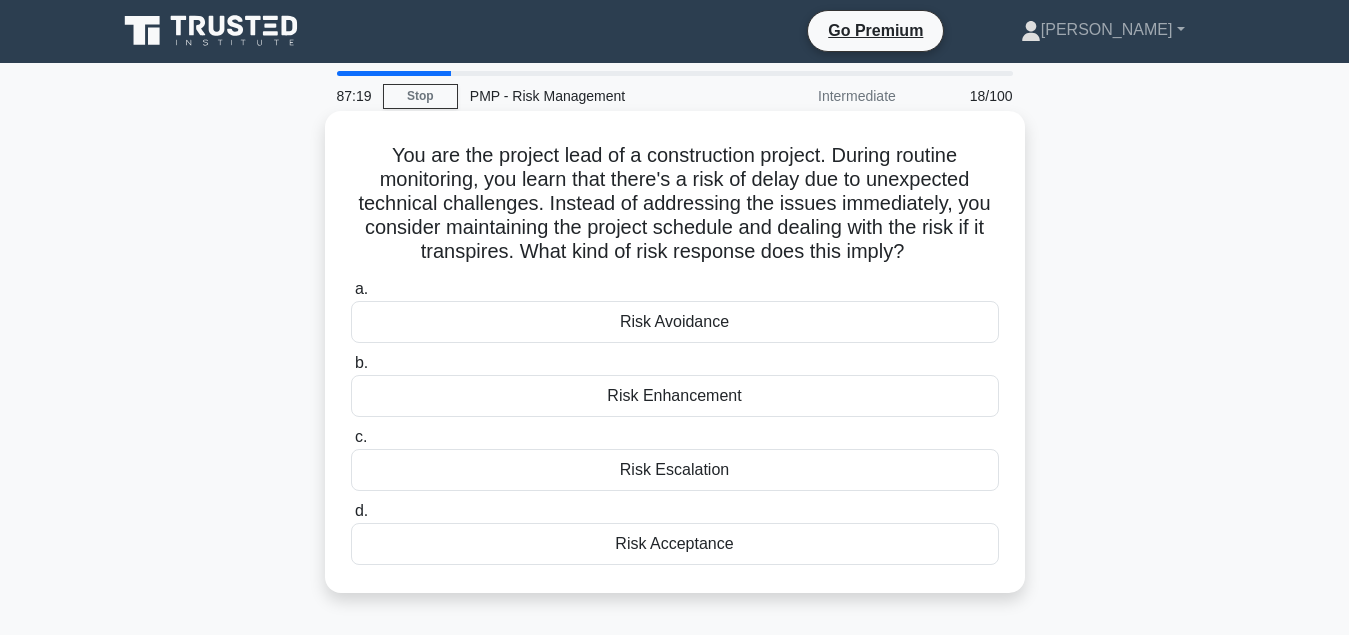 scroll, scrollTop: 0, scrollLeft: 0, axis: both 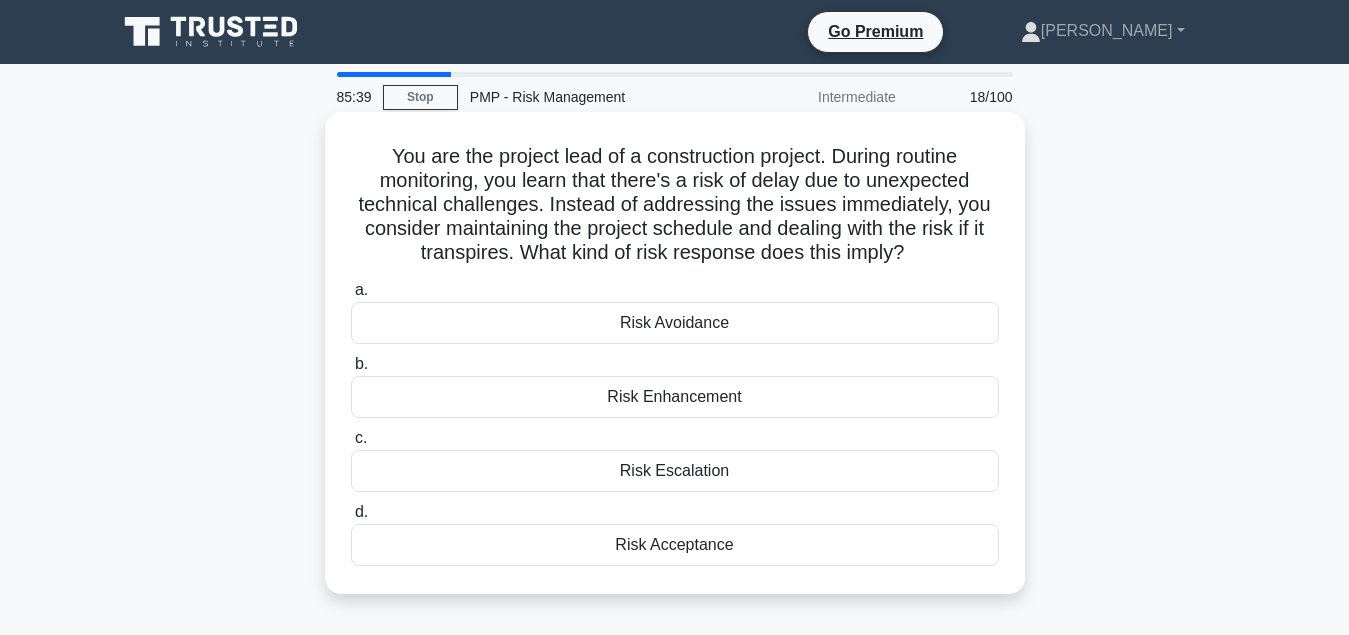 click on "Risk Avoidance" at bounding box center (675, 323) 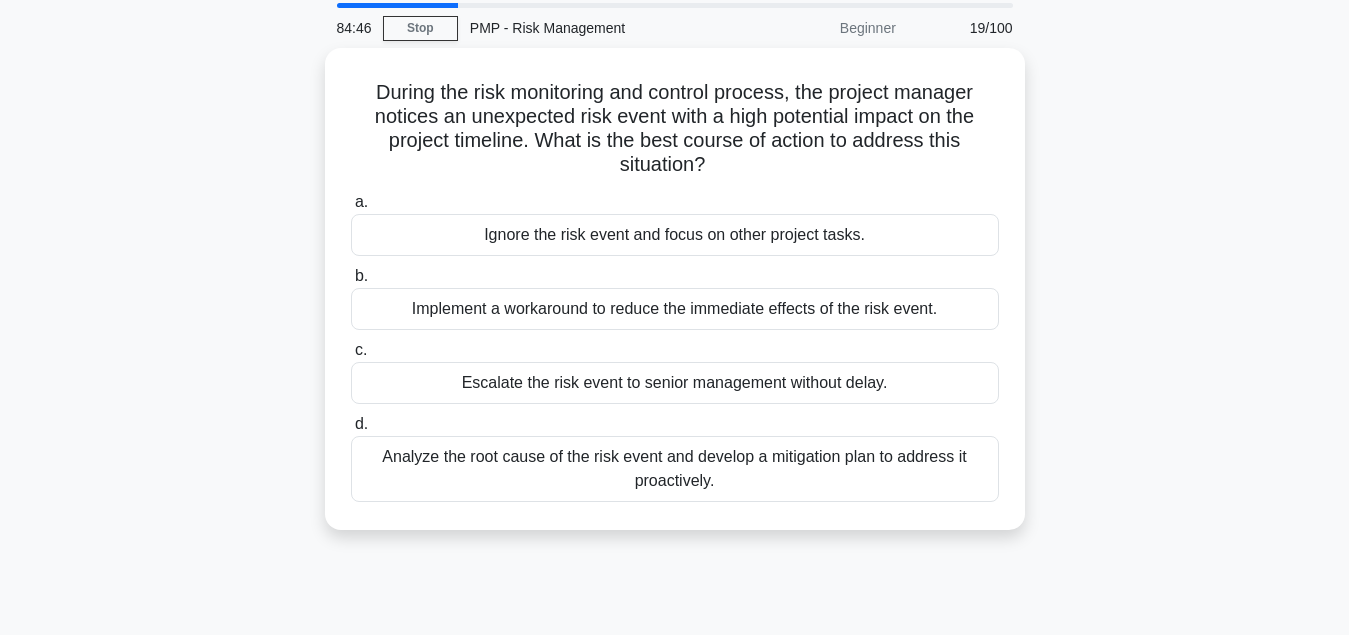 scroll, scrollTop: 102, scrollLeft: 0, axis: vertical 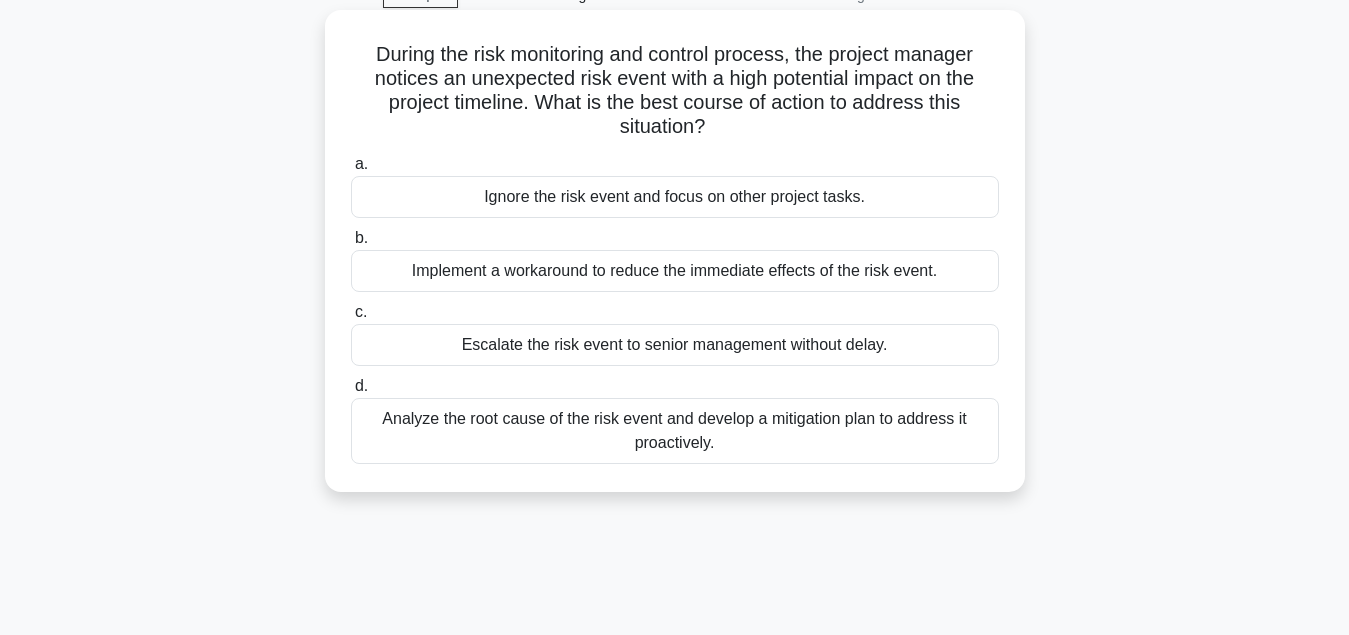 click on "Analyze the root cause of the risk event and develop a mitigation plan to address it proactively." at bounding box center [675, 431] 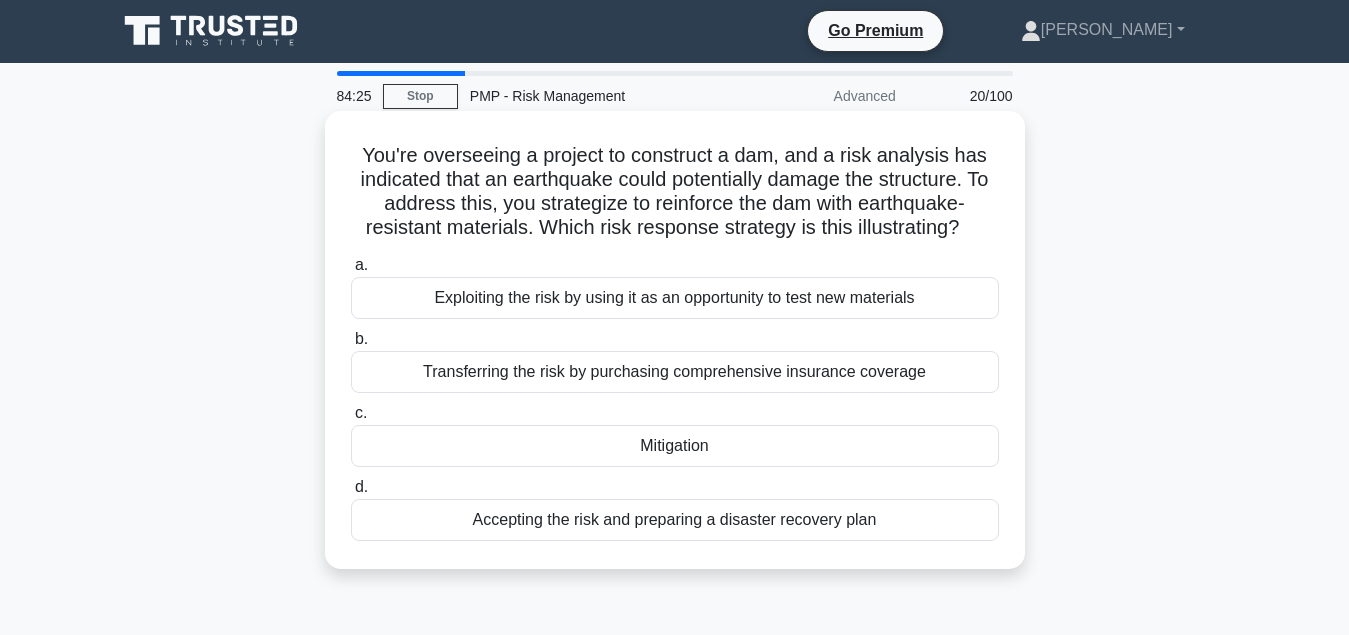 scroll, scrollTop: 0, scrollLeft: 0, axis: both 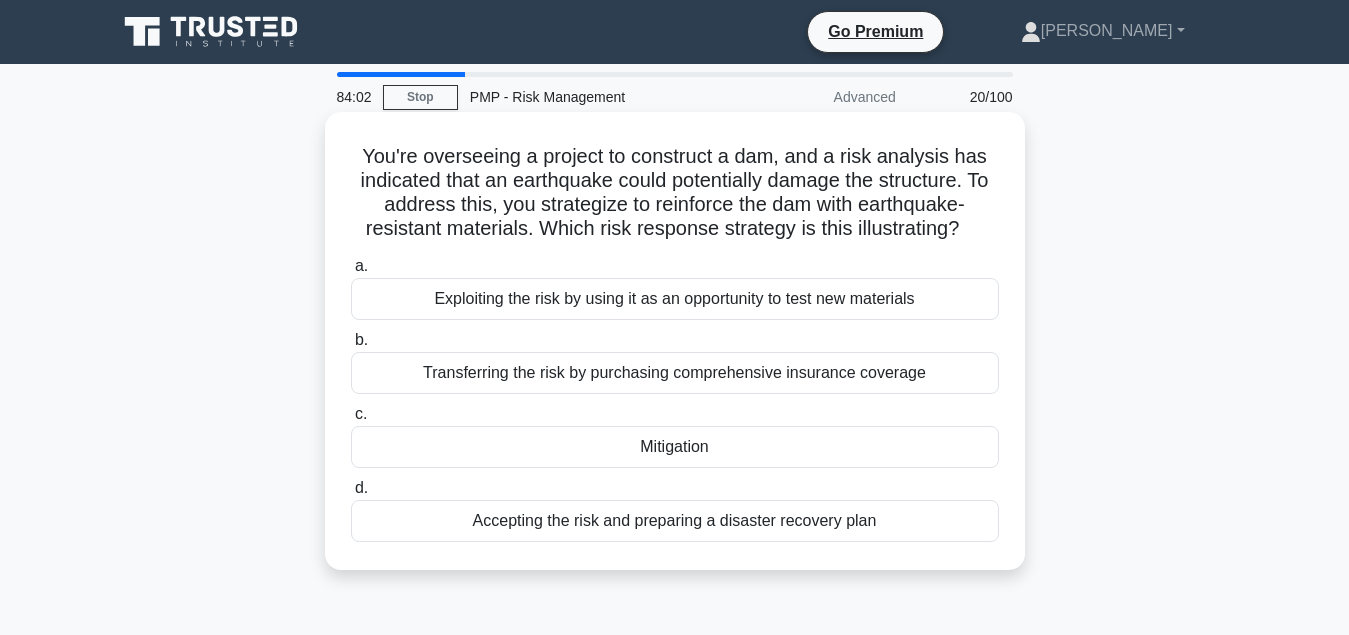 click on "Mitigation" at bounding box center (675, 447) 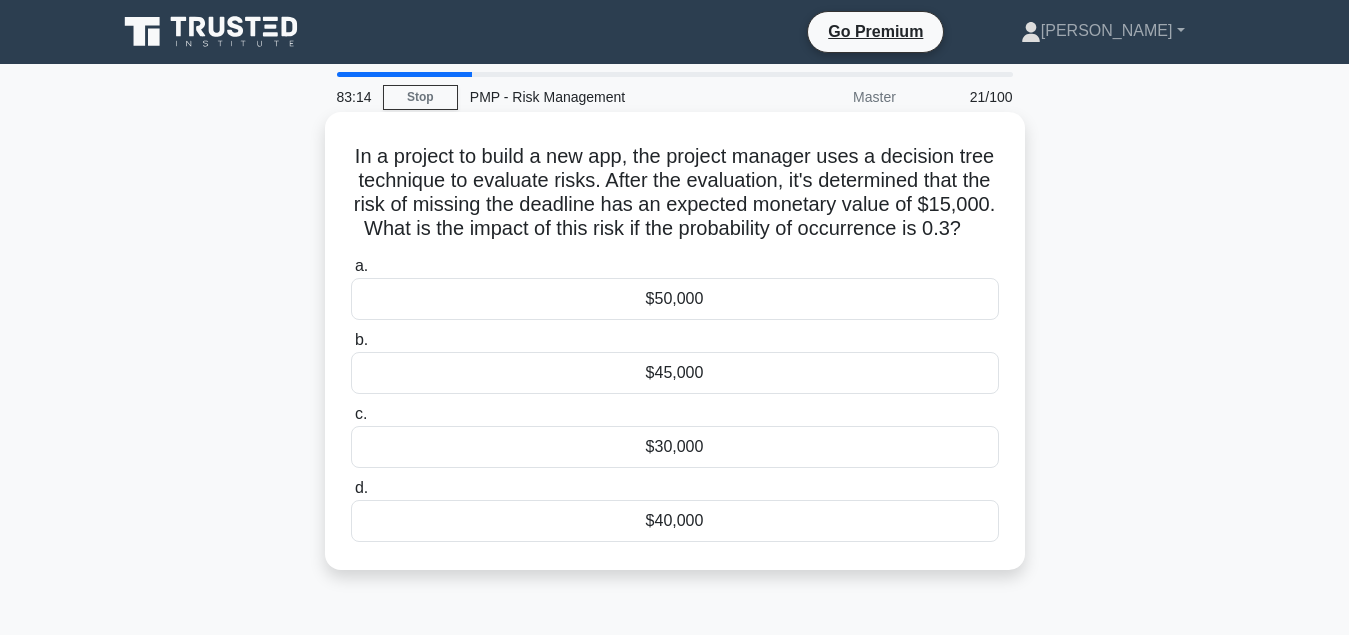 click on "$50,000" at bounding box center (675, 299) 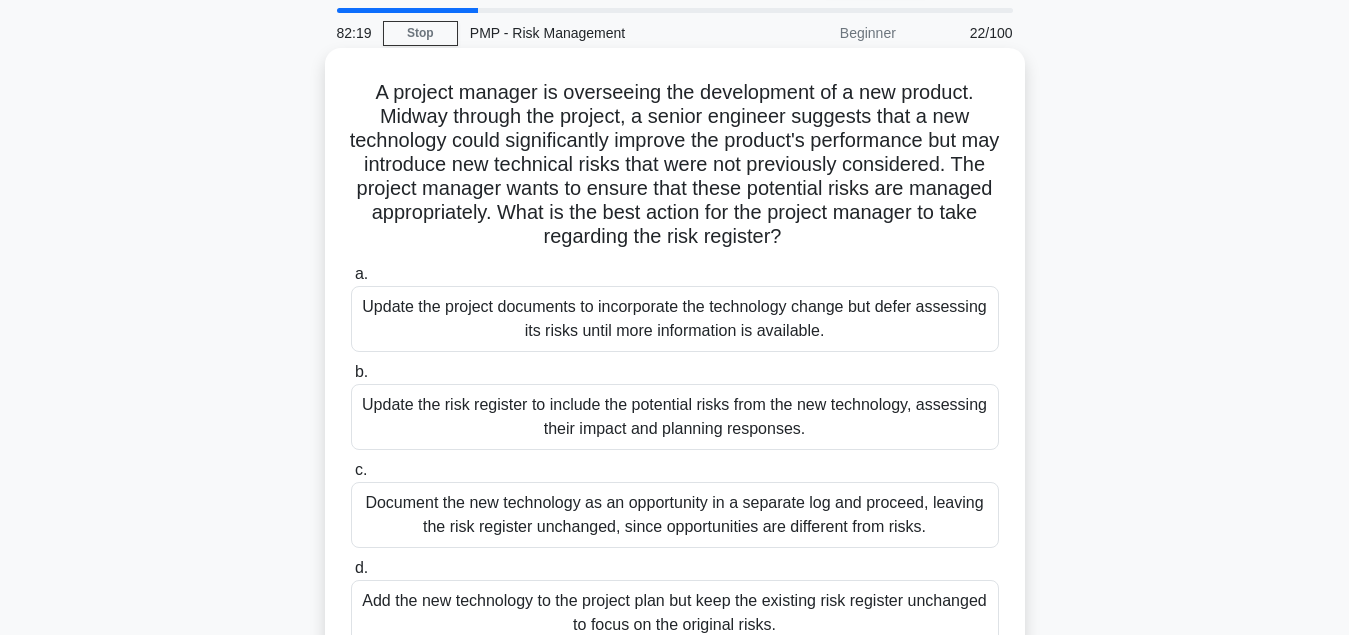 scroll, scrollTop: 102, scrollLeft: 0, axis: vertical 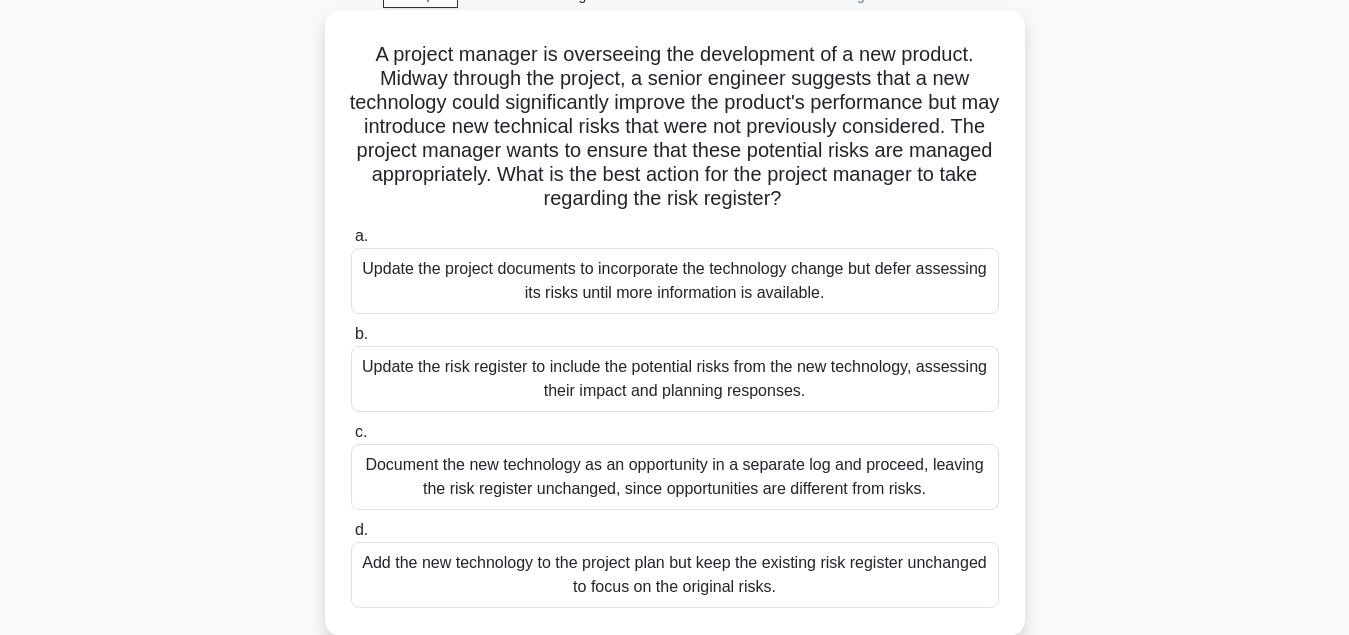 click on "Update the risk register to include the potential risks from the new technology, assessing their impact and planning responses." at bounding box center (675, 379) 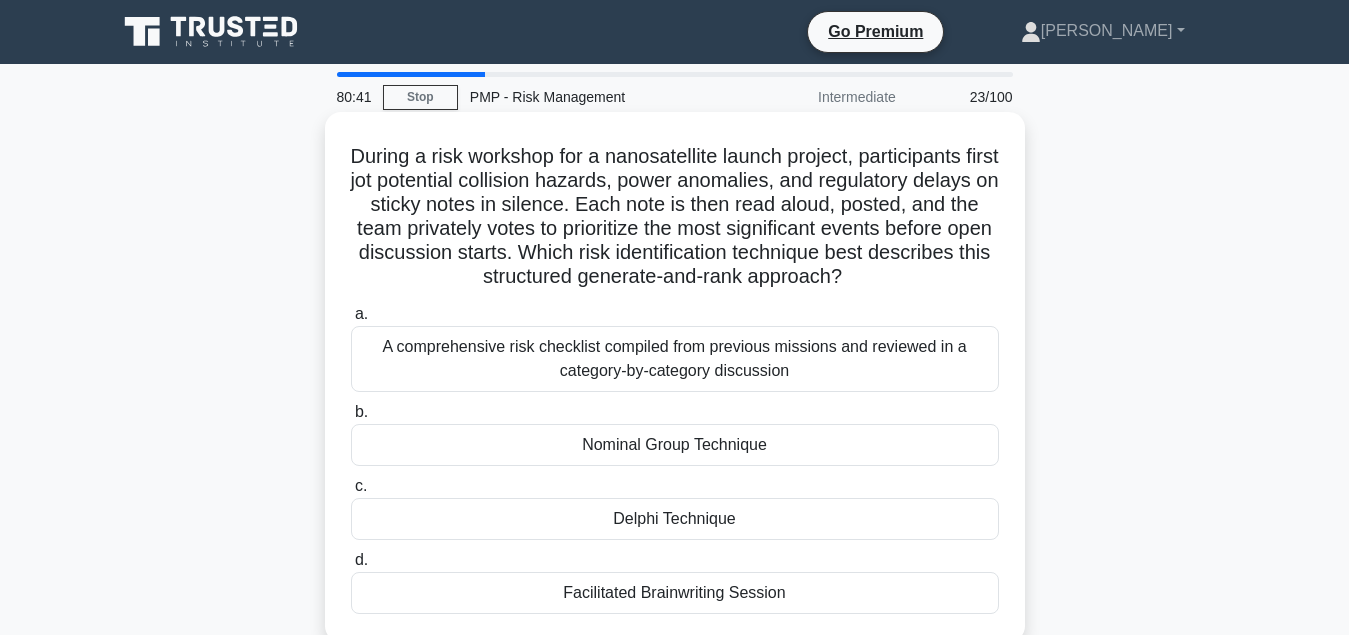 scroll, scrollTop: 102, scrollLeft: 0, axis: vertical 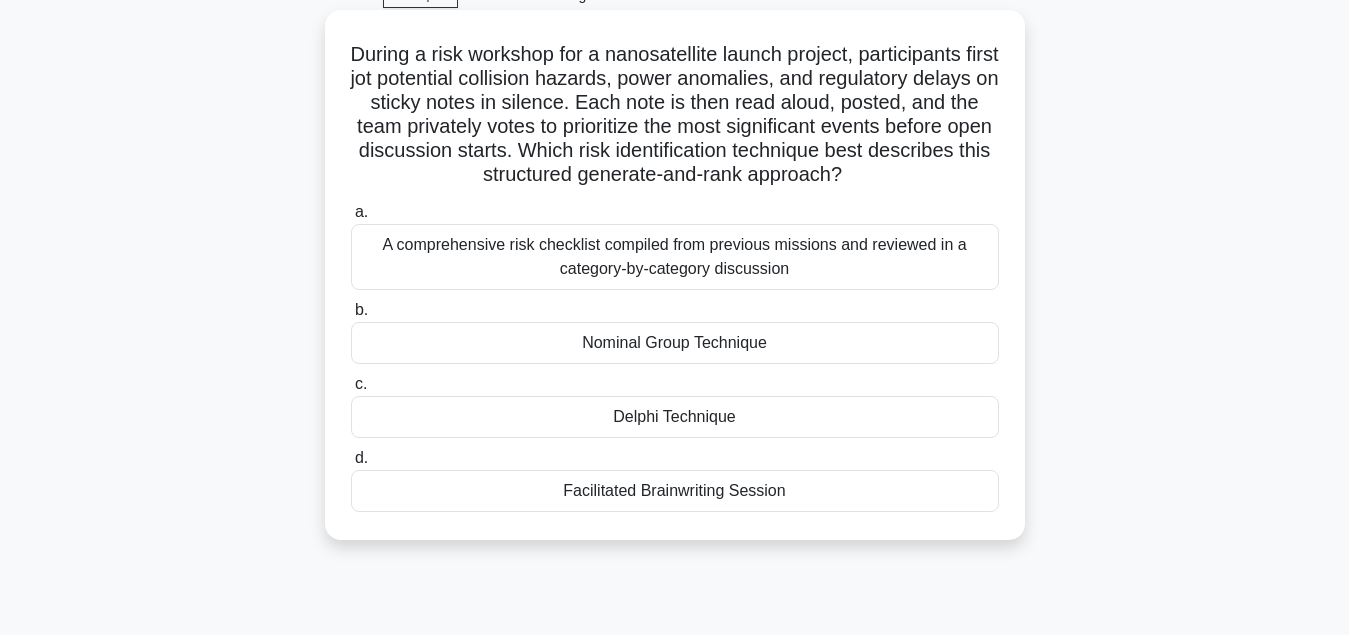 click on "Nominal Group Technique" at bounding box center (675, 343) 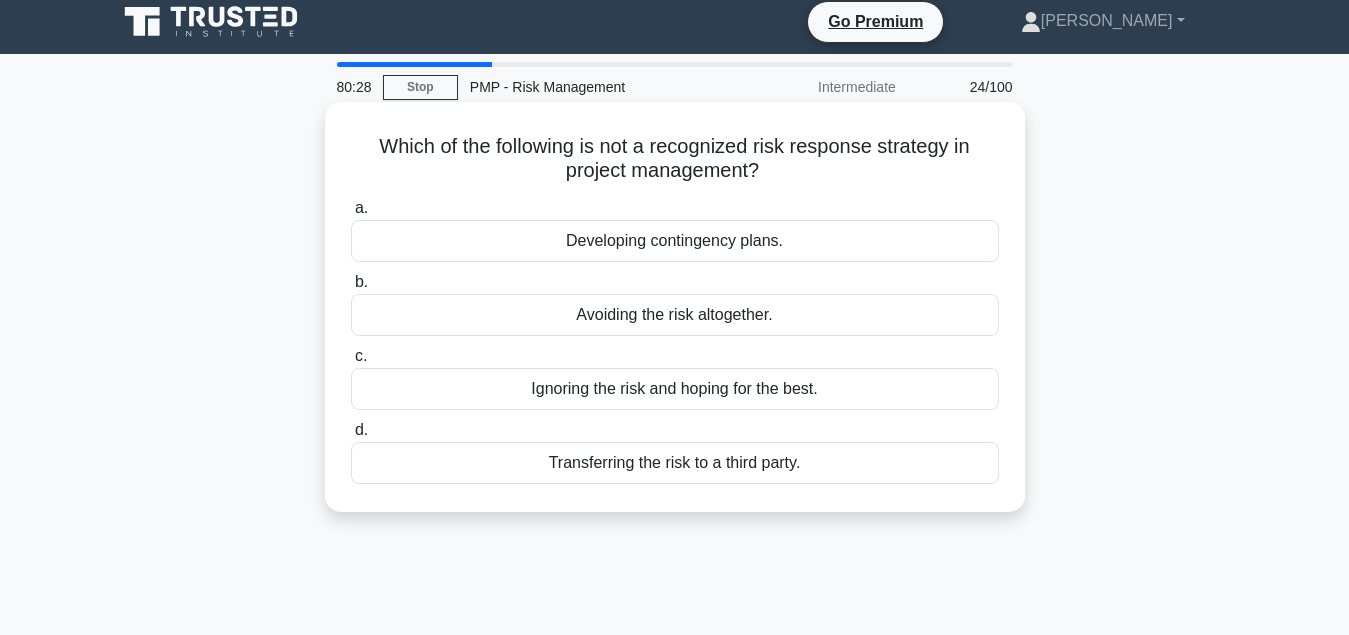 scroll, scrollTop: 0, scrollLeft: 0, axis: both 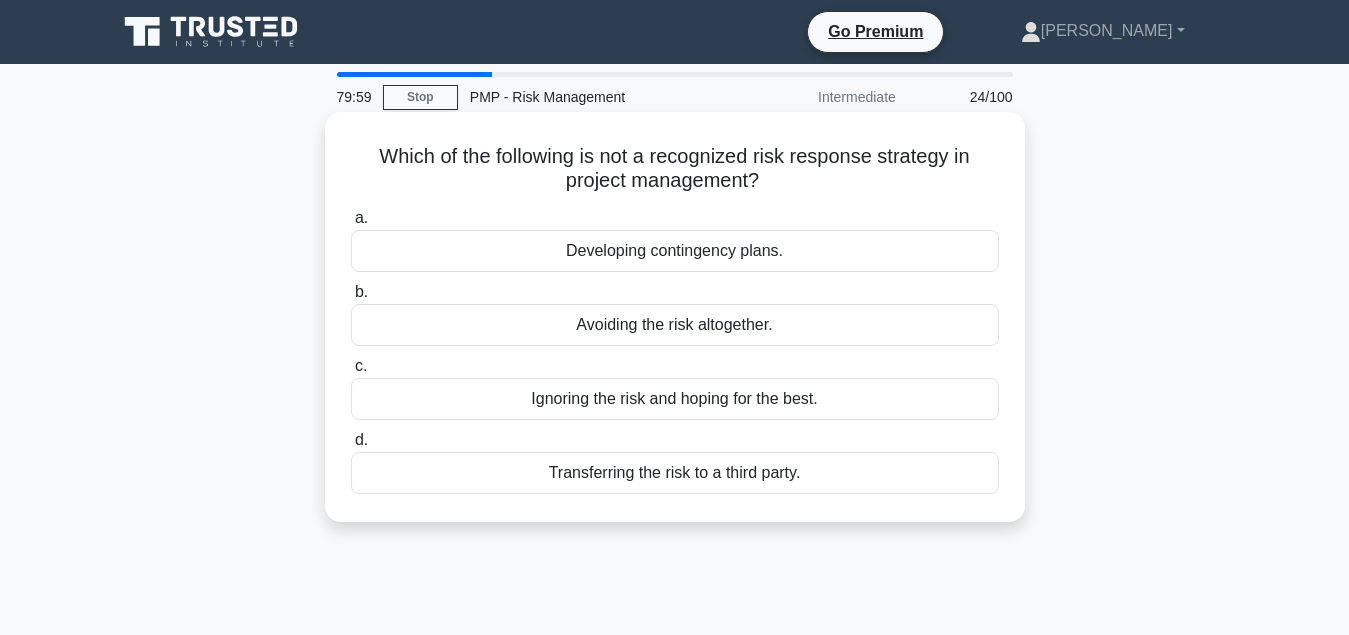click on "Developing contingency plans." at bounding box center (675, 251) 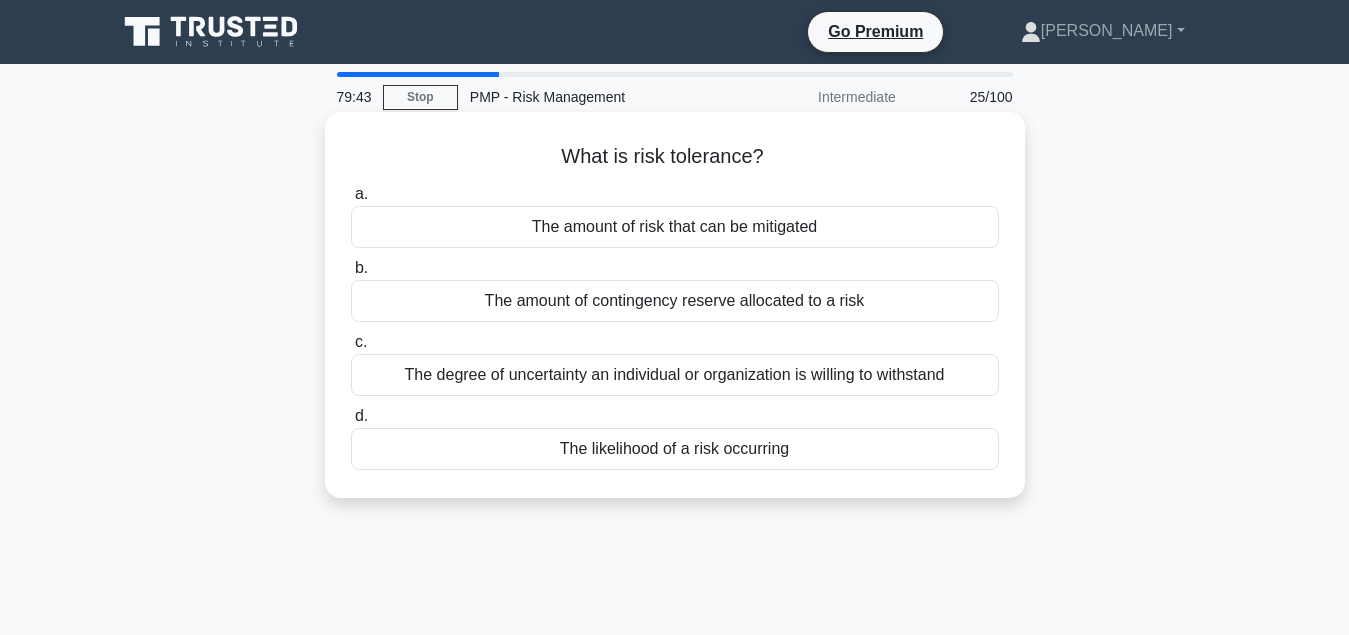 click on "The degree of uncertainty an individual or organization is willing to withstand" at bounding box center (675, 375) 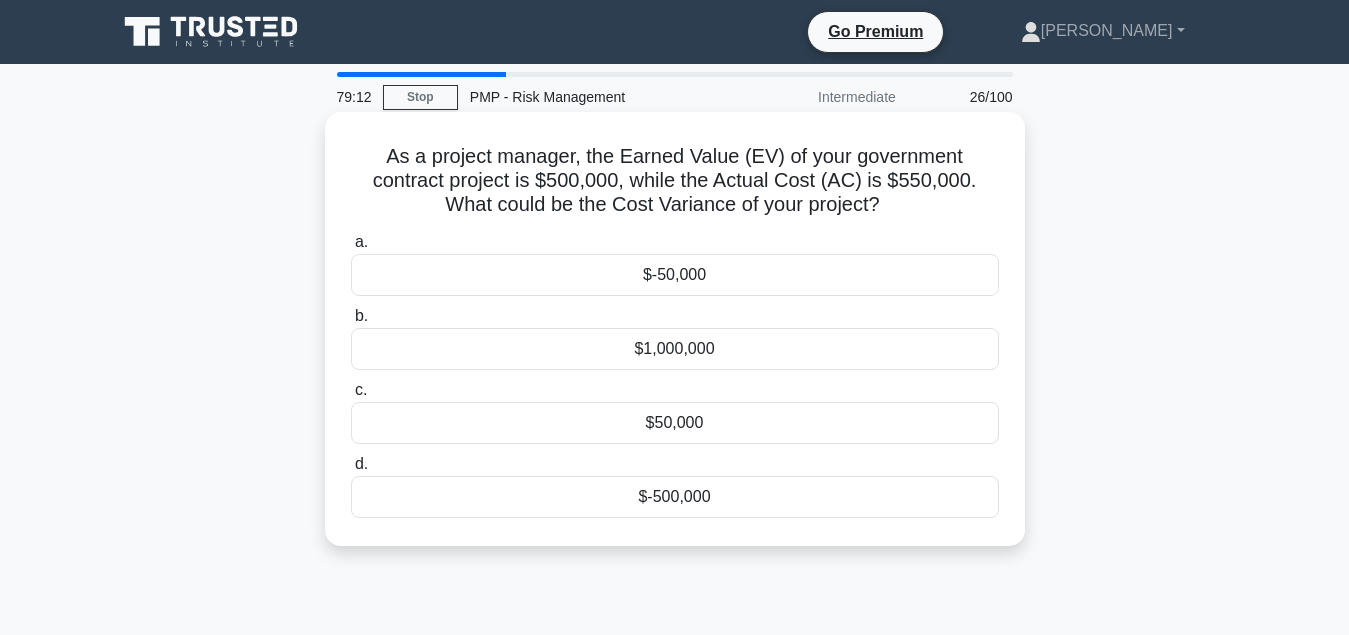 click on "$-50,000" at bounding box center (675, 275) 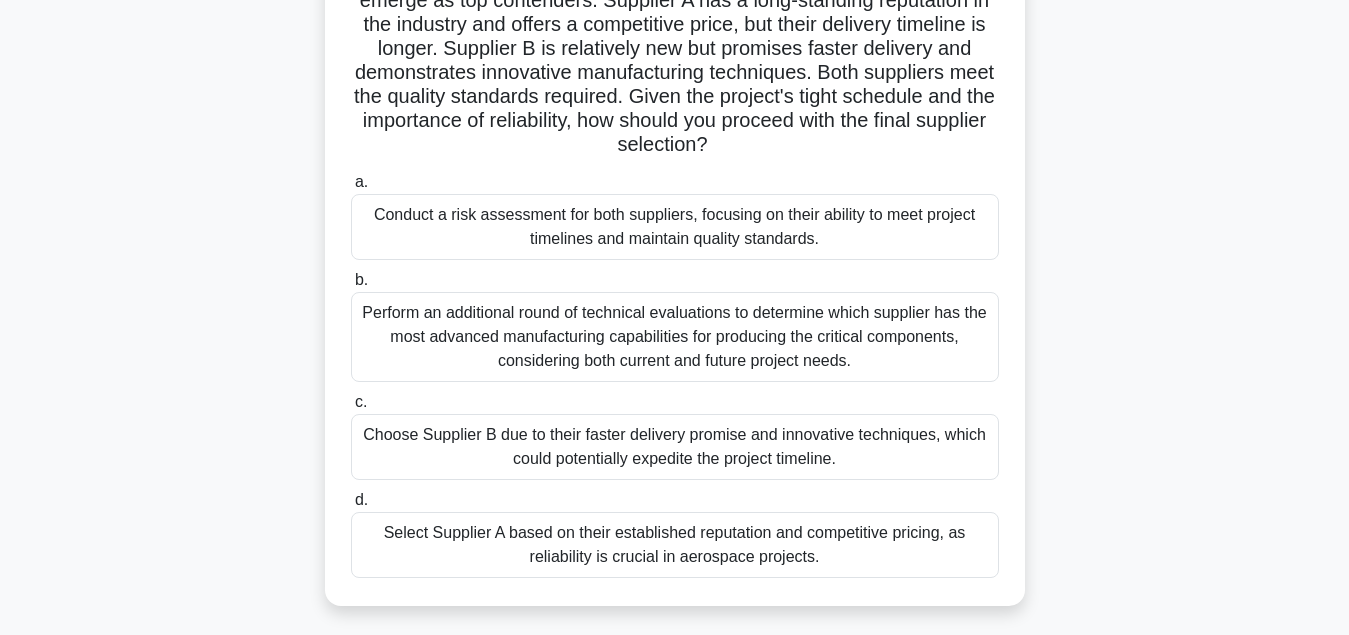 scroll, scrollTop: 0, scrollLeft: 0, axis: both 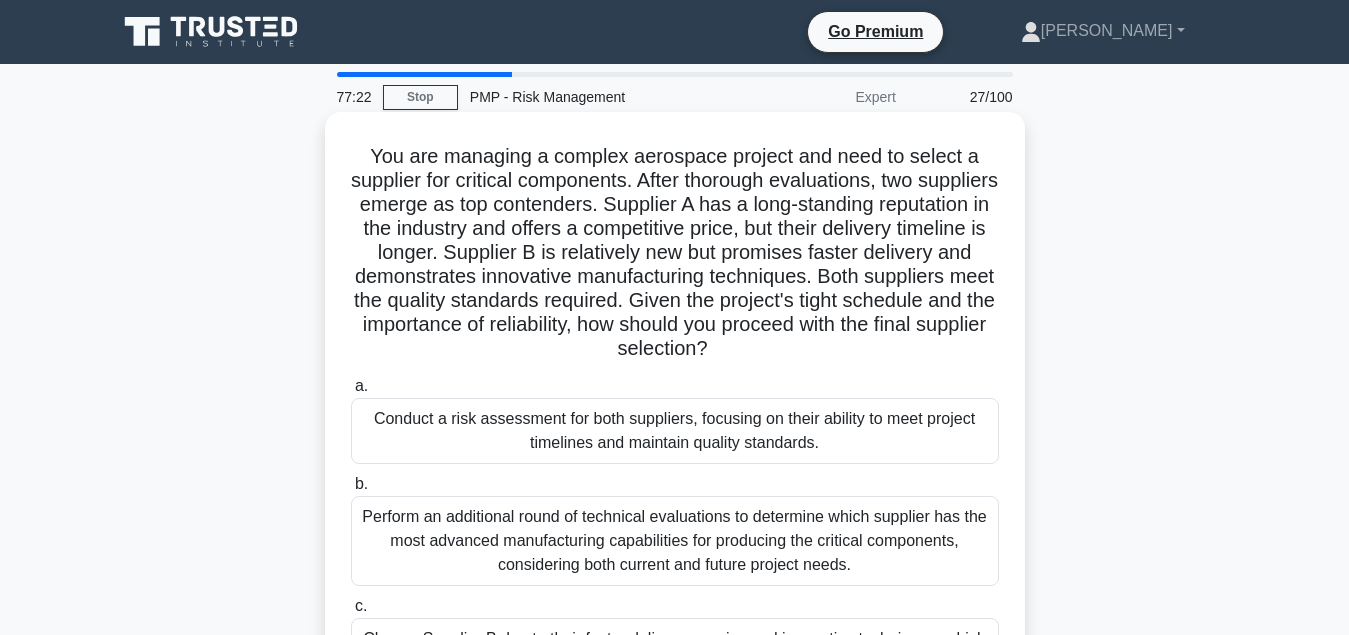 click on "Conduct a risk assessment for both suppliers, focusing on their ability to meet project timelines and maintain quality standards." at bounding box center (675, 431) 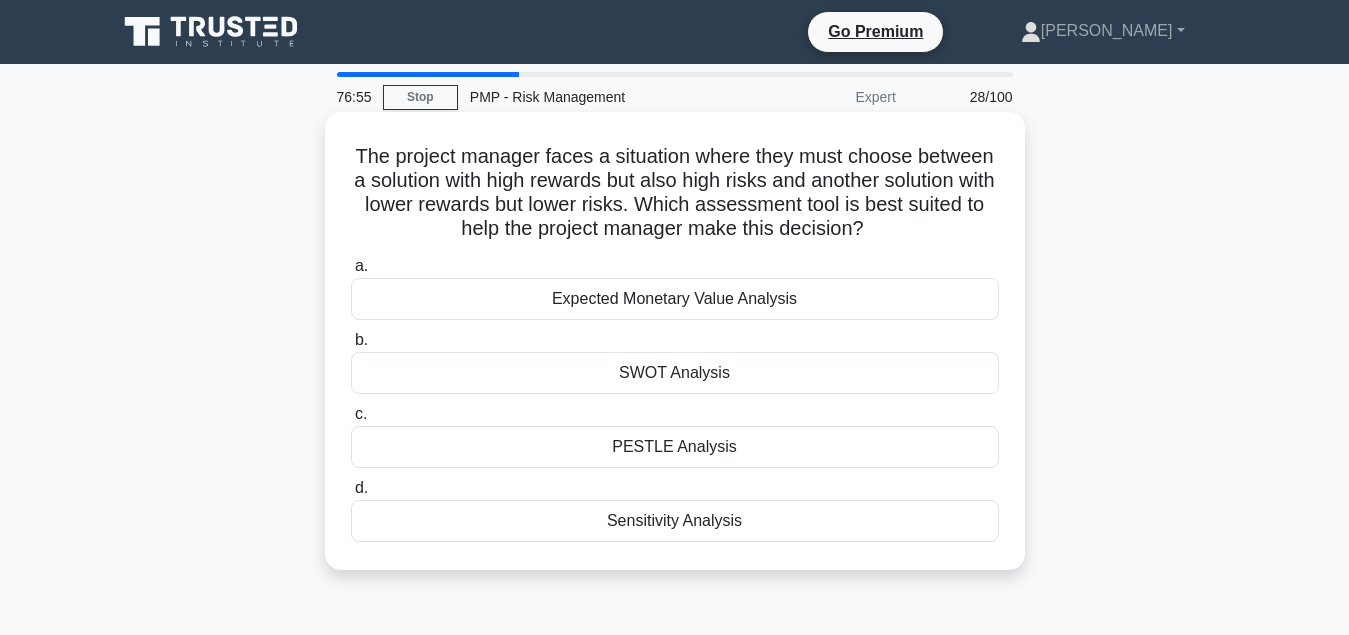 click on "Expected Monetary Value Analysis" at bounding box center [675, 299] 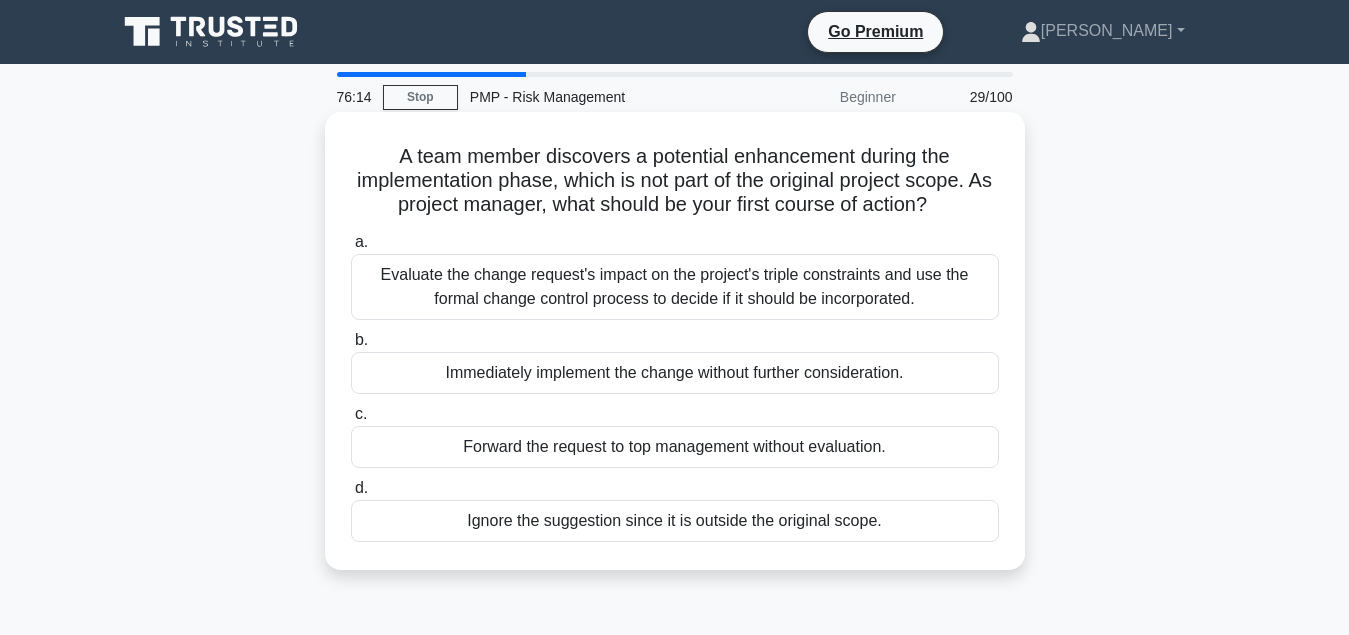 click on "Evaluate the change request's impact on the project's triple constraints and use the formal change control process to decide if it should be incorporated." at bounding box center (675, 287) 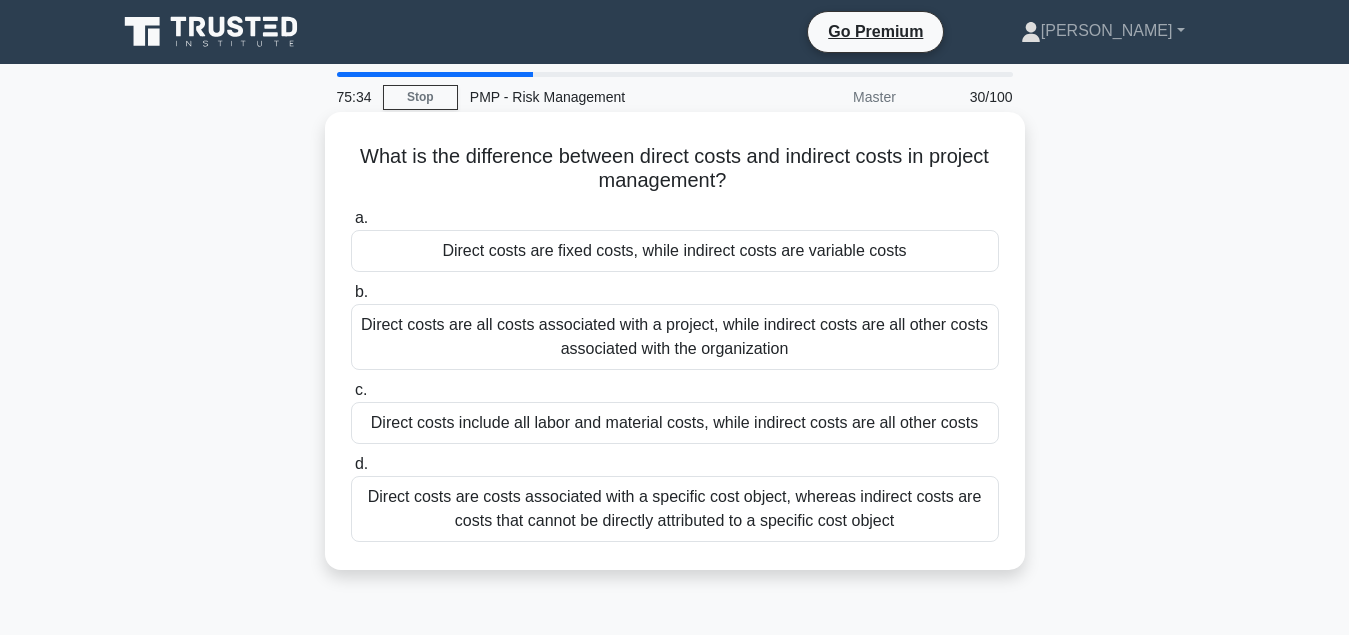 click on "Direct costs are all costs associated with a project, while indirect costs are all other costs associated with the organization" at bounding box center (675, 337) 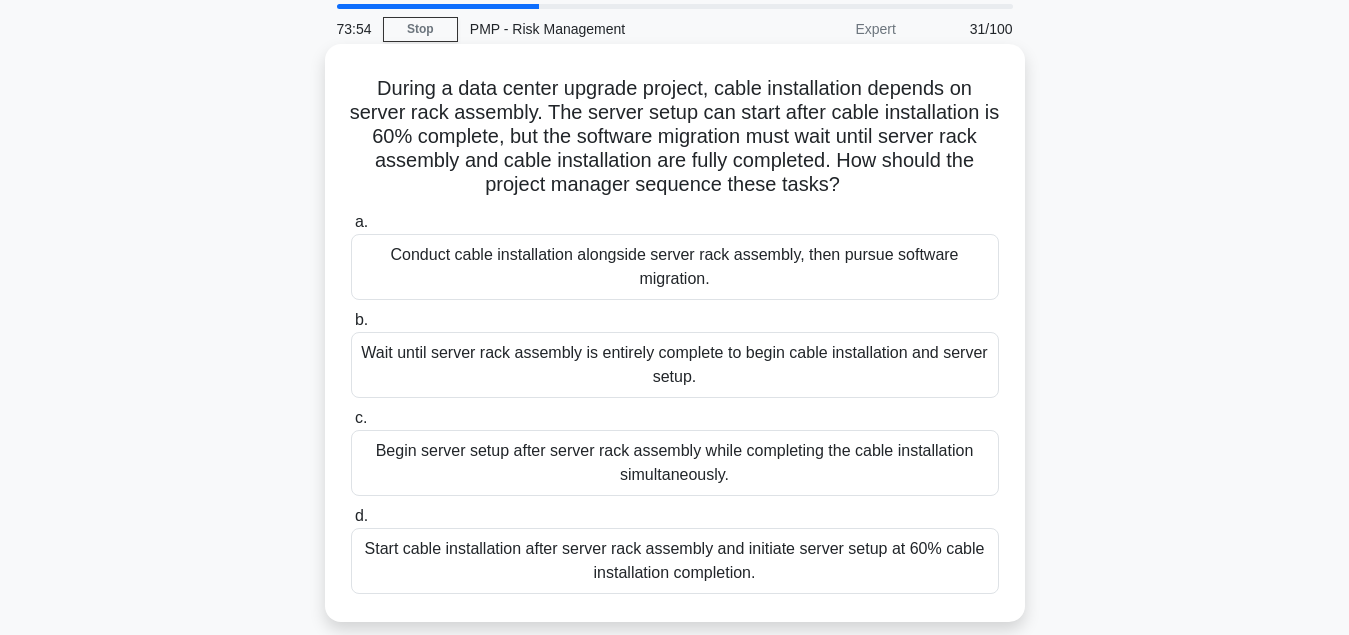scroll, scrollTop: 102, scrollLeft: 0, axis: vertical 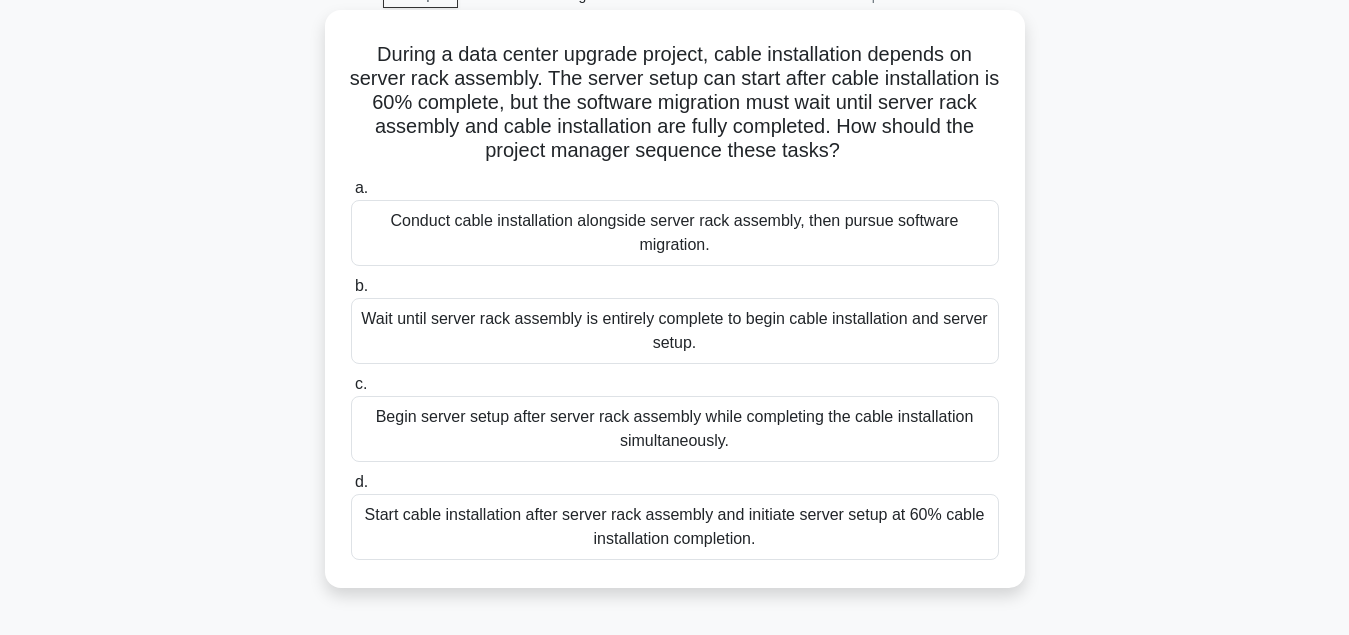click on "Start cable installation after server rack assembly and initiate server setup at 60% cable installation completion." at bounding box center (675, 527) 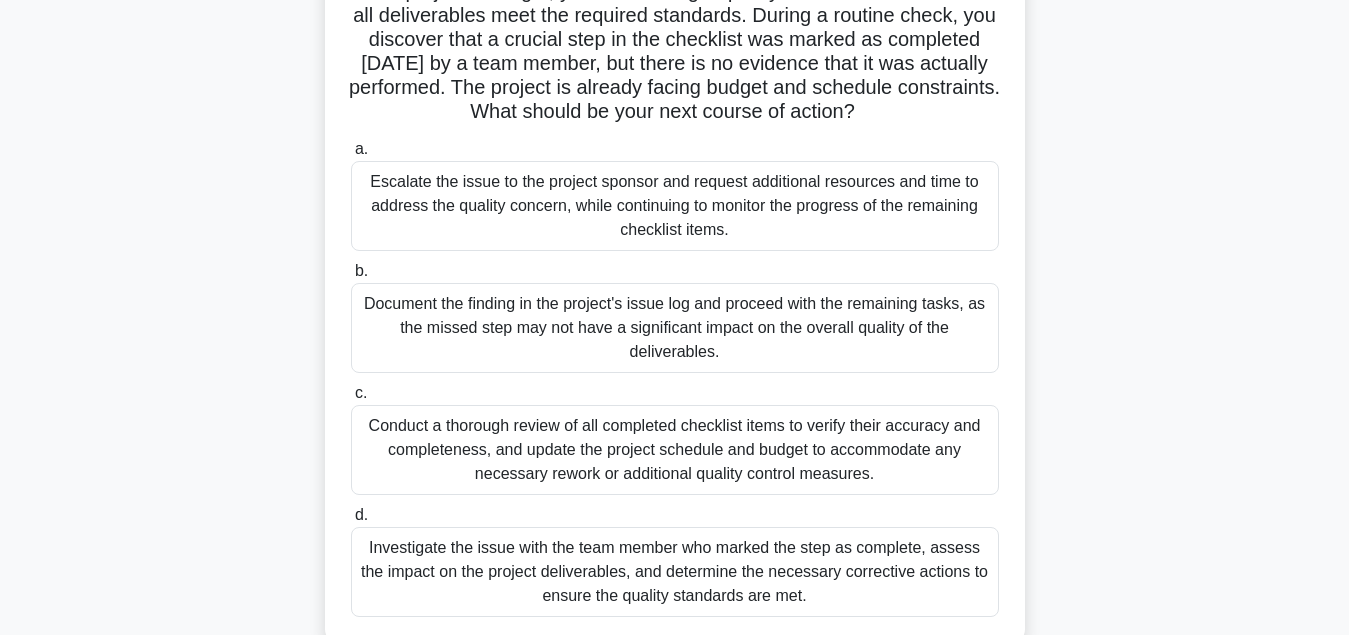 scroll, scrollTop: 204, scrollLeft: 0, axis: vertical 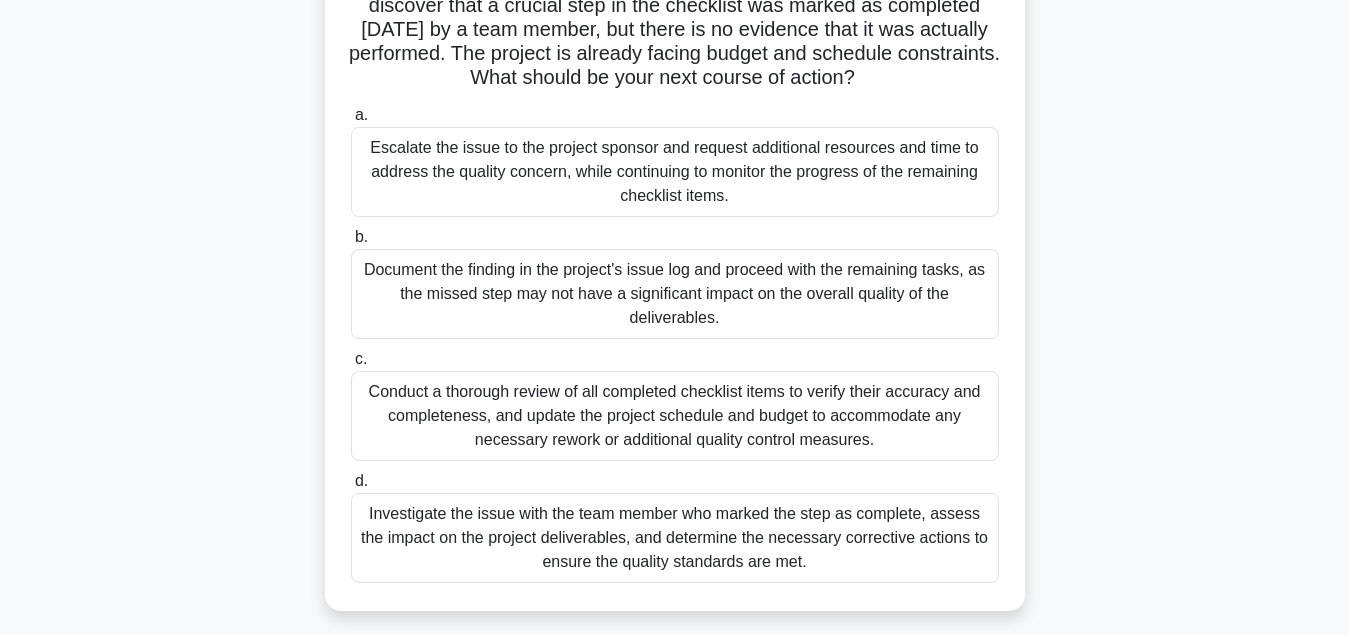 click on "Investigate the issue with the team member who marked the step as complete, assess the impact on the project deliverables, and determine the necessary corrective actions to ensure the quality standards are met." at bounding box center [675, 538] 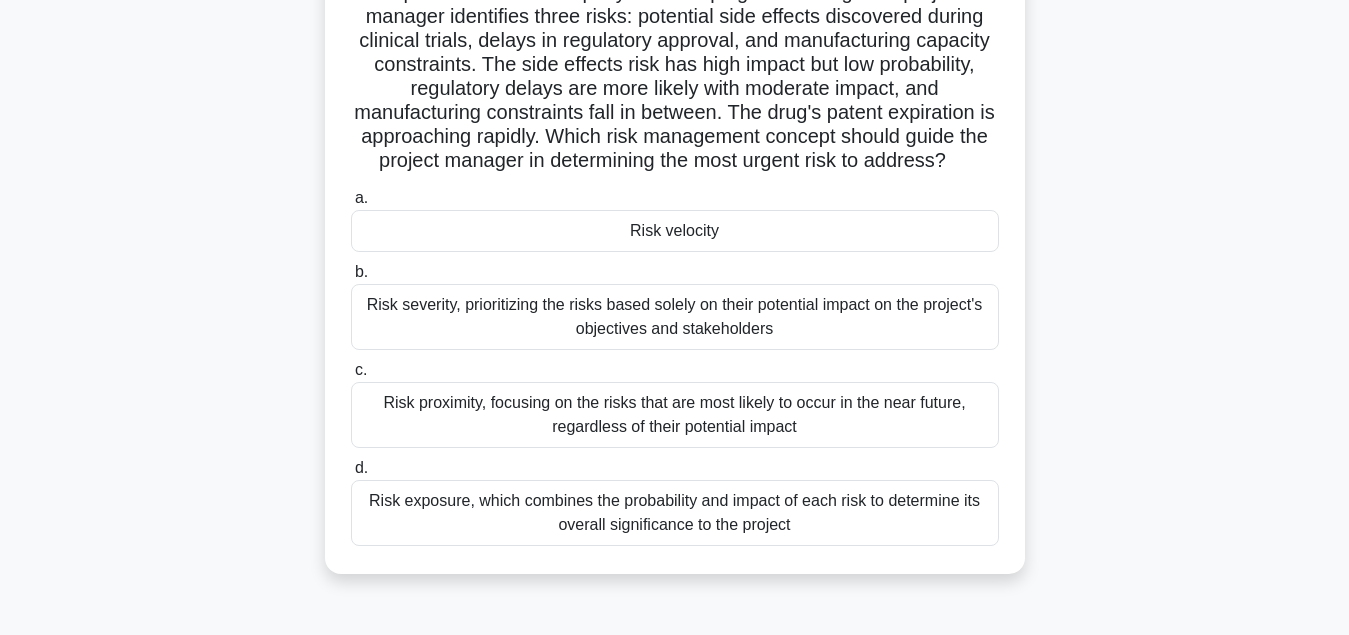 scroll, scrollTop: 204, scrollLeft: 0, axis: vertical 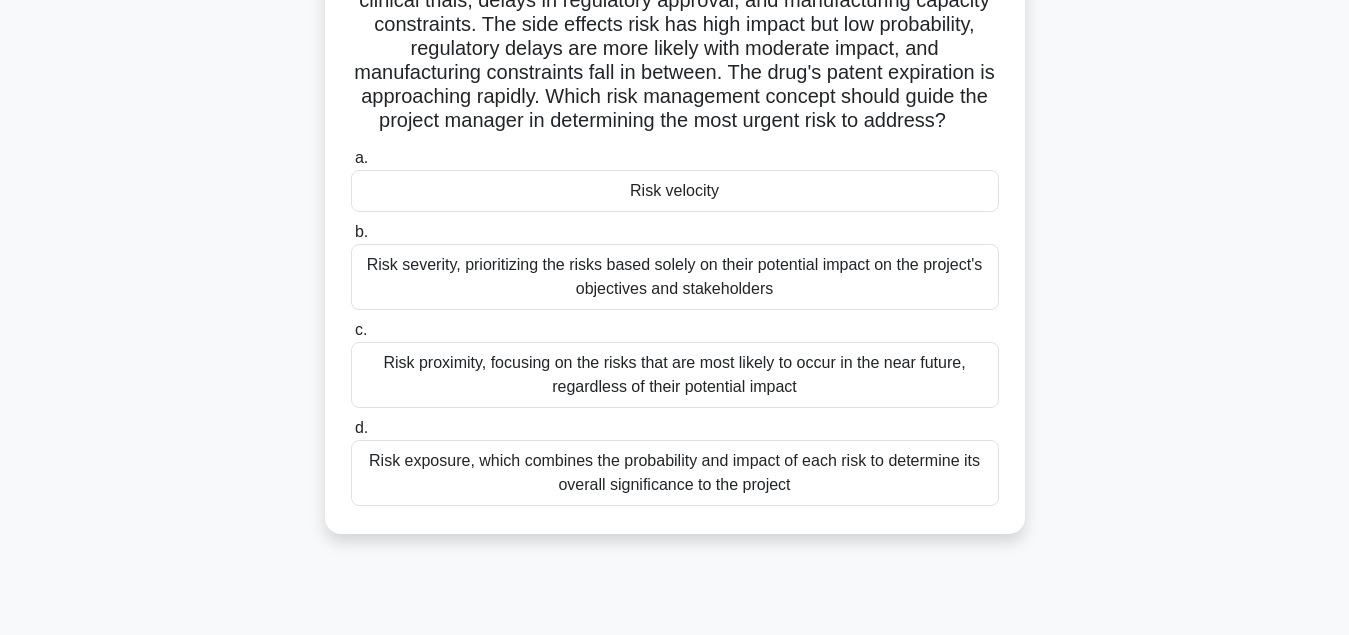 click on "Risk proximity, focusing on the risks that are most likely to occur in the near future, regardless of their potential impact" at bounding box center [675, 375] 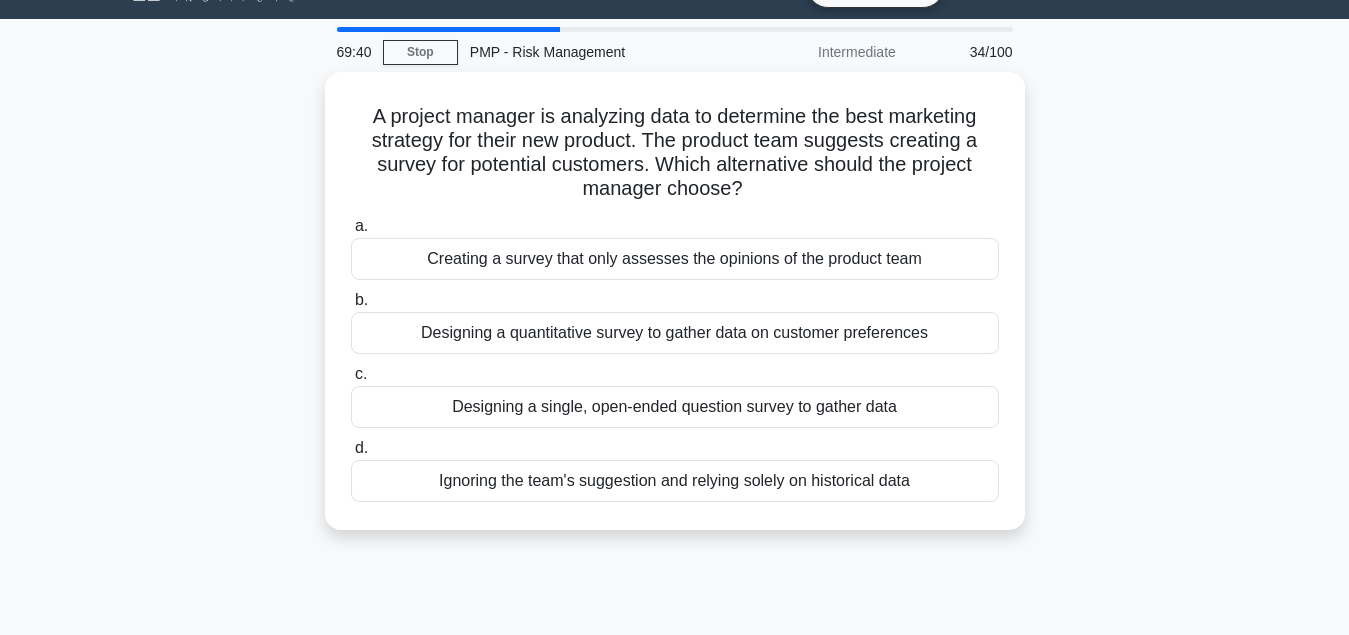 scroll, scrollTop: 0, scrollLeft: 0, axis: both 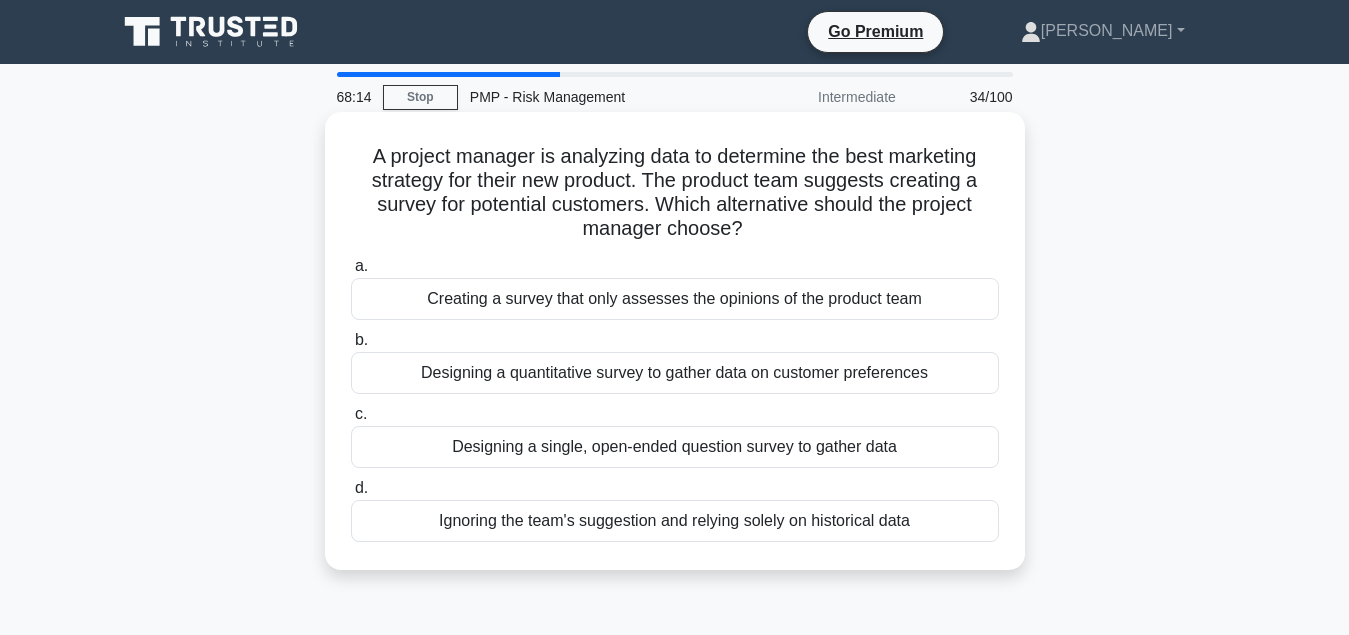 click on "Designing a single, open-ended question survey to gather data" at bounding box center (675, 447) 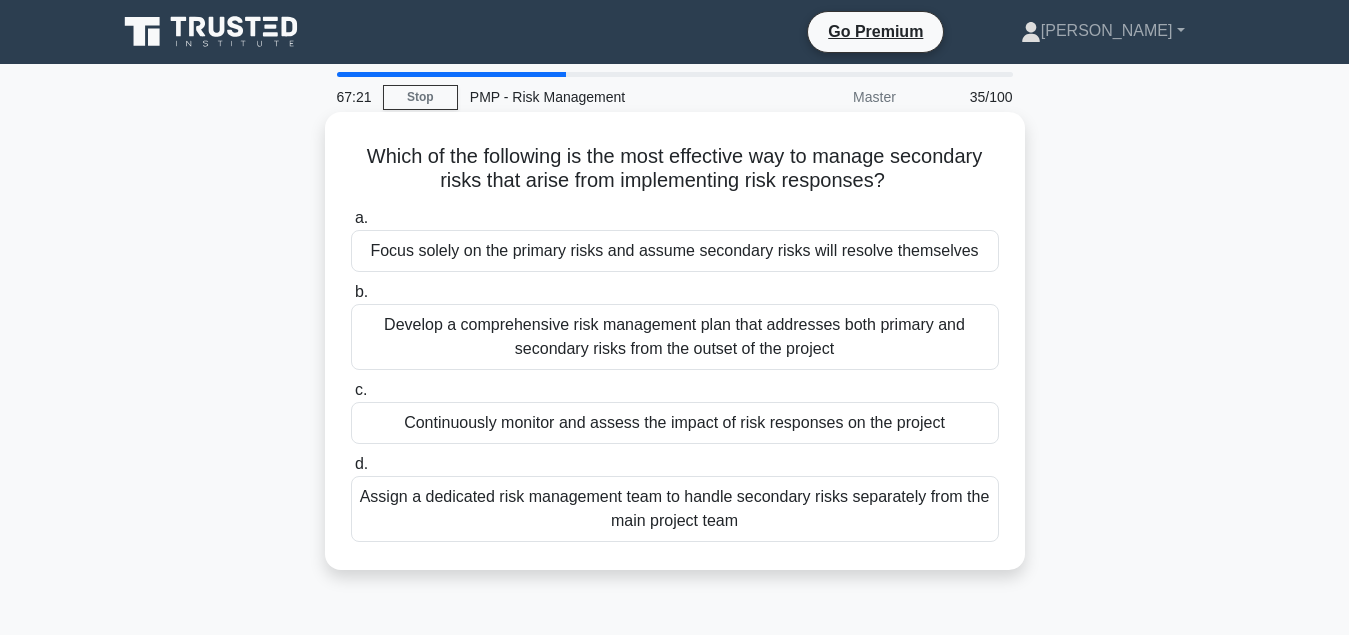 click on "Develop a comprehensive risk management plan that addresses both primary and secondary risks from the outset of the project" at bounding box center (675, 337) 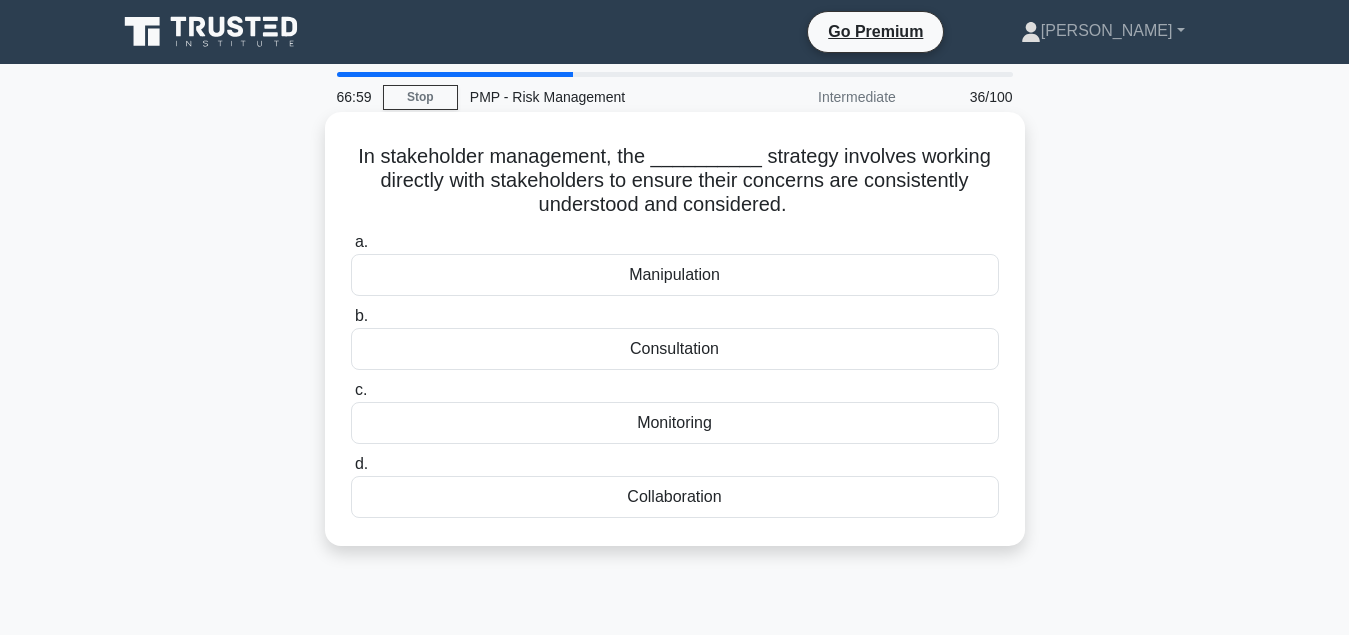 click on "Collaboration" at bounding box center (675, 497) 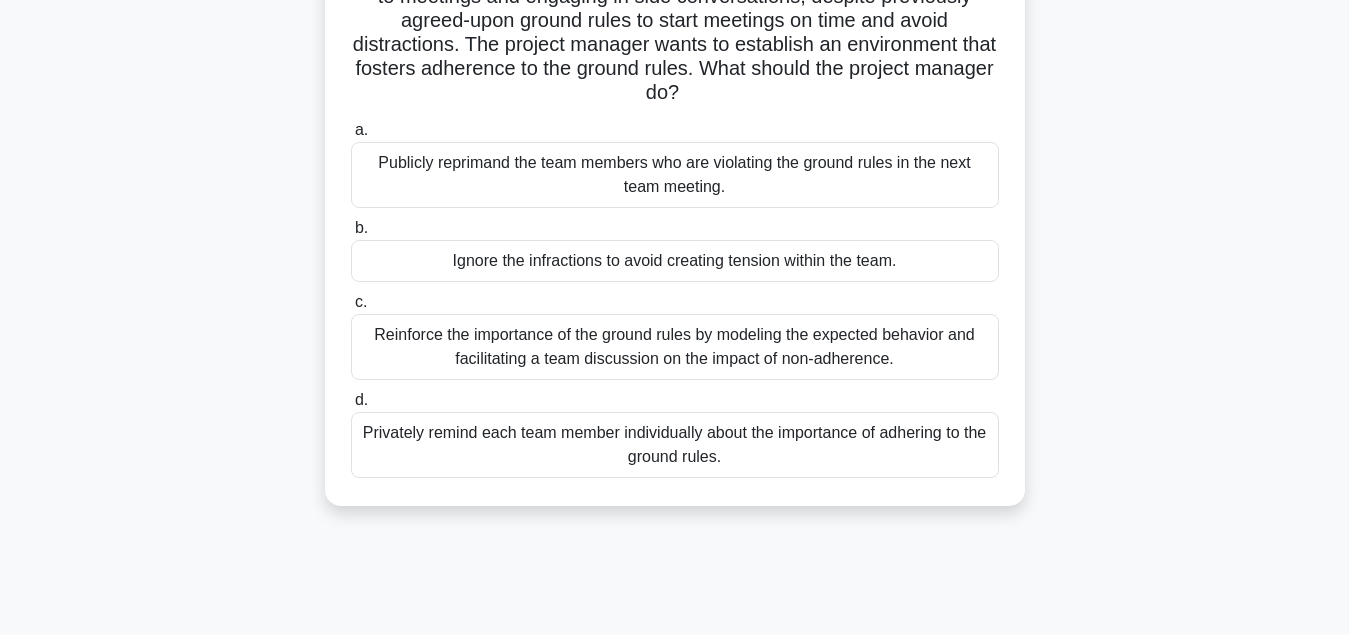 scroll, scrollTop: 102, scrollLeft: 0, axis: vertical 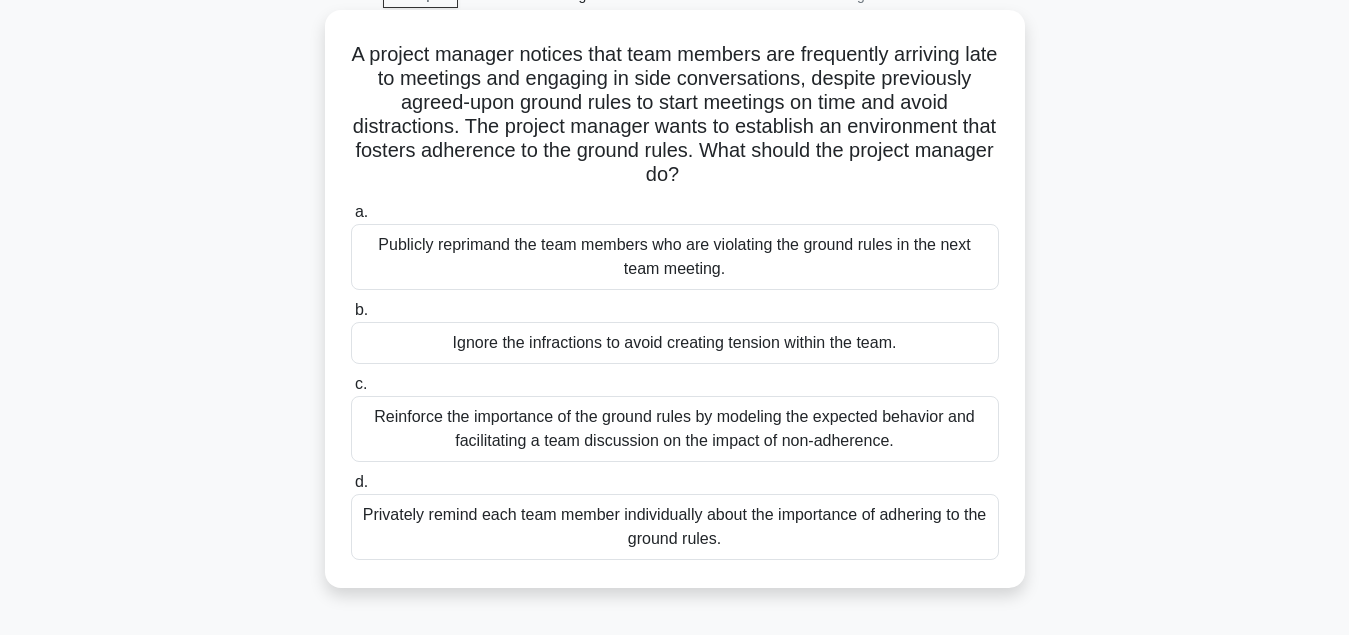 click on "Reinforce the importance of the ground rules by modeling the expected behavior and facilitating a team discussion on the impact of non-adherence." at bounding box center [675, 429] 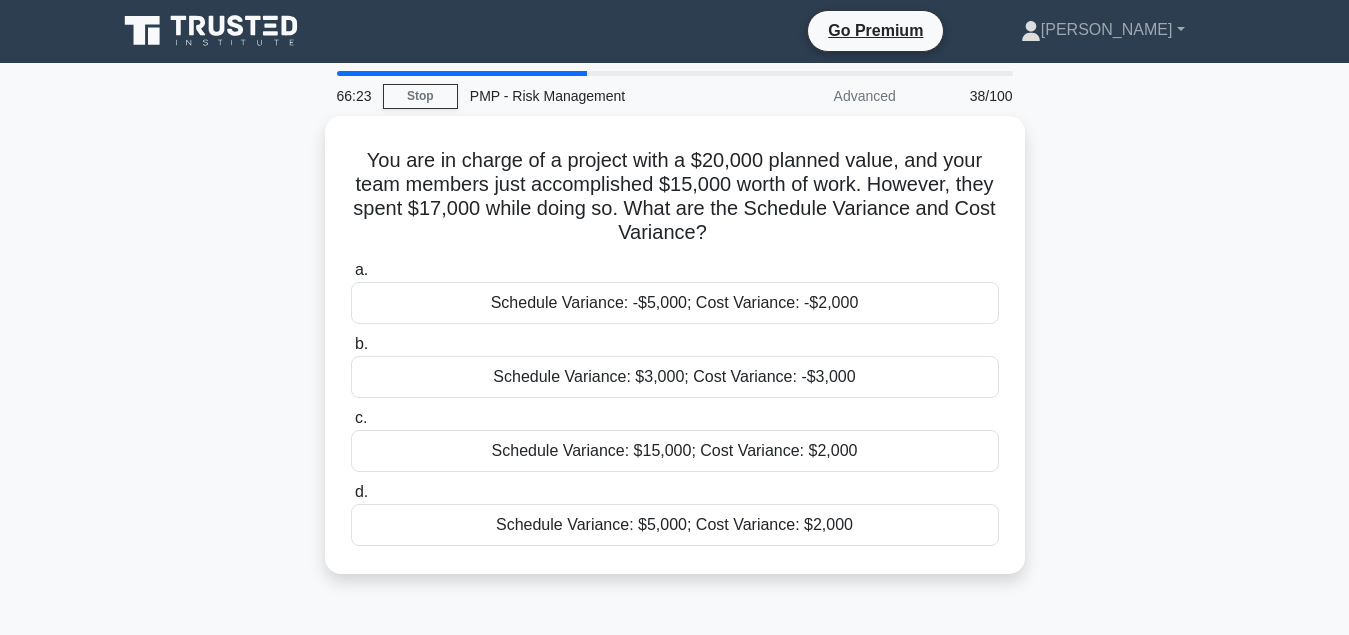 scroll, scrollTop: 0, scrollLeft: 0, axis: both 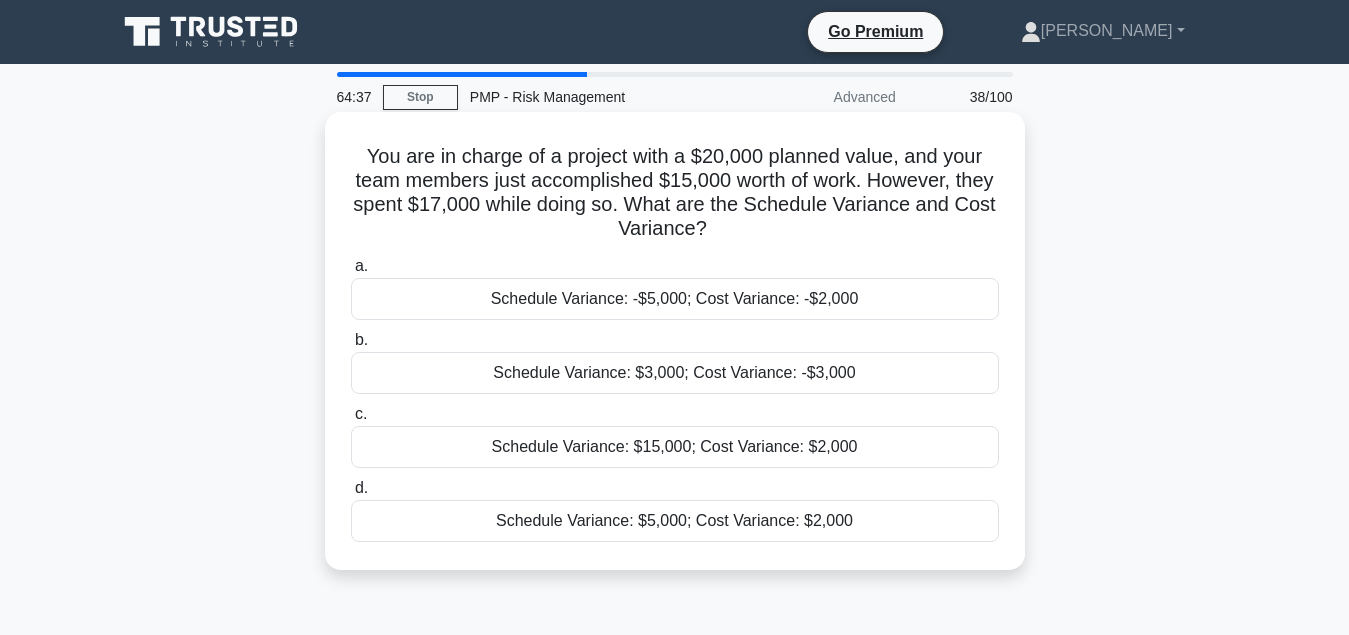 click on "Schedule Variance: -$5,000; Cost Variance: -$2,000" at bounding box center [675, 299] 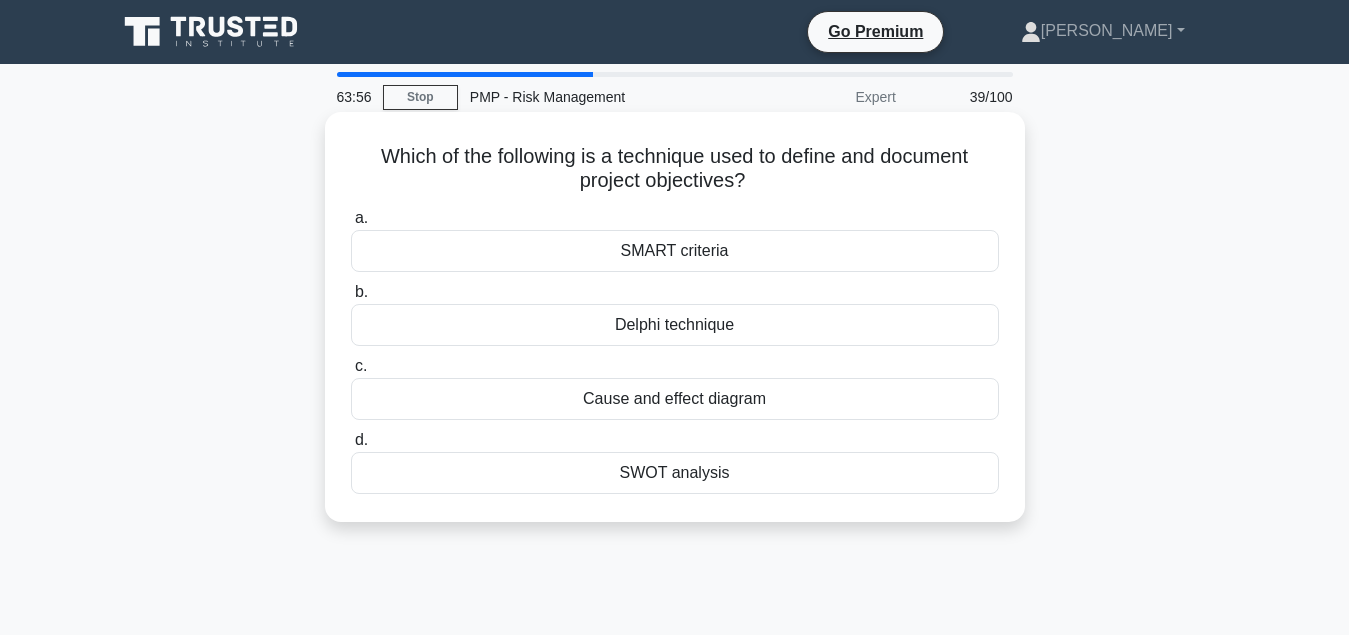 click on "SMART criteria" at bounding box center [675, 251] 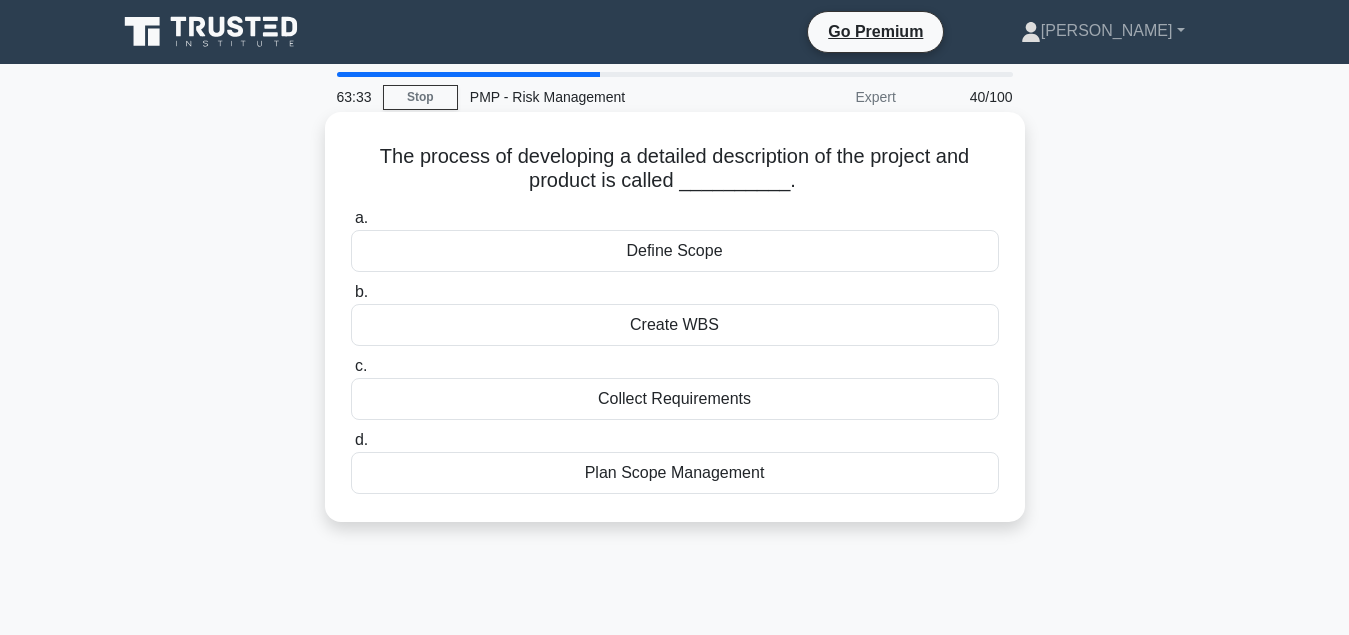 click on "Define Scope" at bounding box center [675, 251] 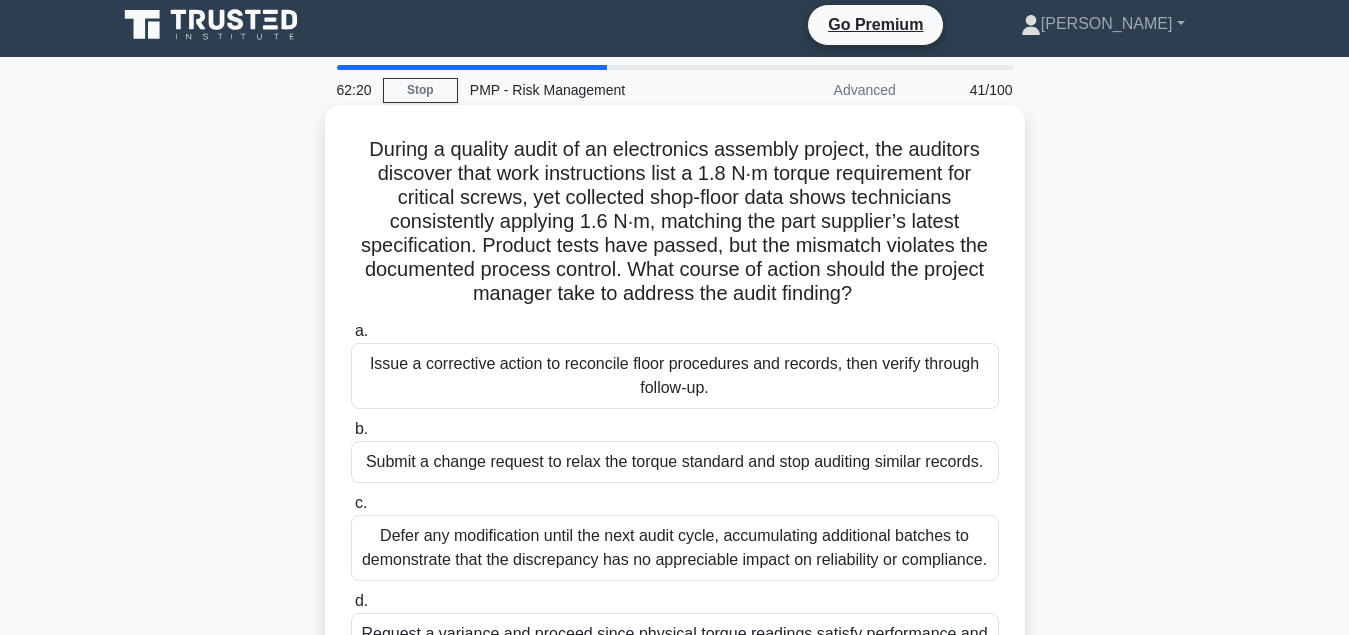 scroll, scrollTop: 102, scrollLeft: 0, axis: vertical 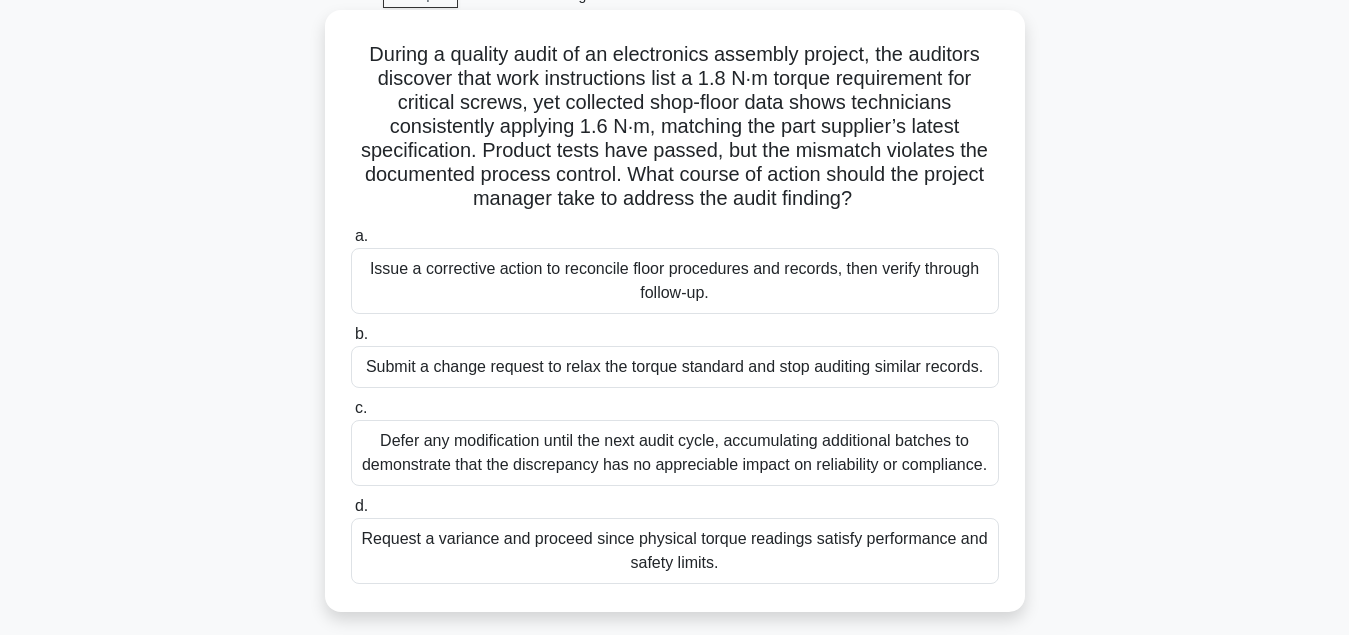 click on "Issue a corrective action to reconcile floor procedures and records, then verify through follow-up." at bounding box center [675, 281] 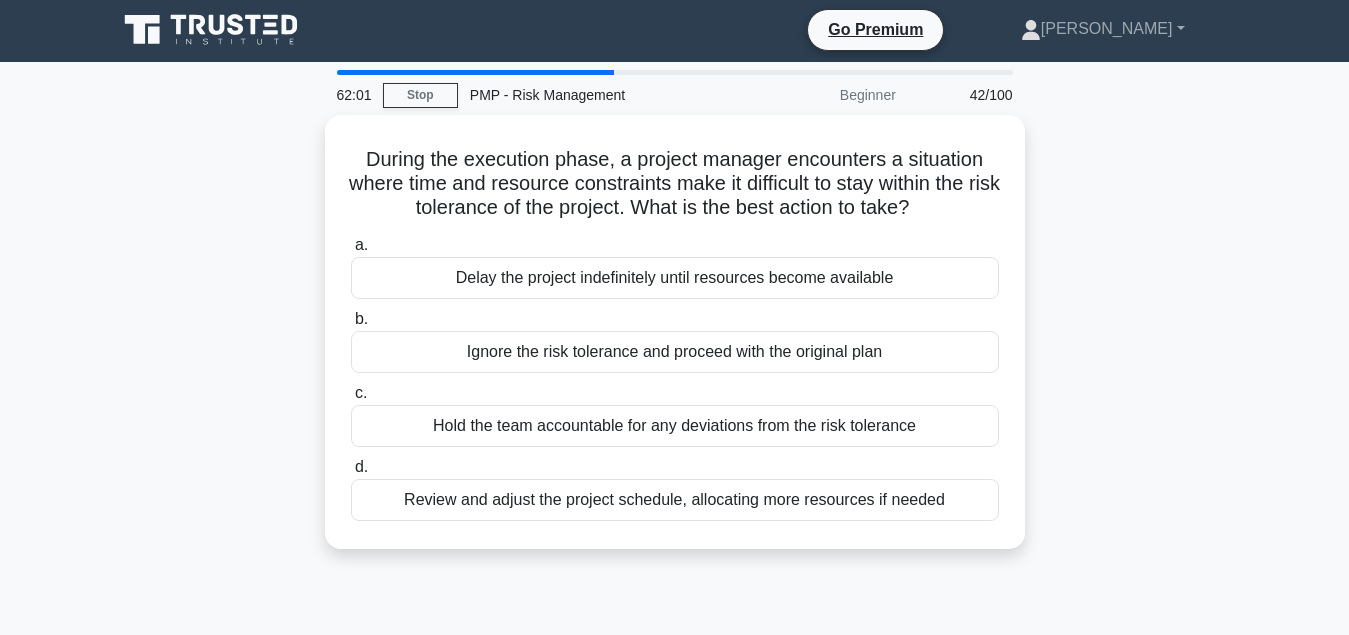 scroll, scrollTop: 0, scrollLeft: 0, axis: both 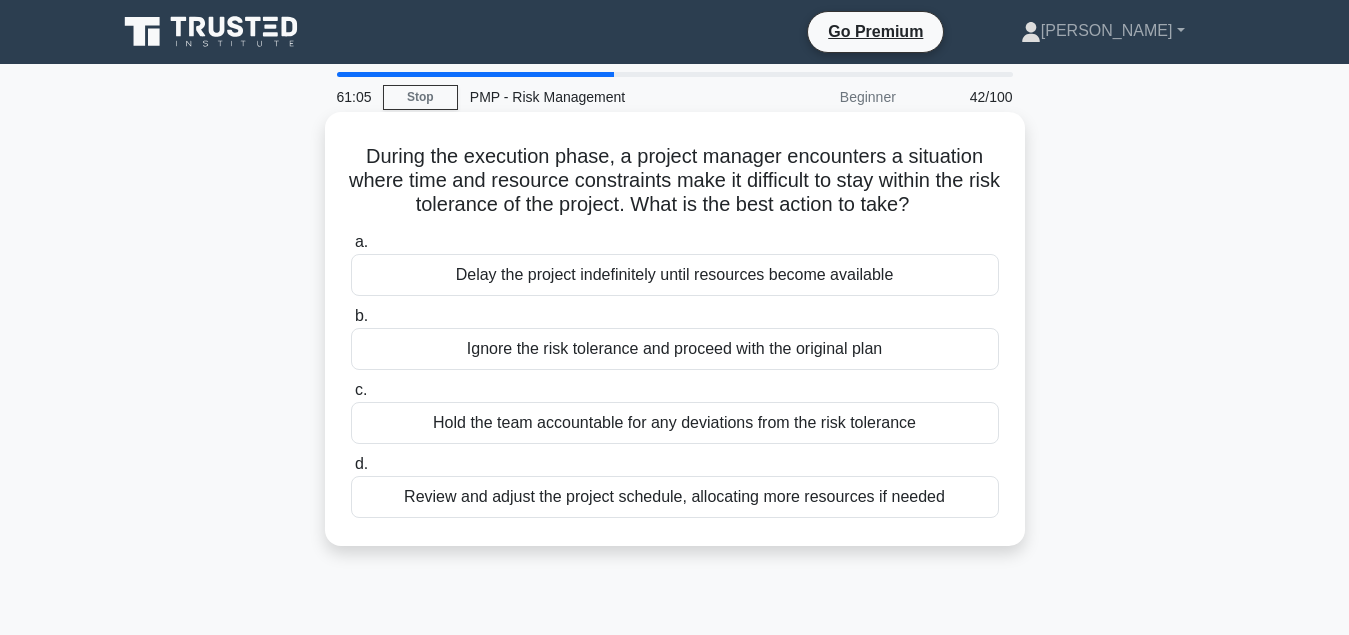 click on "Review and adjust the project schedule, allocating more resources if needed" at bounding box center [675, 497] 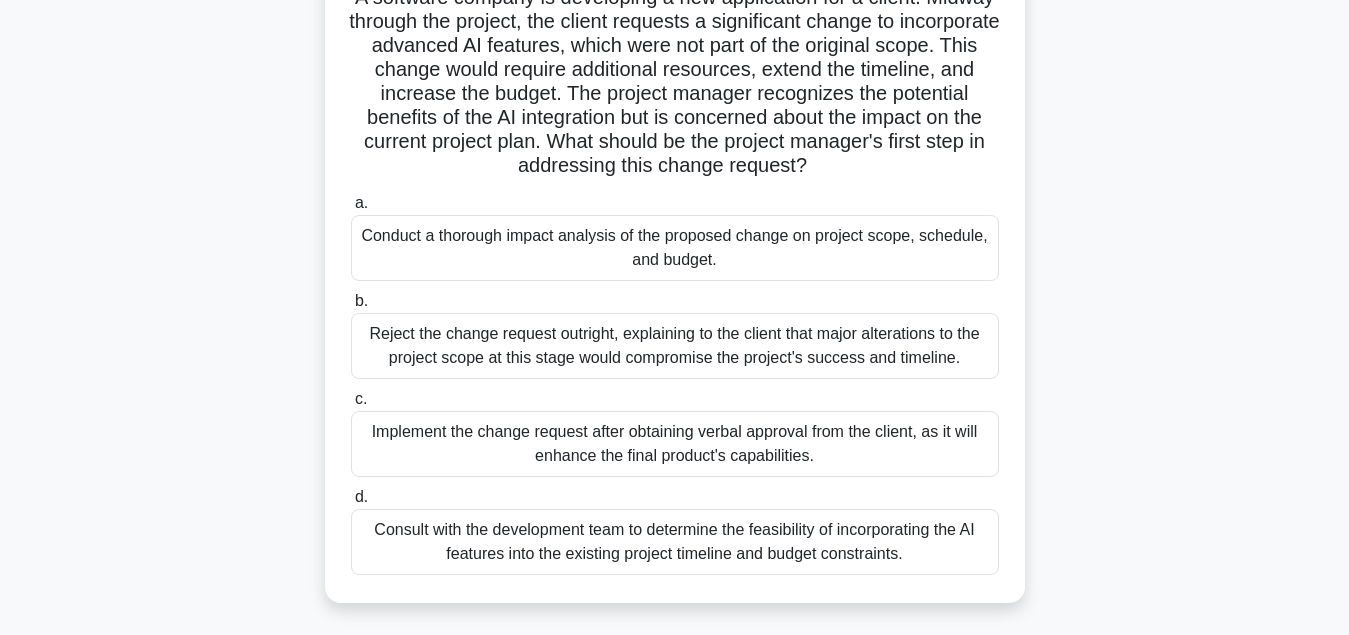 scroll, scrollTop: 204, scrollLeft: 0, axis: vertical 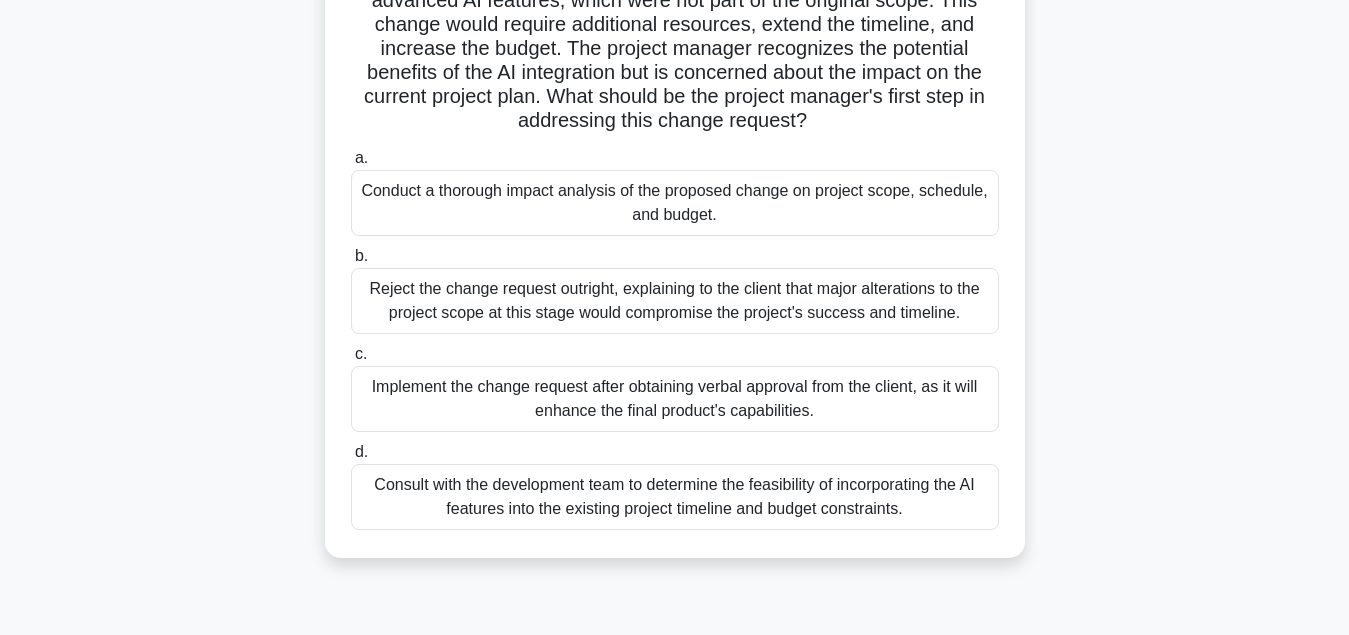 click on "Conduct a thorough impact analysis of the proposed change on project scope, schedule, and budget." at bounding box center (675, 203) 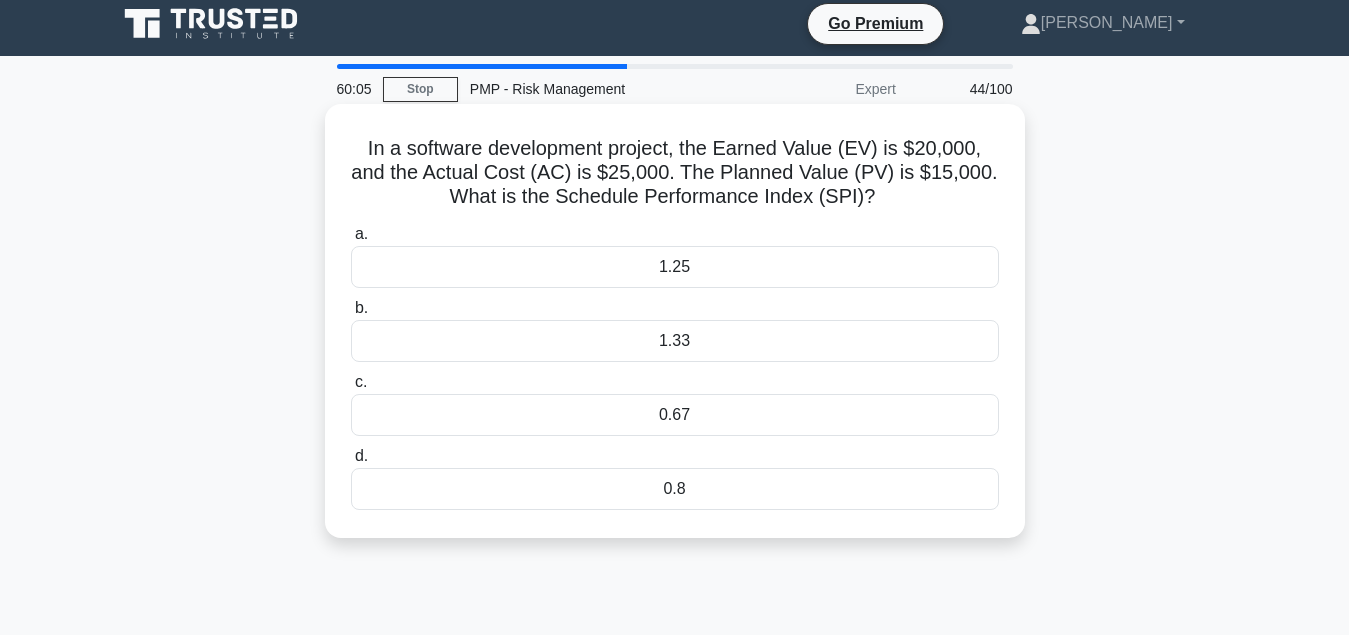 scroll, scrollTop: 0, scrollLeft: 0, axis: both 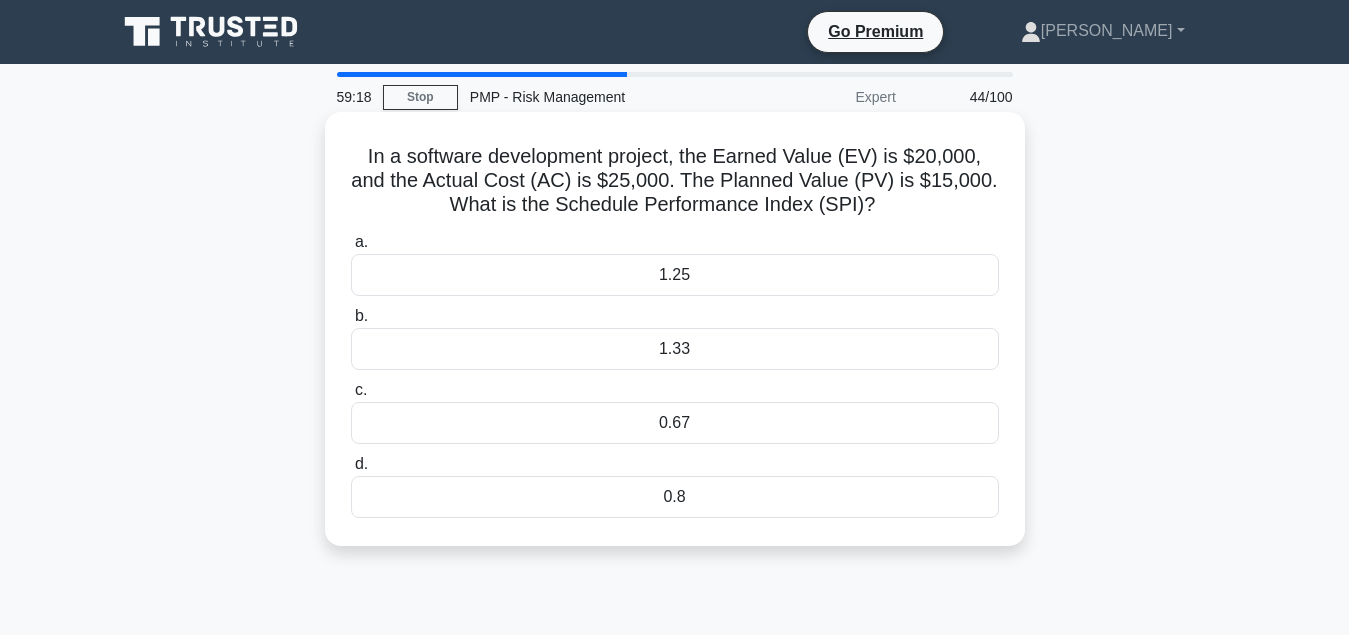 click on "1.33" at bounding box center (675, 349) 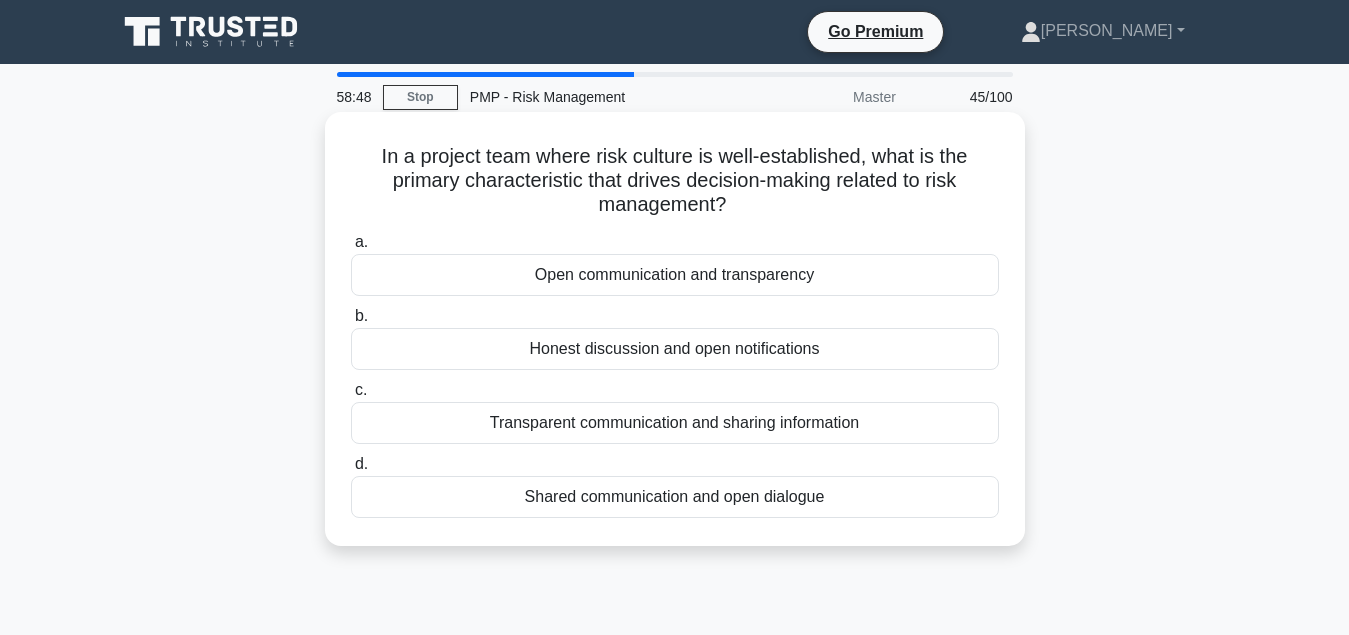 click on "Open communication and transparency" at bounding box center [675, 275] 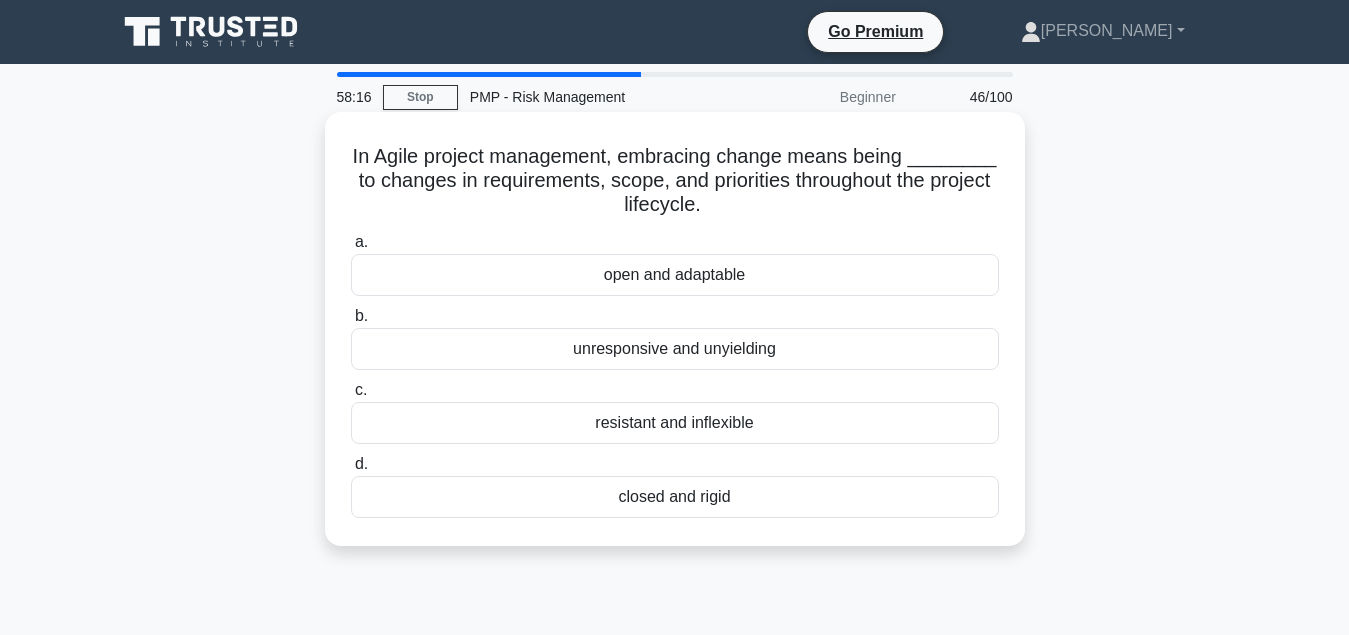 click on "open and adaptable" at bounding box center [675, 275] 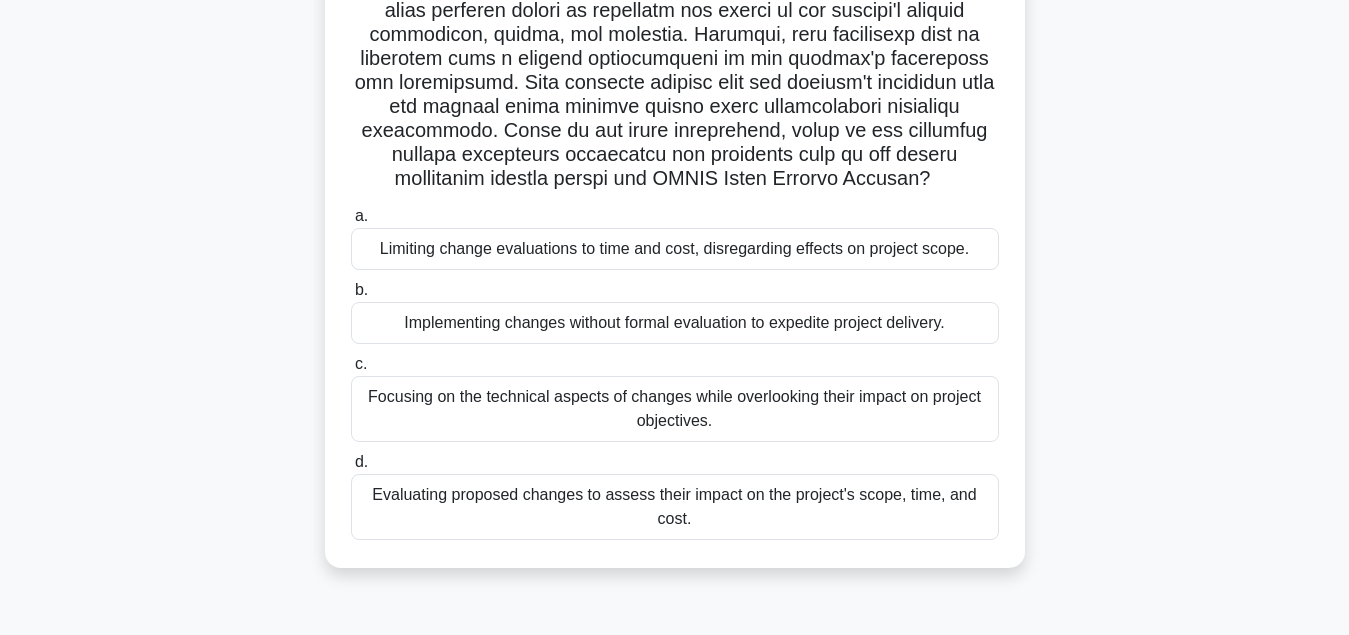 scroll, scrollTop: 445, scrollLeft: 0, axis: vertical 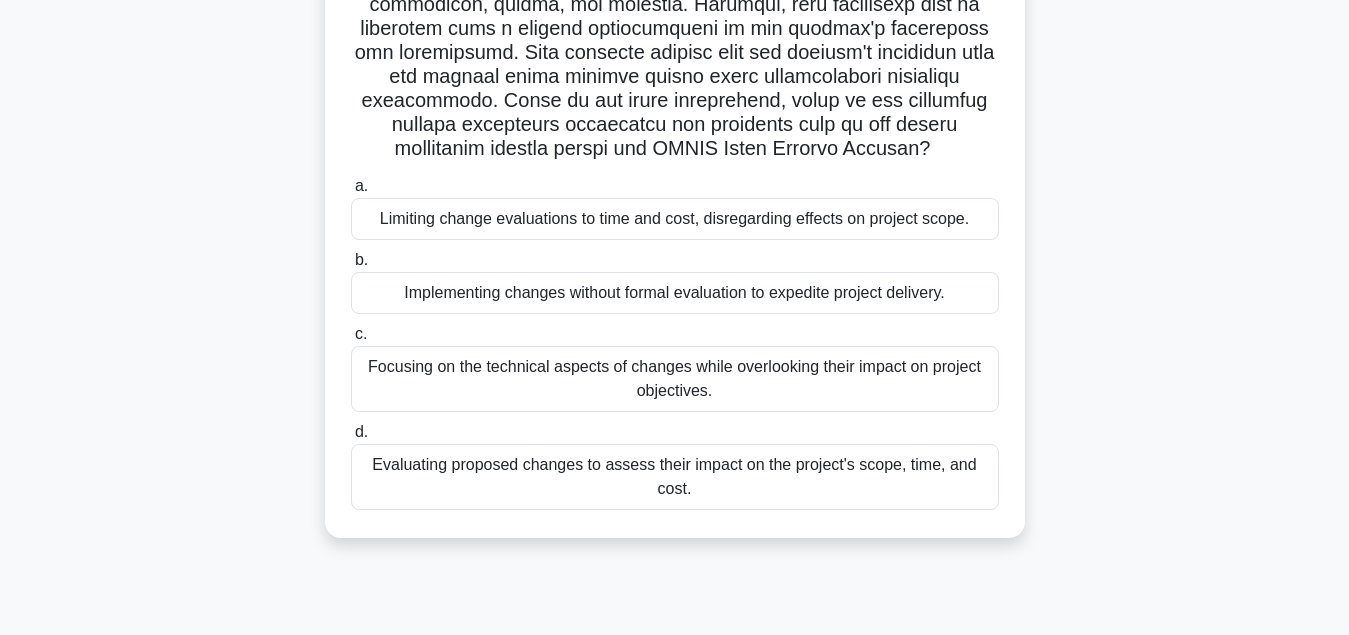click on "Evaluating proposed changes to assess their impact on the project's scope, time, and cost." at bounding box center [675, 477] 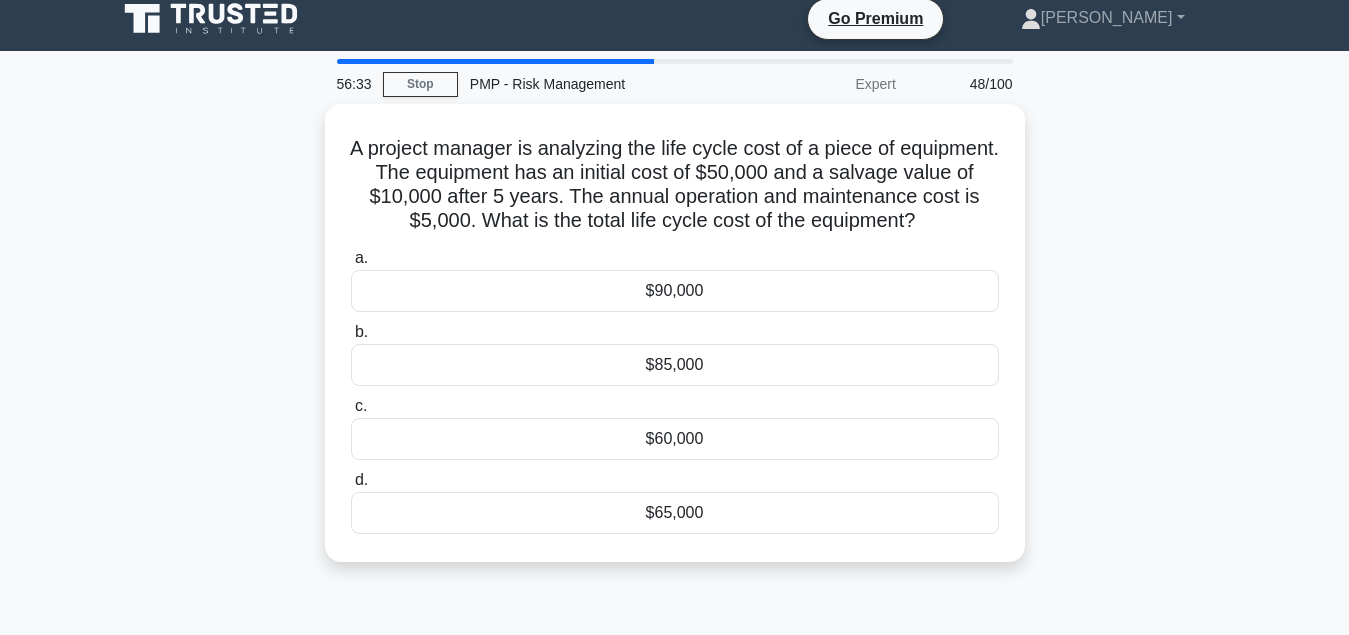 scroll, scrollTop: 0, scrollLeft: 0, axis: both 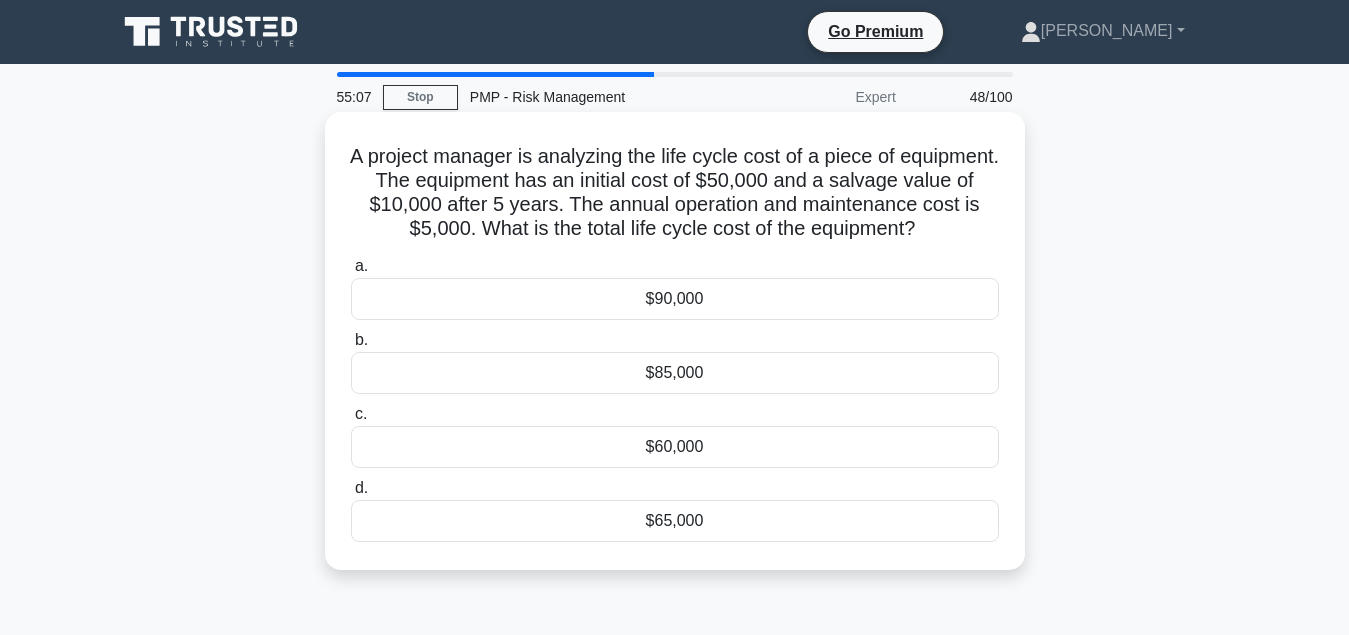 click on "$85,000" at bounding box center (675, 373) 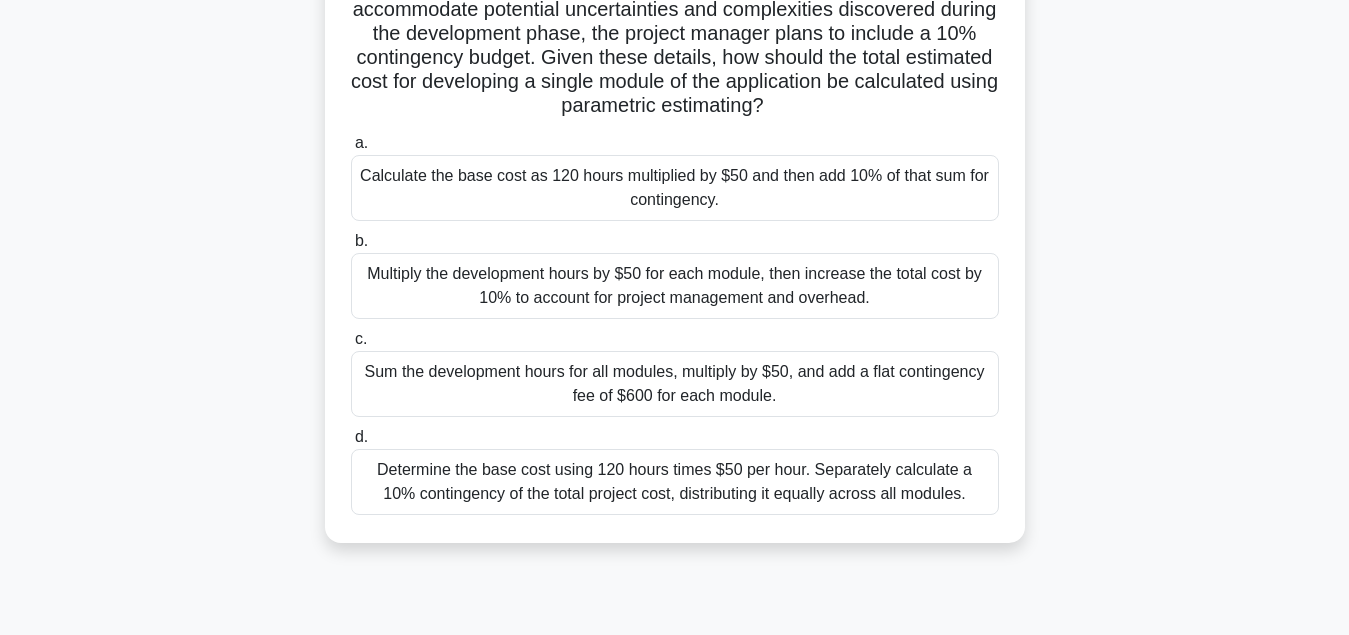scroll, scrollTop: 306, scrollLeft: 0, axis: vertical 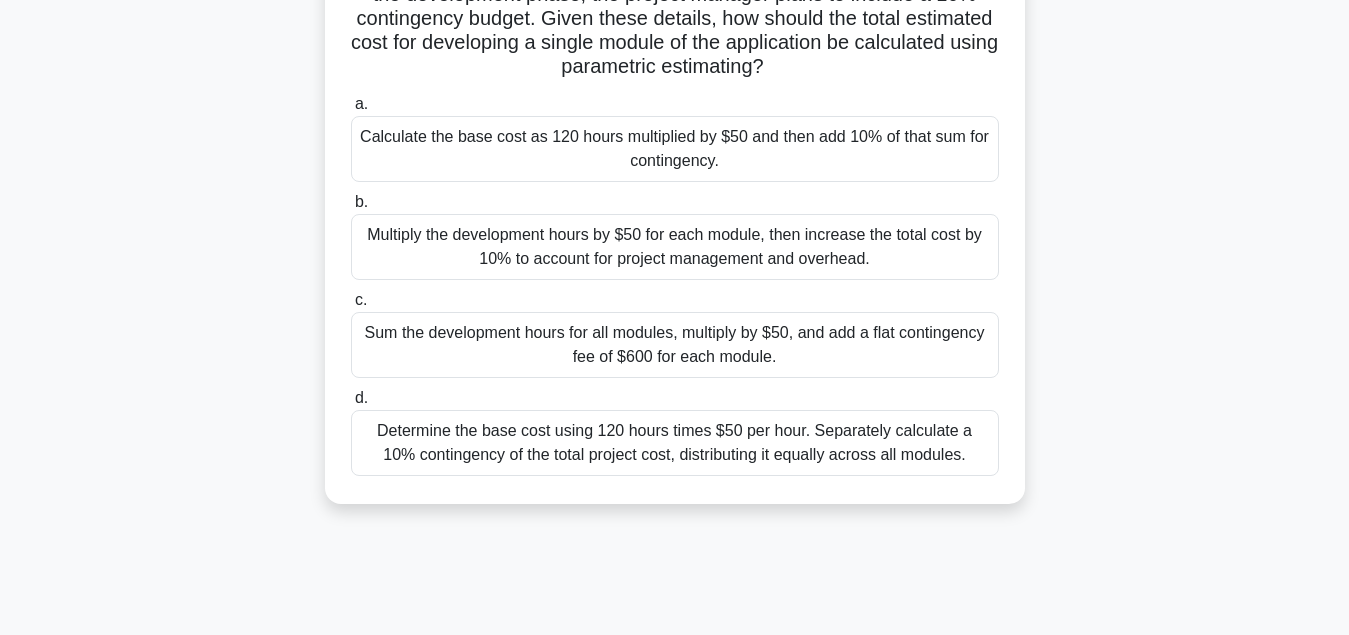 click on "Determine the base cost using 120 hours times $50 per hour. Separately calculate a 10% contingency of the total project cost, distributing it equally across all modules." at bounding box center (675, 443) 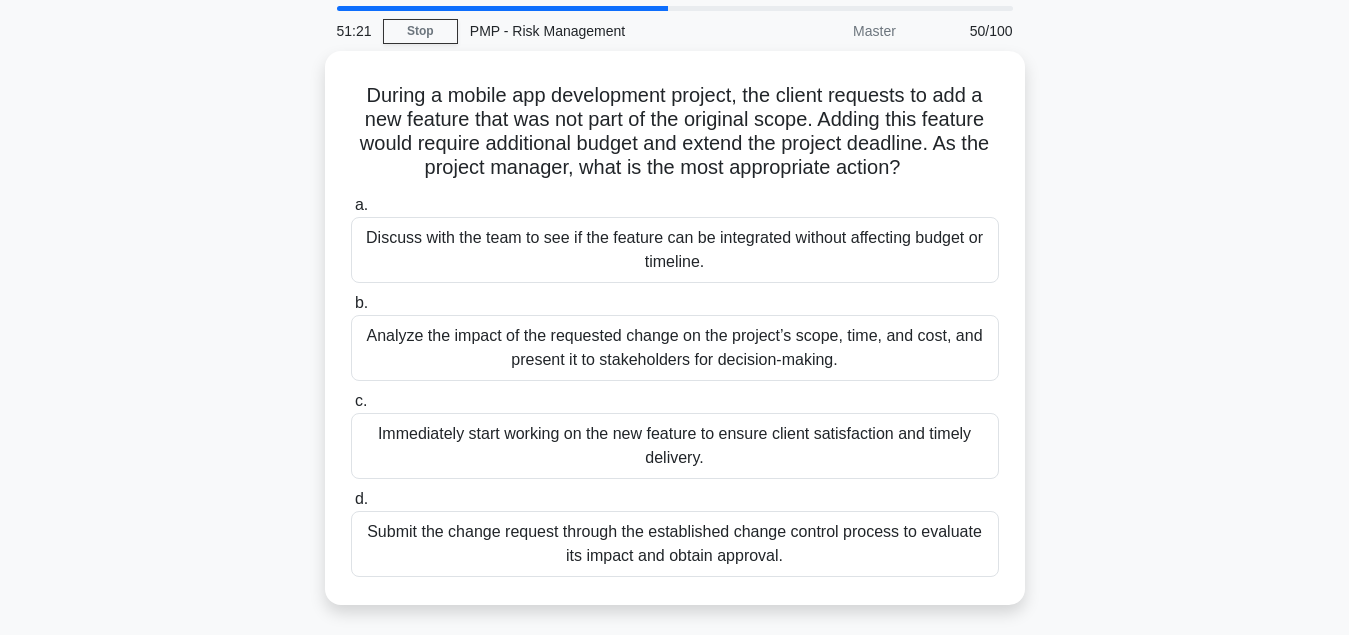 scroll, scrollTop: 102, scrollLeft: 0, axis: vertical 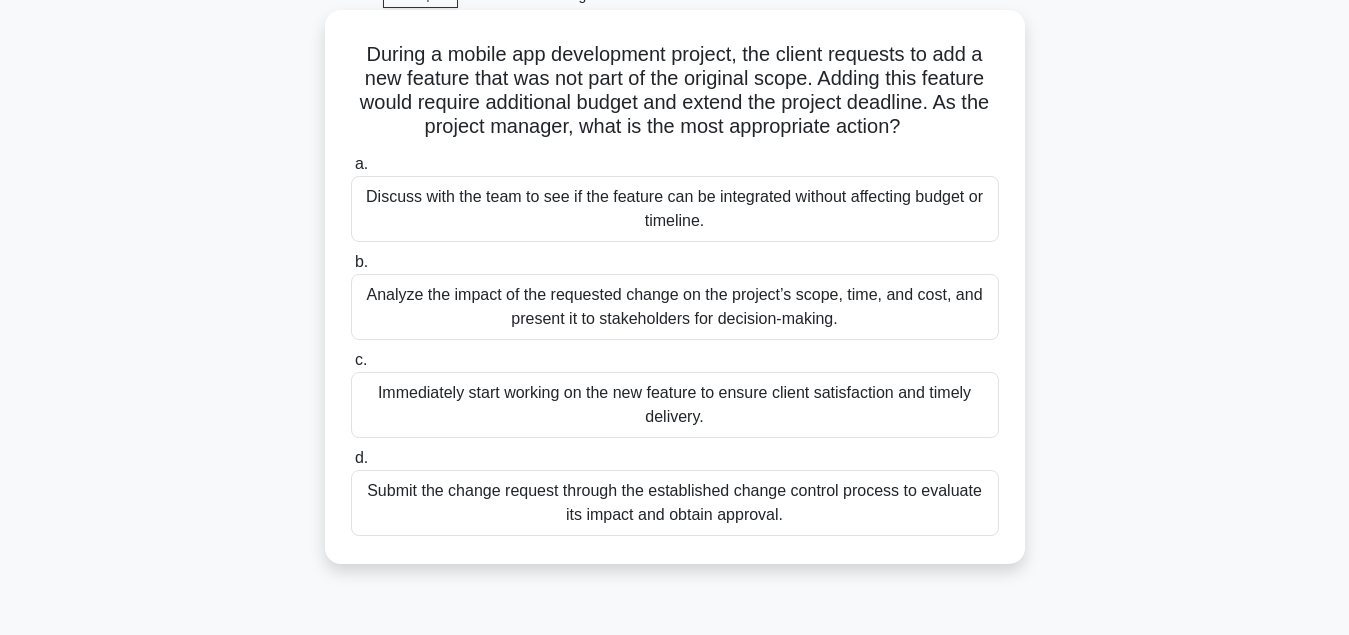 click on "Submit the change request through the established change control process to evaluate its impact and obtain approval." at bounding box center (675, 503) 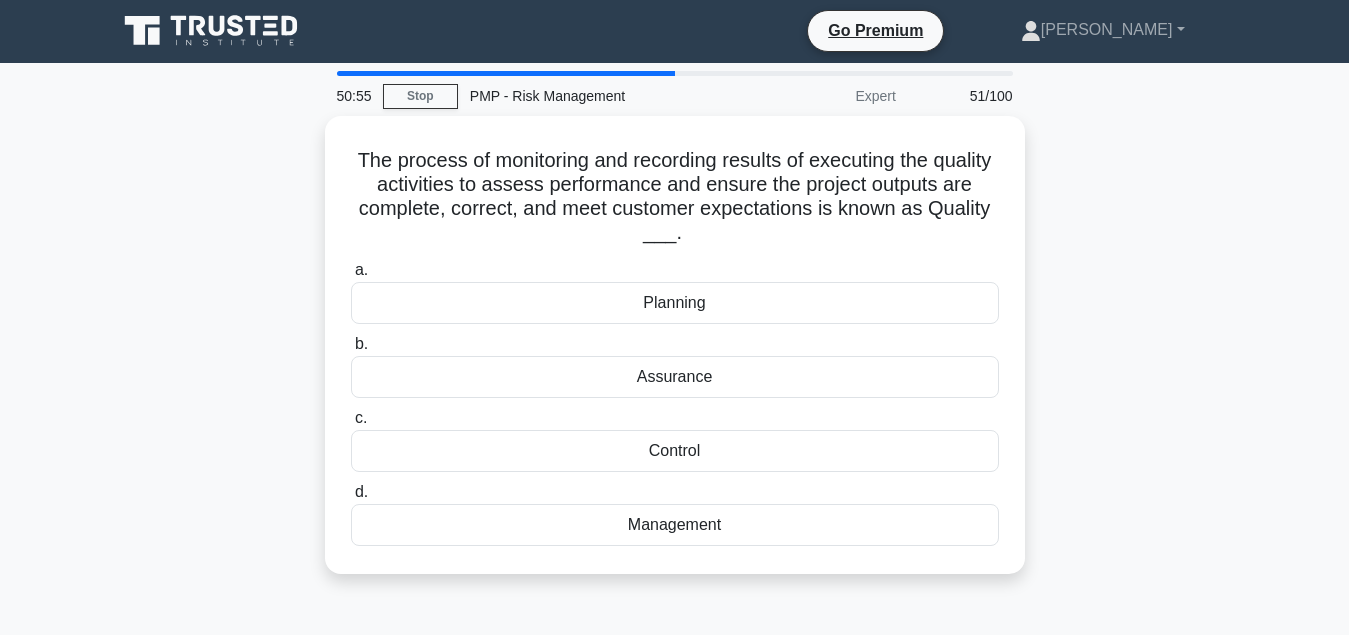 scroll, scrollTop: 0, scrollLeft: 0, axis: both 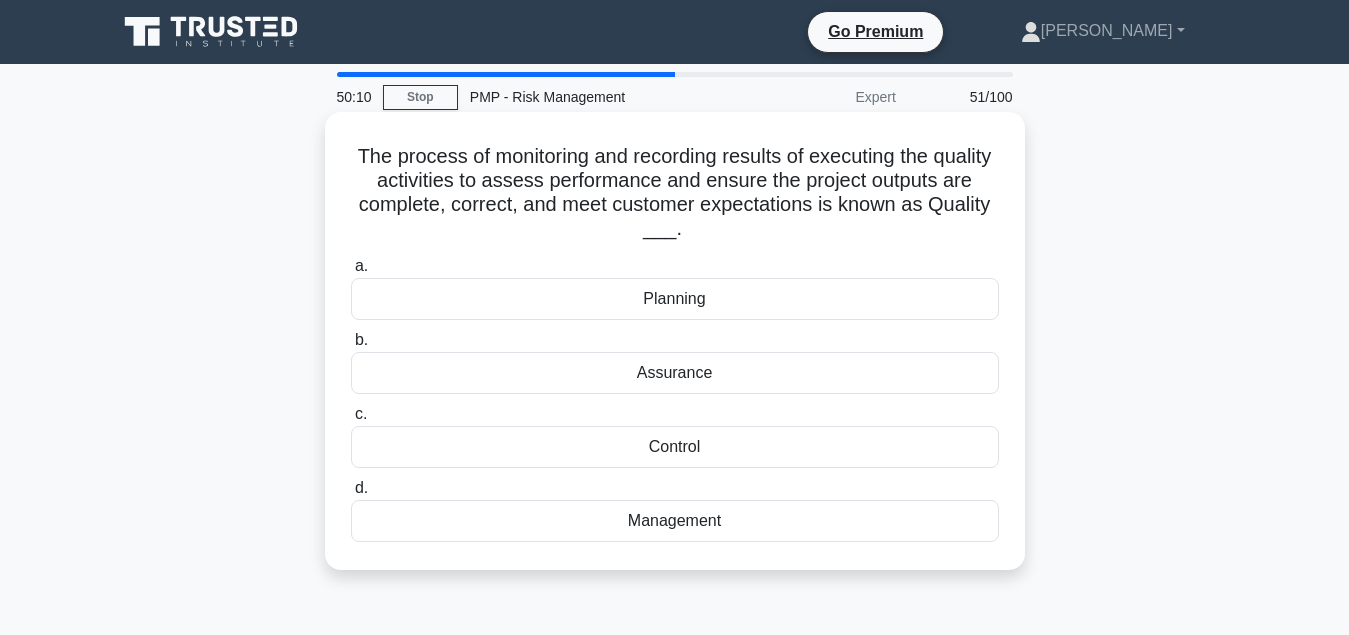 click on "Control" at bounding box center (675, 447) 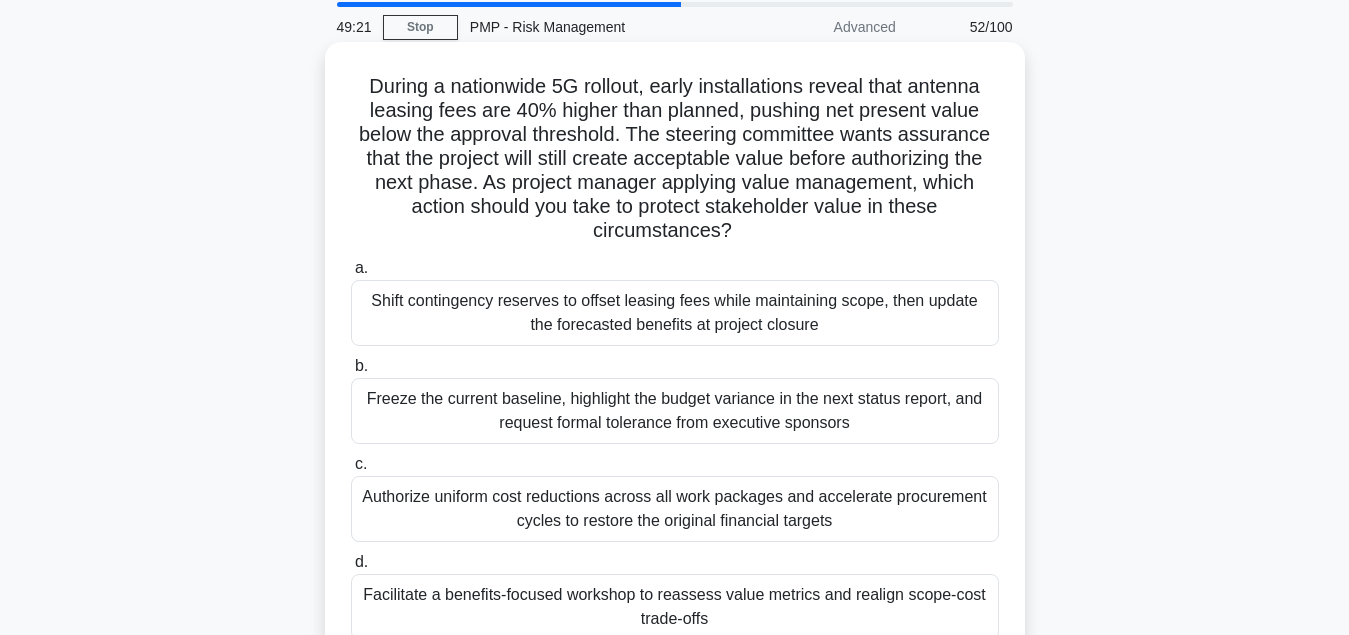 scroll, scrollTop: 102, scrollLeft: 0, axis: vertical 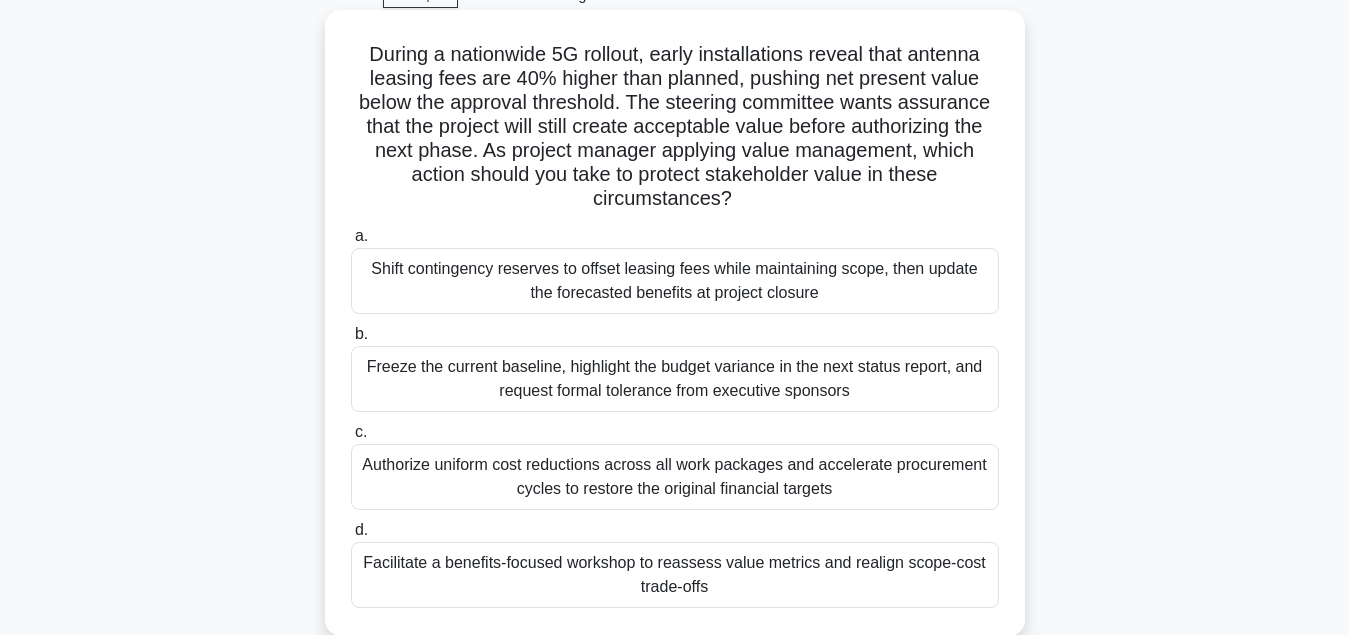 click on "Facilitate a benefits-focused workshop to reassess value metrics and realign scope-cost trade-offs" at bounding box center [675, 575] 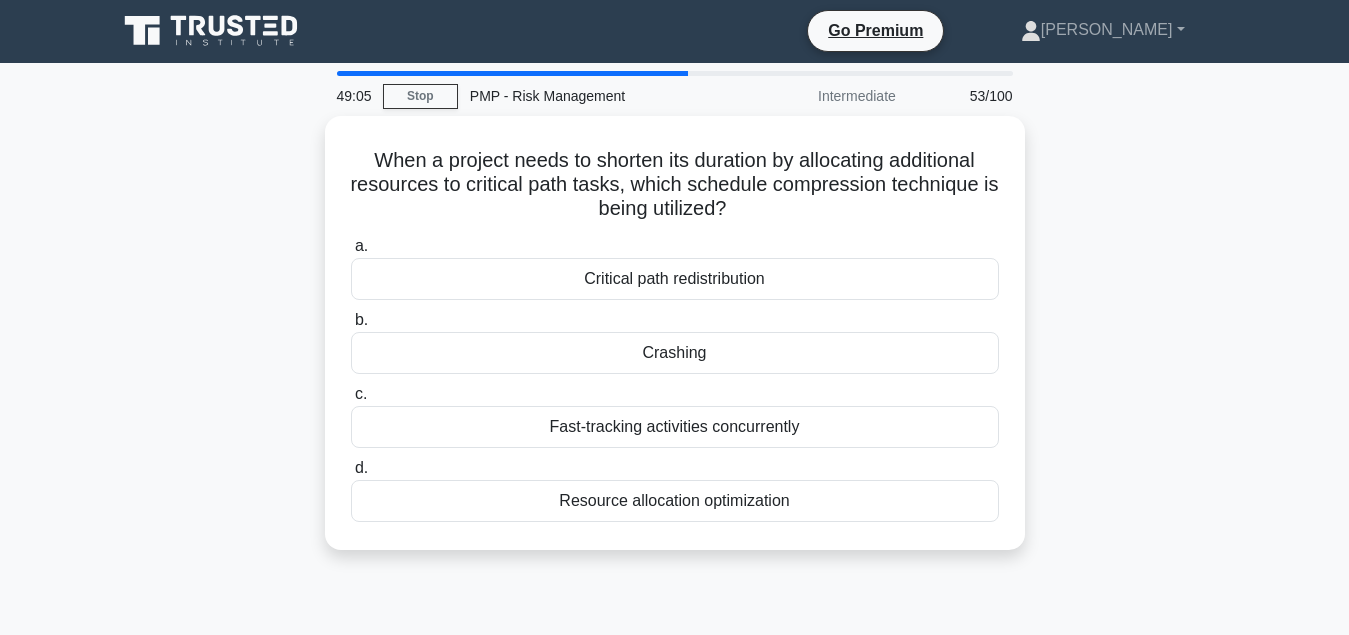 scroll, scrollTop: 0, scrollLeft: 0, axis: both 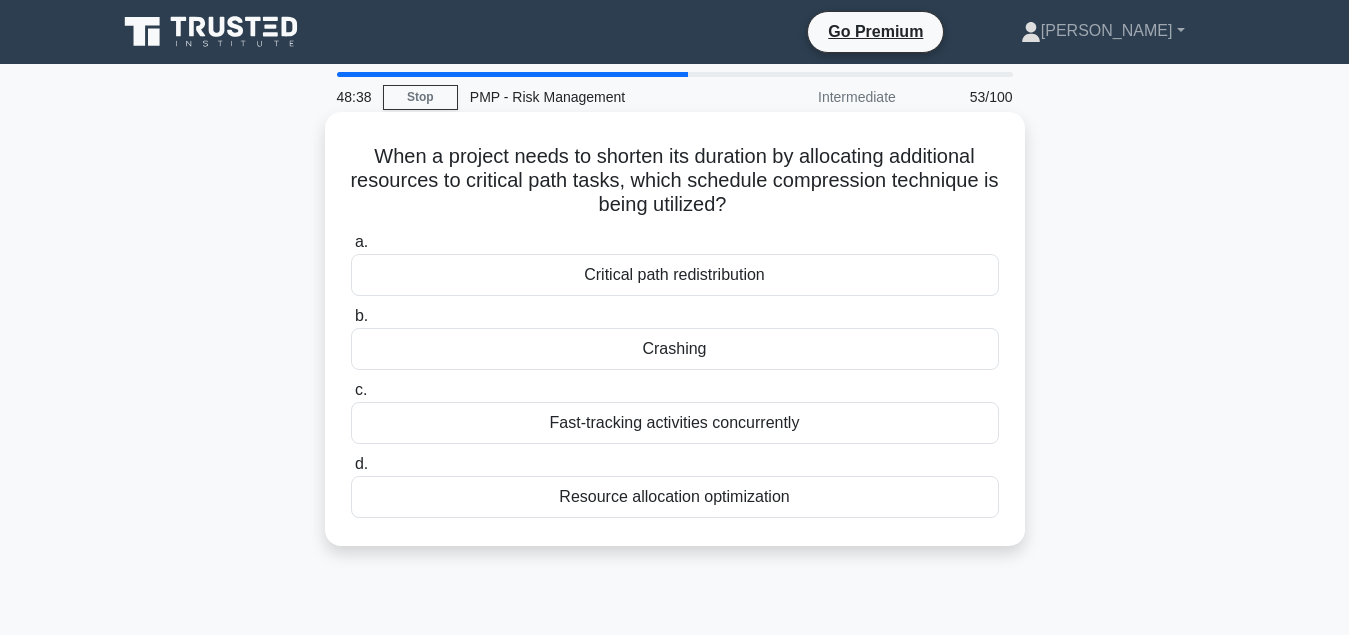 click on "Crashing" at bounding box center (675, 349) 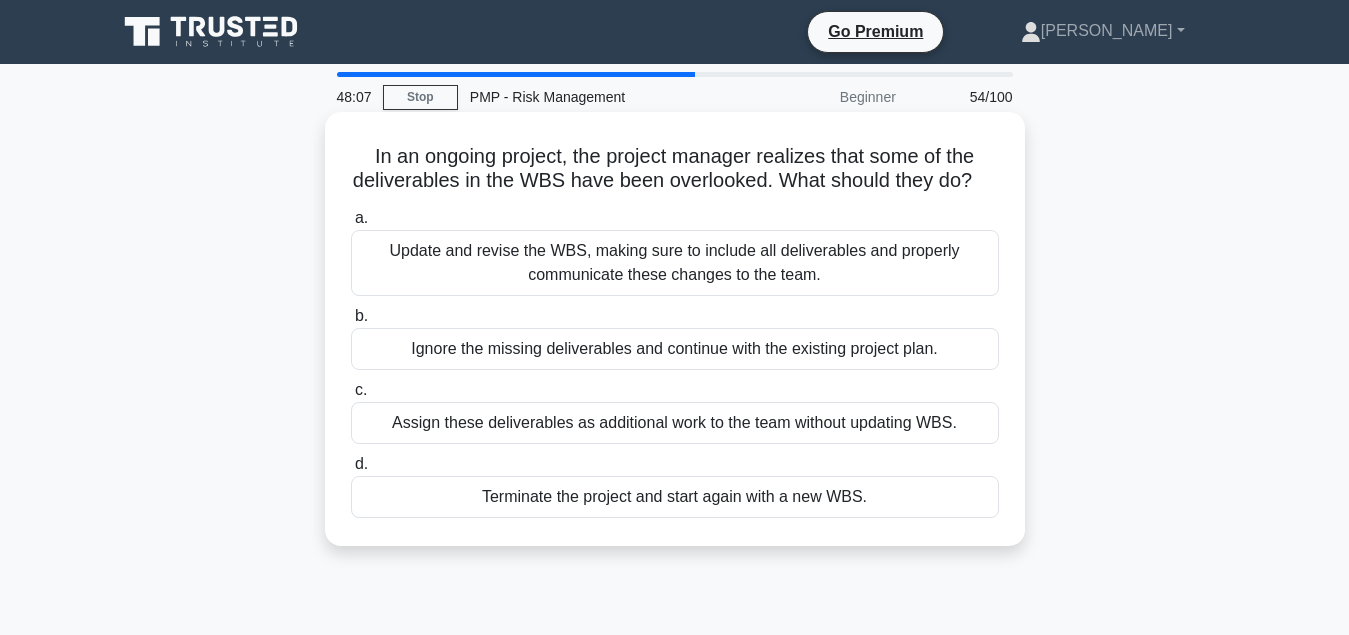 click on "Update and revise the WBS, making sure to include all deliverables and properly communicate these changes to the team." at bounding box center (675, 263) 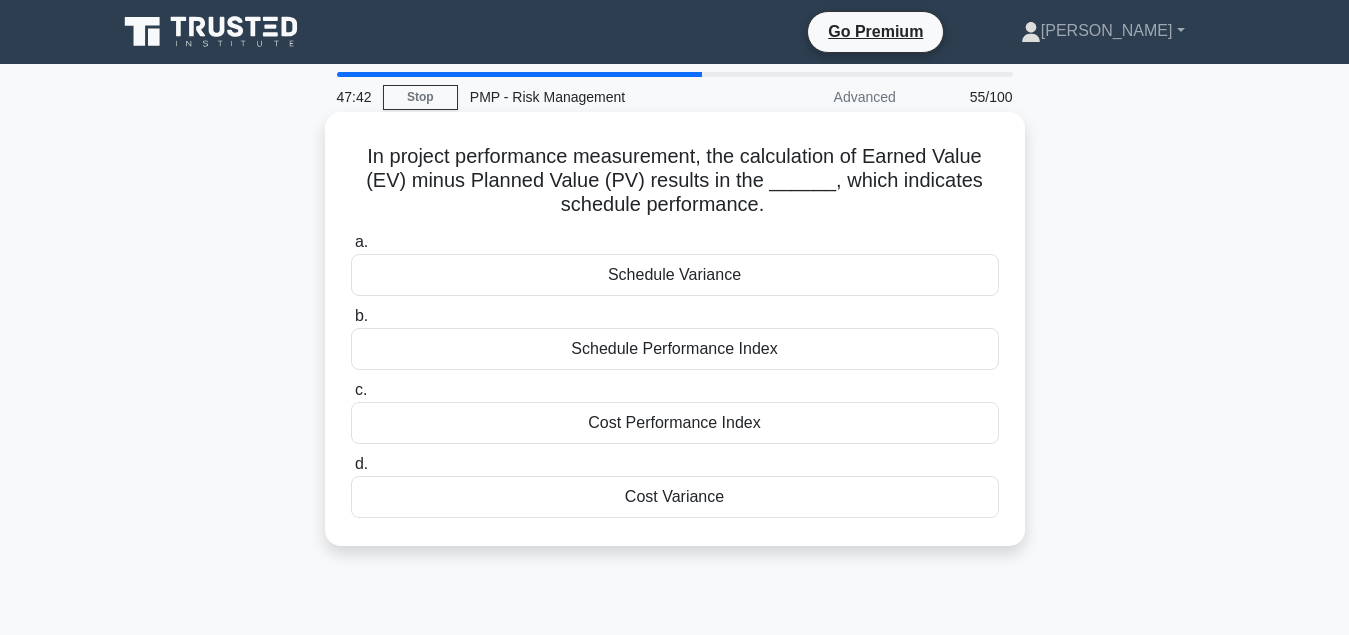 click on "Schedule Variance" at bounding box center [675, 275] 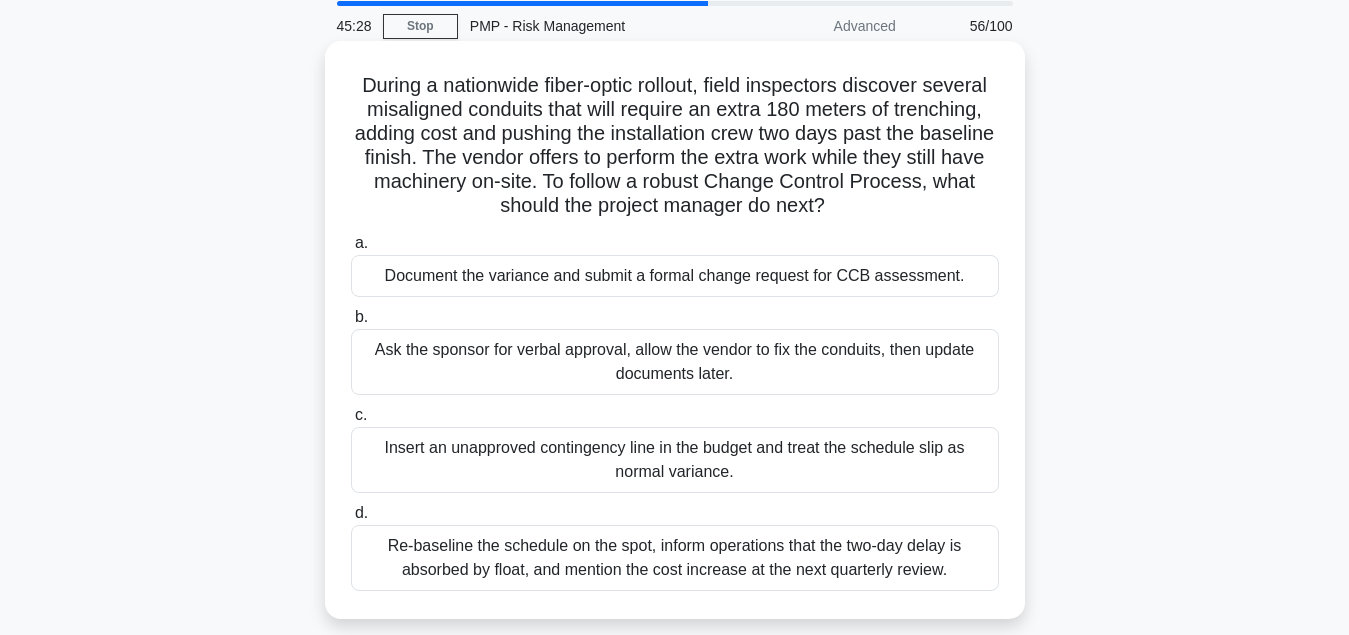scroll, scrollTop: 102, scrollLeft: 0, axis: vertical 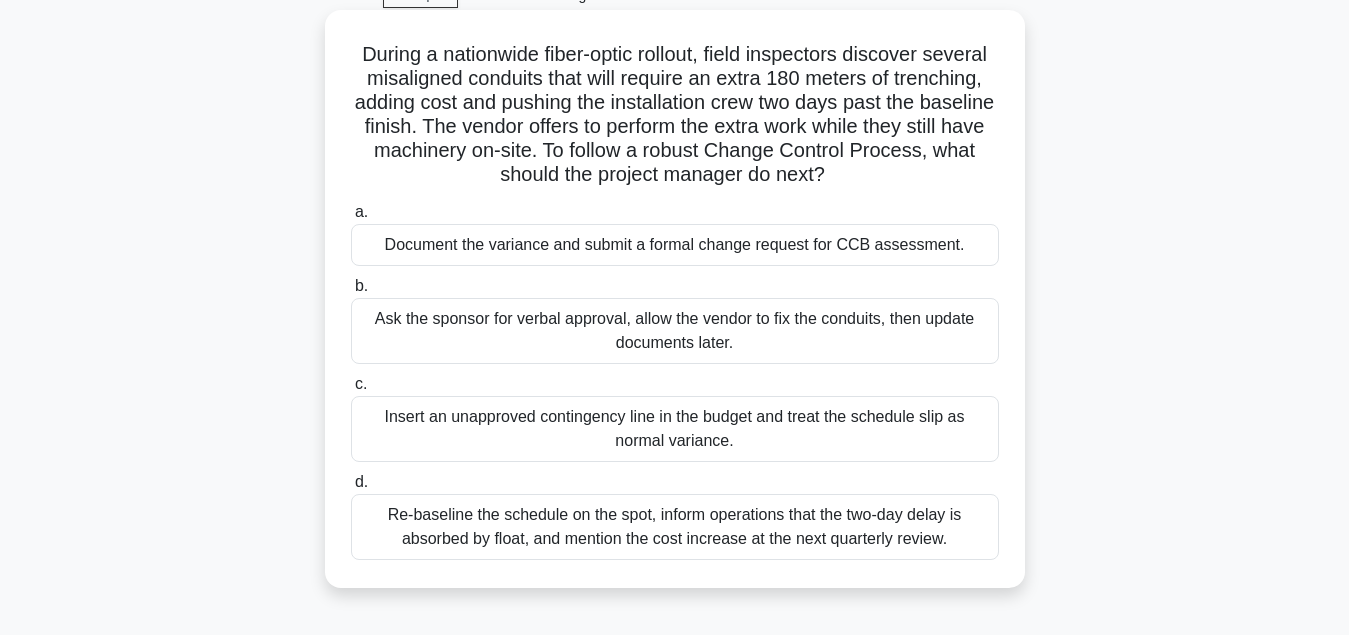 click on "Re-baseline the schedule on the spot, inform operations that the two-day delay is absorbed by float, and mention the cost increase at the next quarterly review." at bounding box center [675, 527] 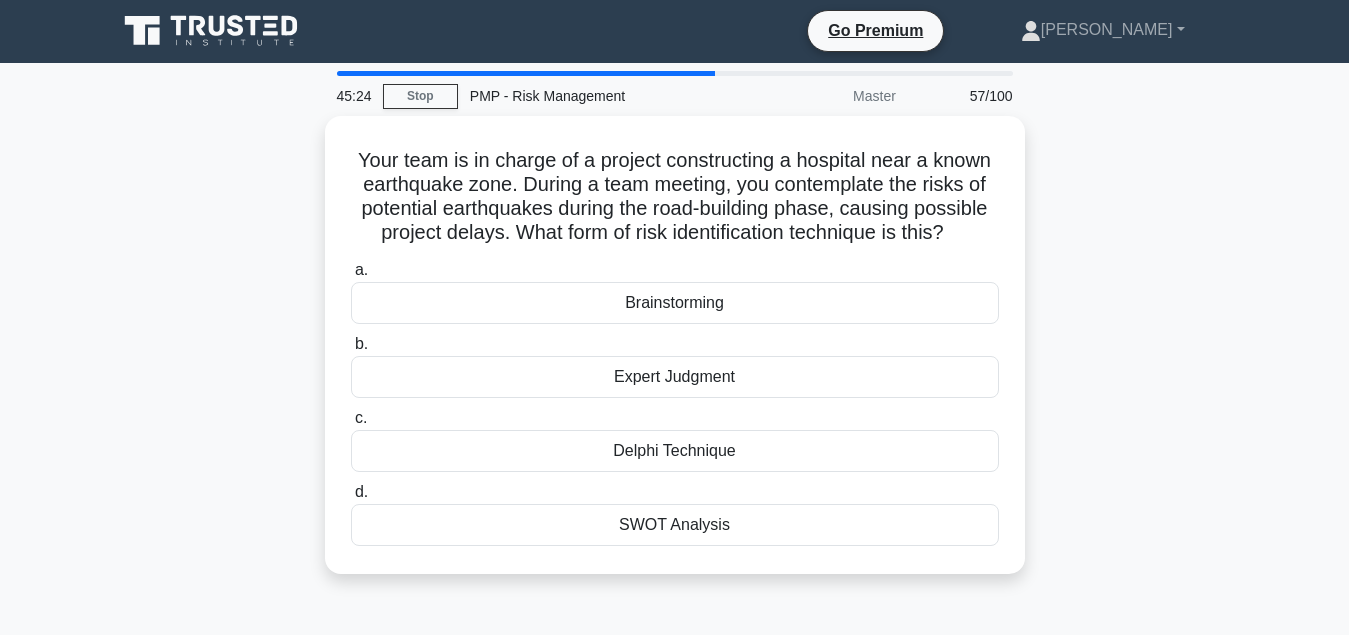 scroll, scrollTop: 0, scrollLeft: 0, axis: both 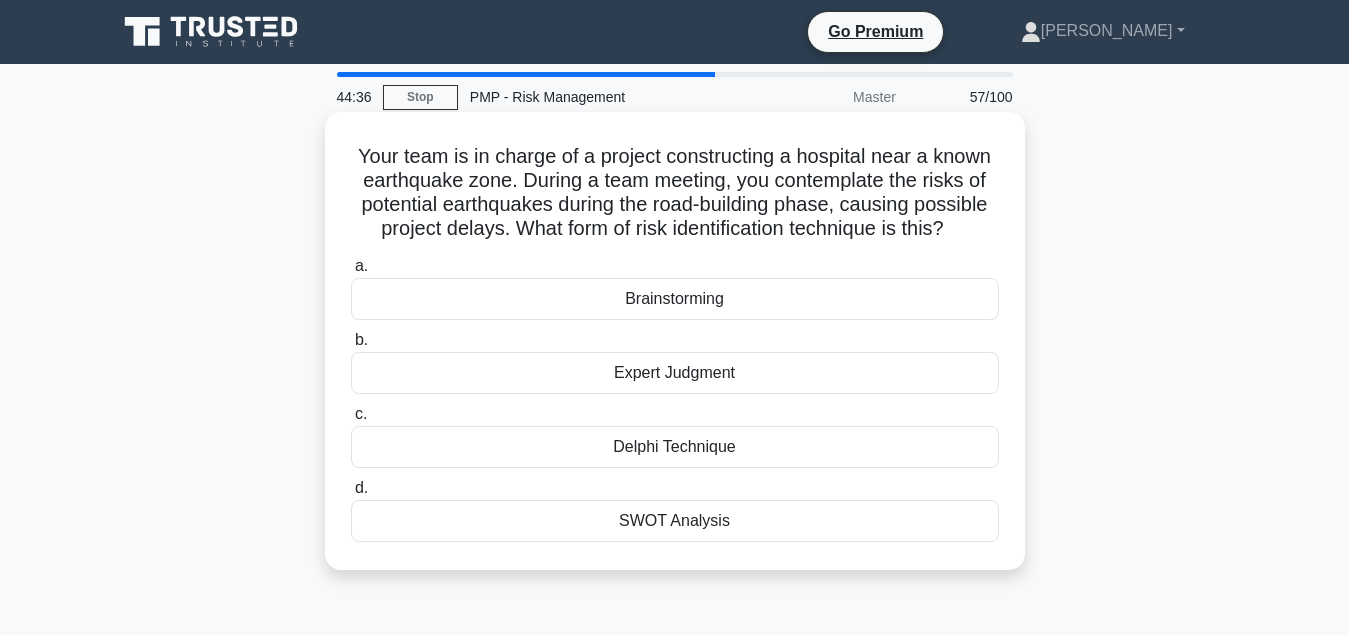 click on "Brainstorming" at bounding box center [675, 299] 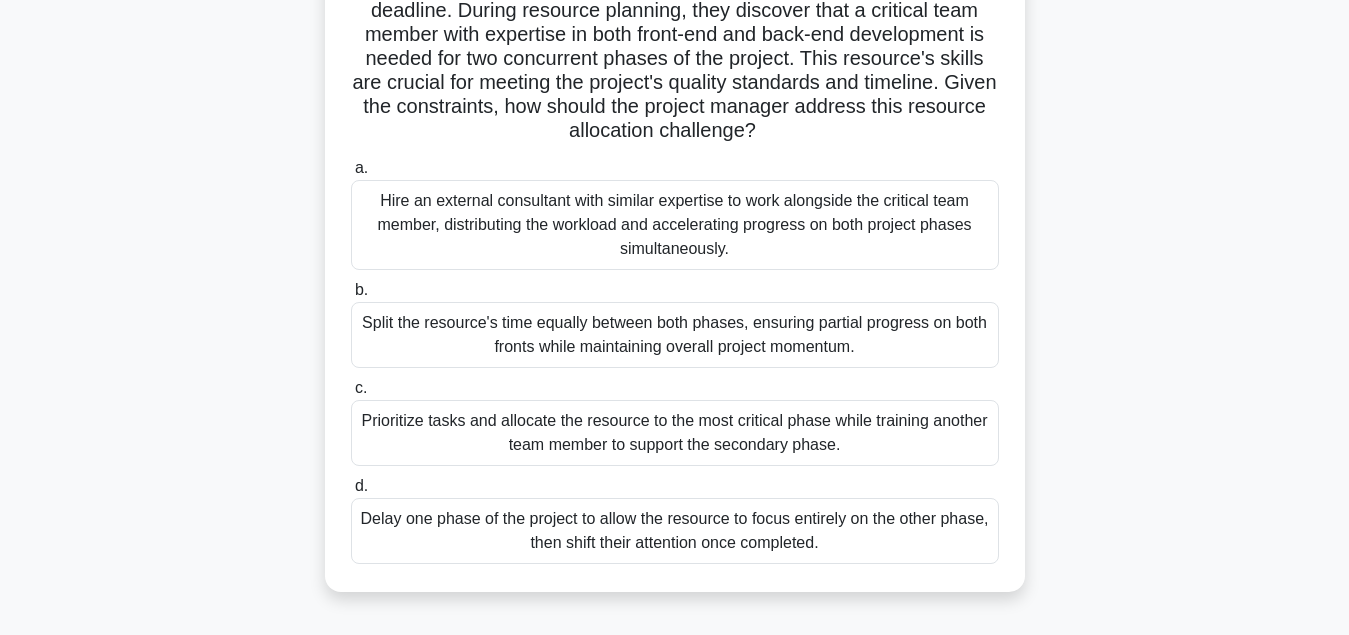 scroll, scrollTop: 204, scrollLeft: 0, axis: vertical 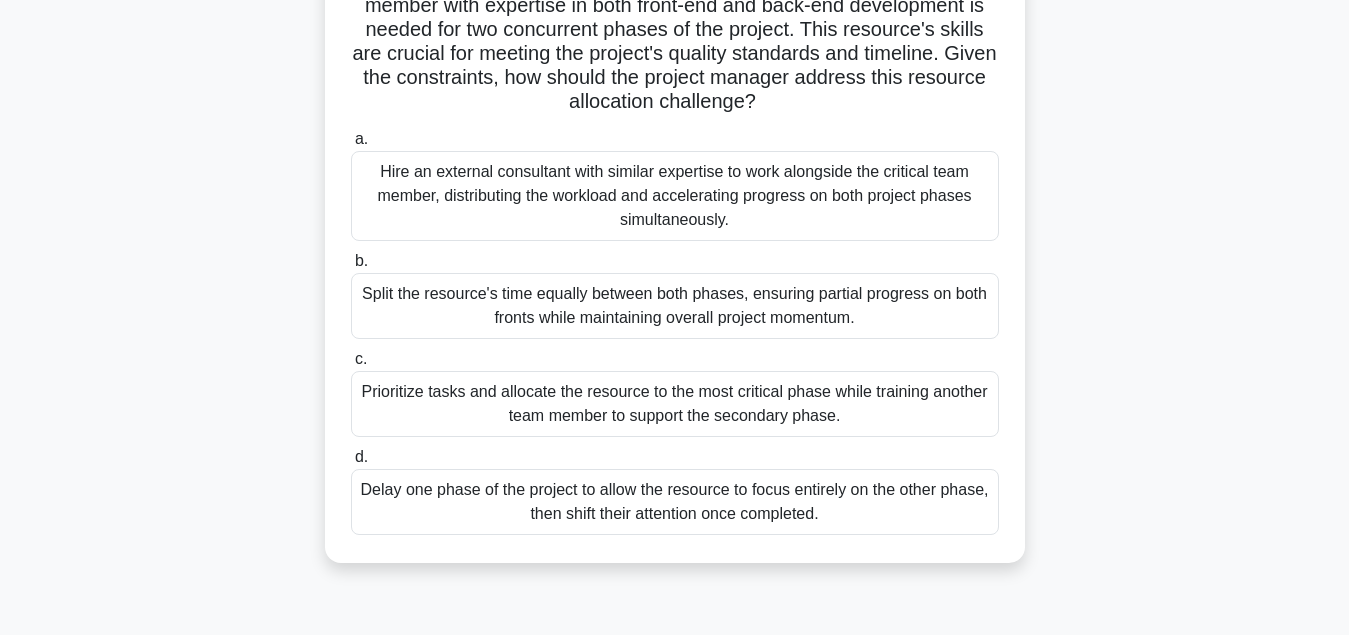 click on "Prioritize tasks and allocate the resource to the most critical phase while training another team member to support the secondary phase." at bounding box center [675, 404] 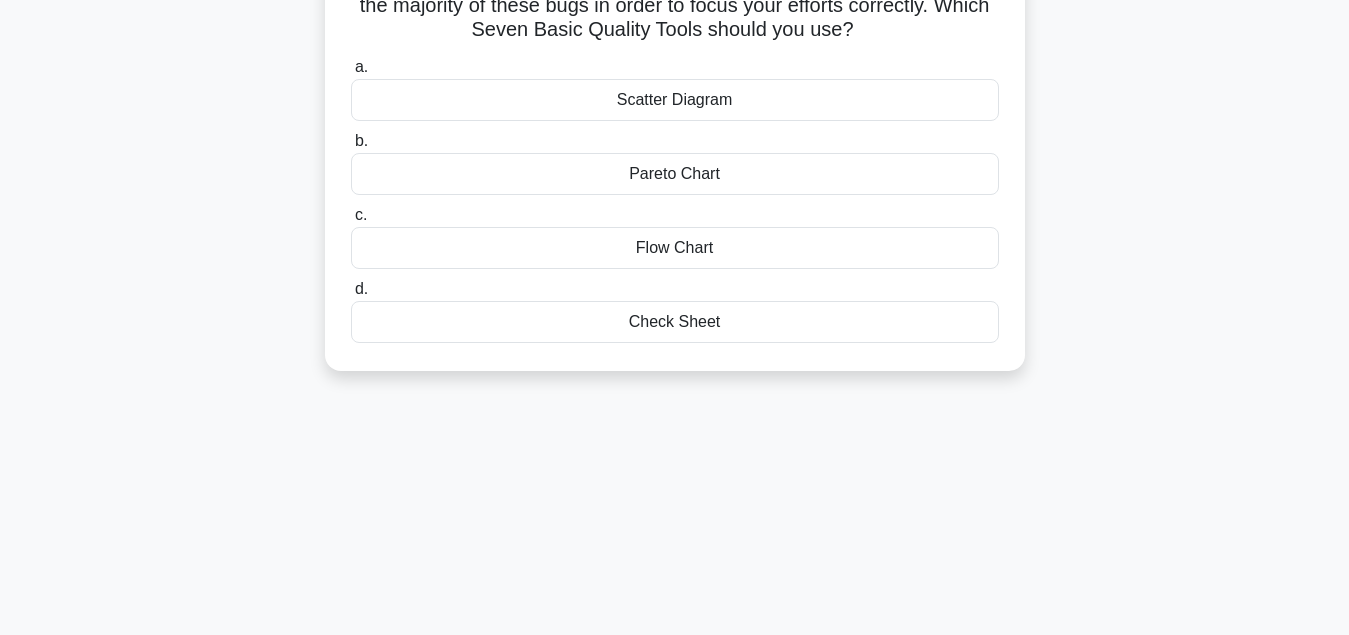 scroll, scrollTop: 0, scrollLeft: 0, axis: both 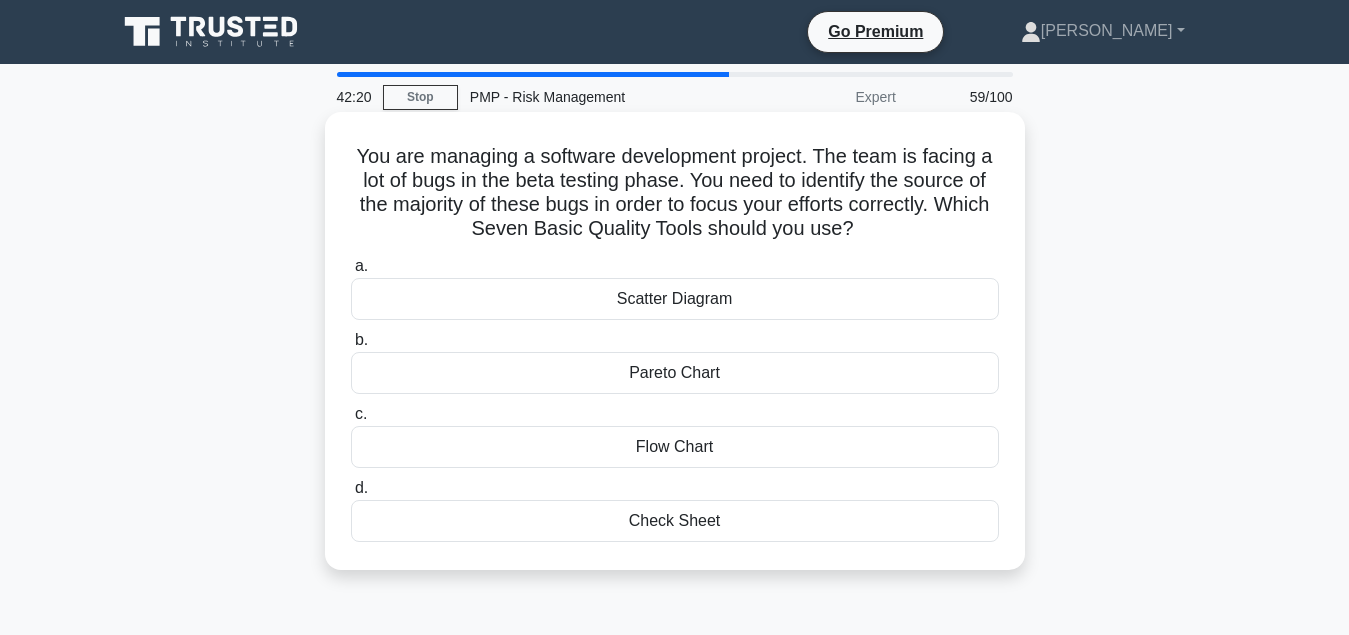click on "Pareto Chart" at bounding box center [675, 373] 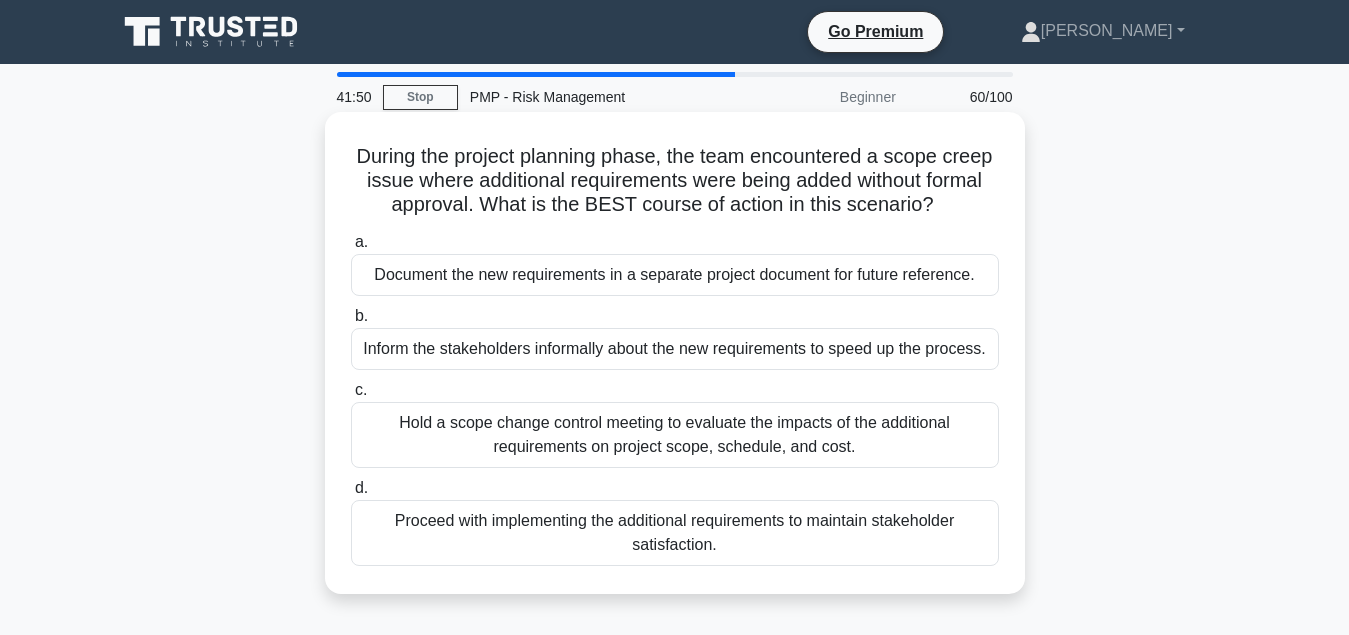 click on "Hold a scope change control meeting to evaluate the impacts of the additional requirements on project scope, schedule, and cost." at bounding box center [675, 435] 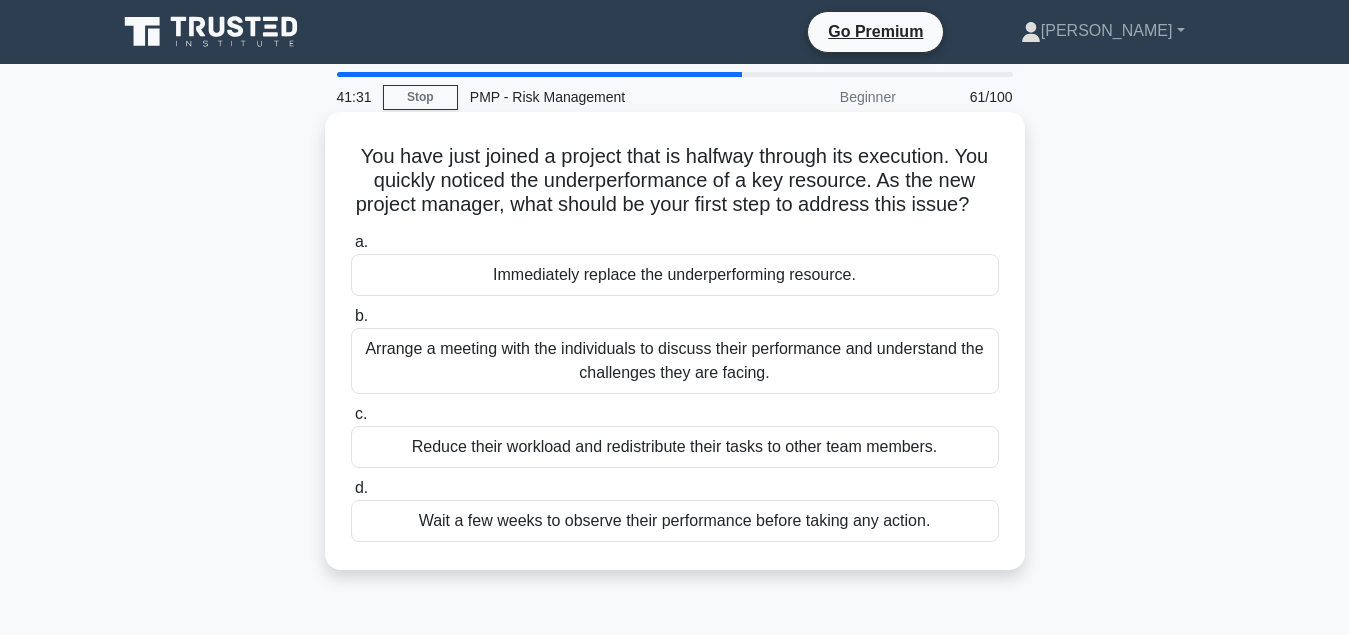 click on "Arrange a meeting with the individuals to discuss their performance and understand the challenges they are facing." at bounding box center [675, 361] 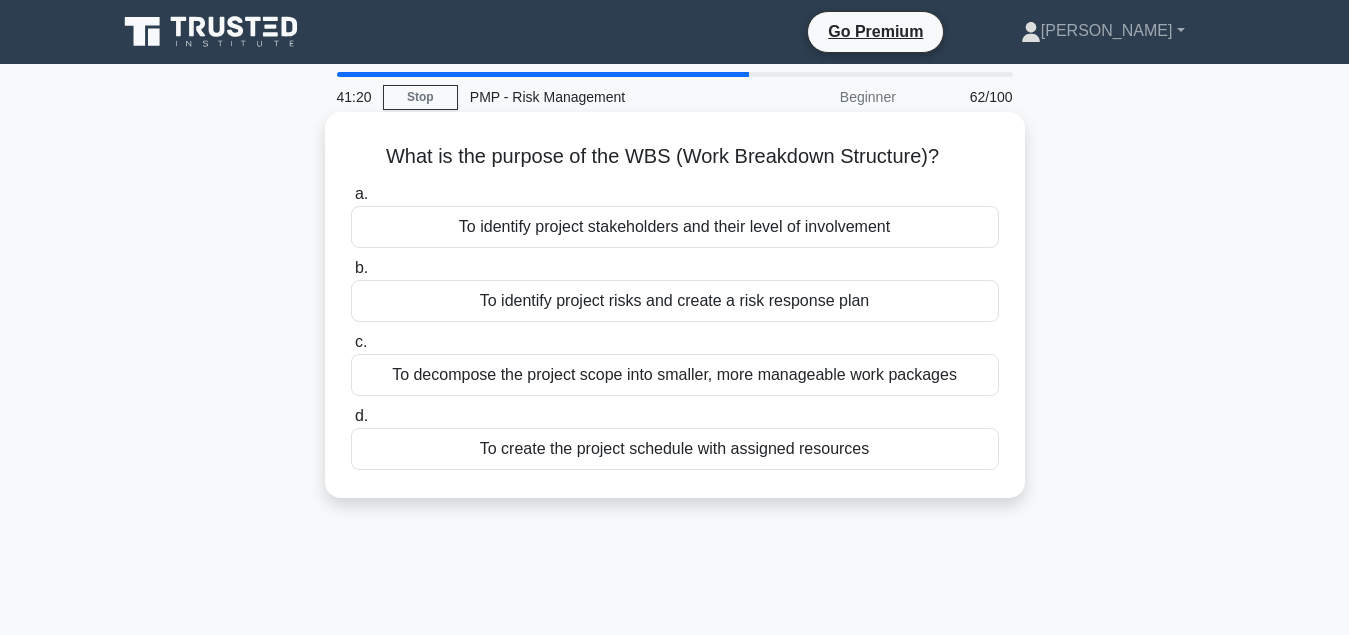 click on "To decompose the project scope into smaller, more manageable work packages" at bounding box center [675, 375] 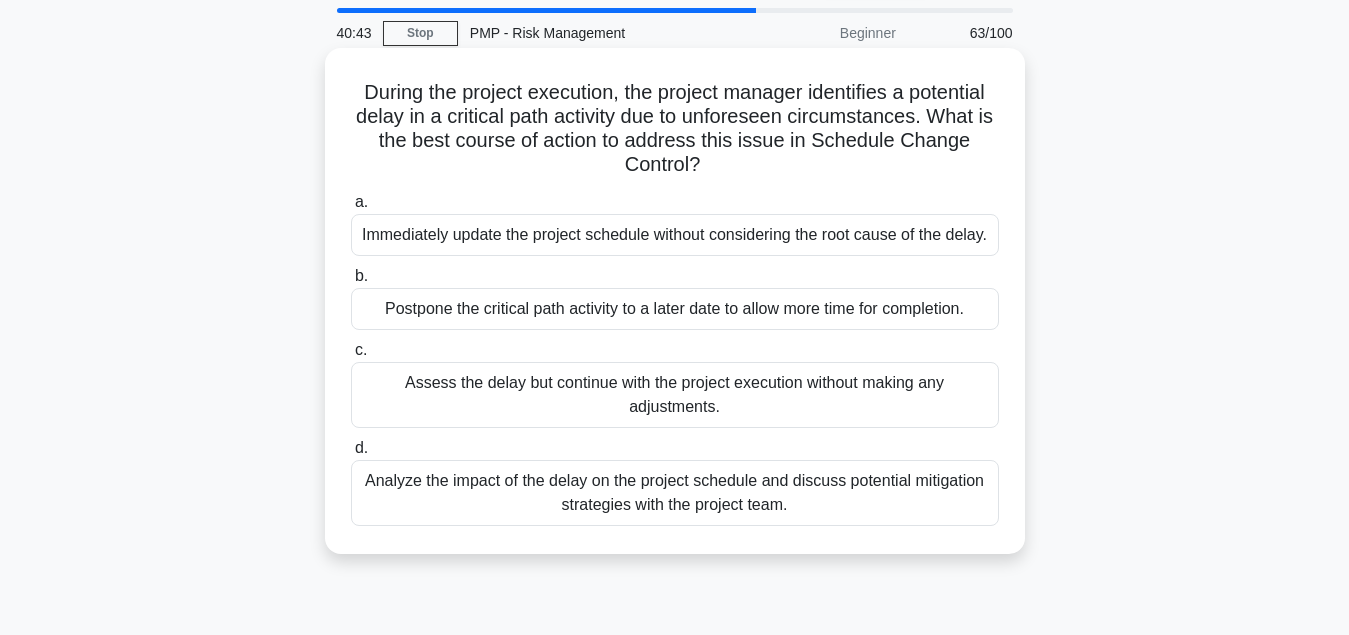 scroll, scrollTop: 102, scrollLeft: 0, axis: vertical 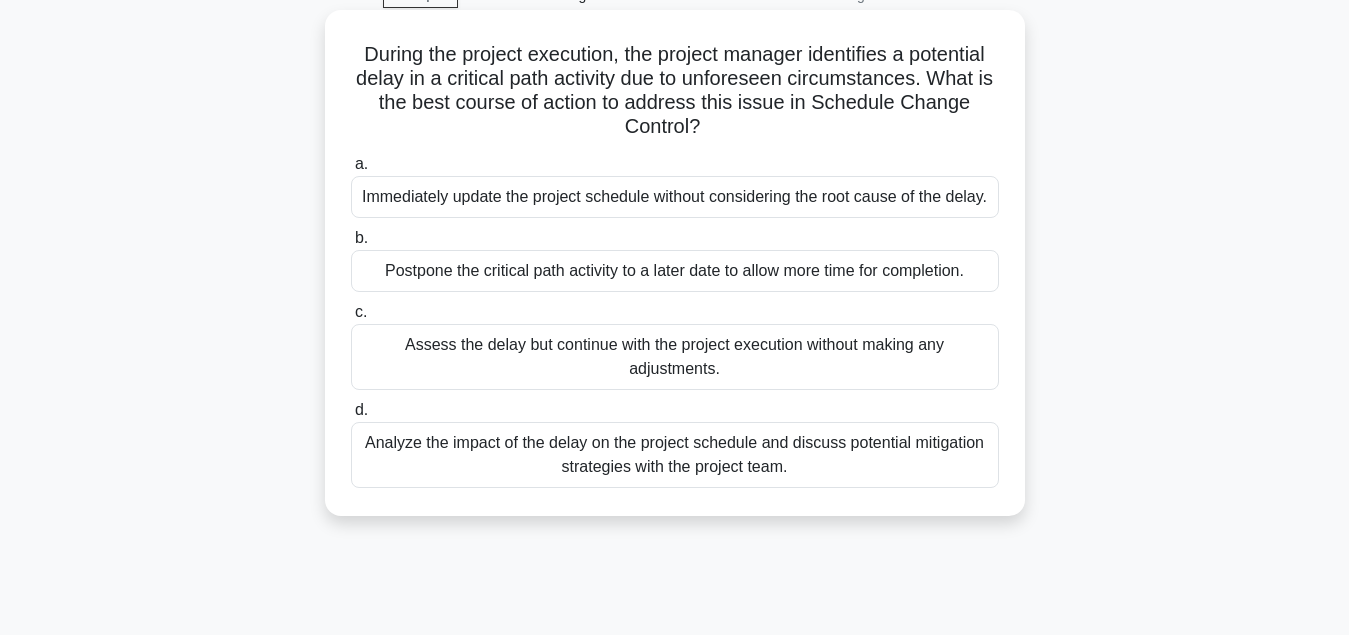 click on "Analyze the impact of the delay on the project schedule and discuss potential mitigation strategies with the project team." at bounding box center [675, 455] 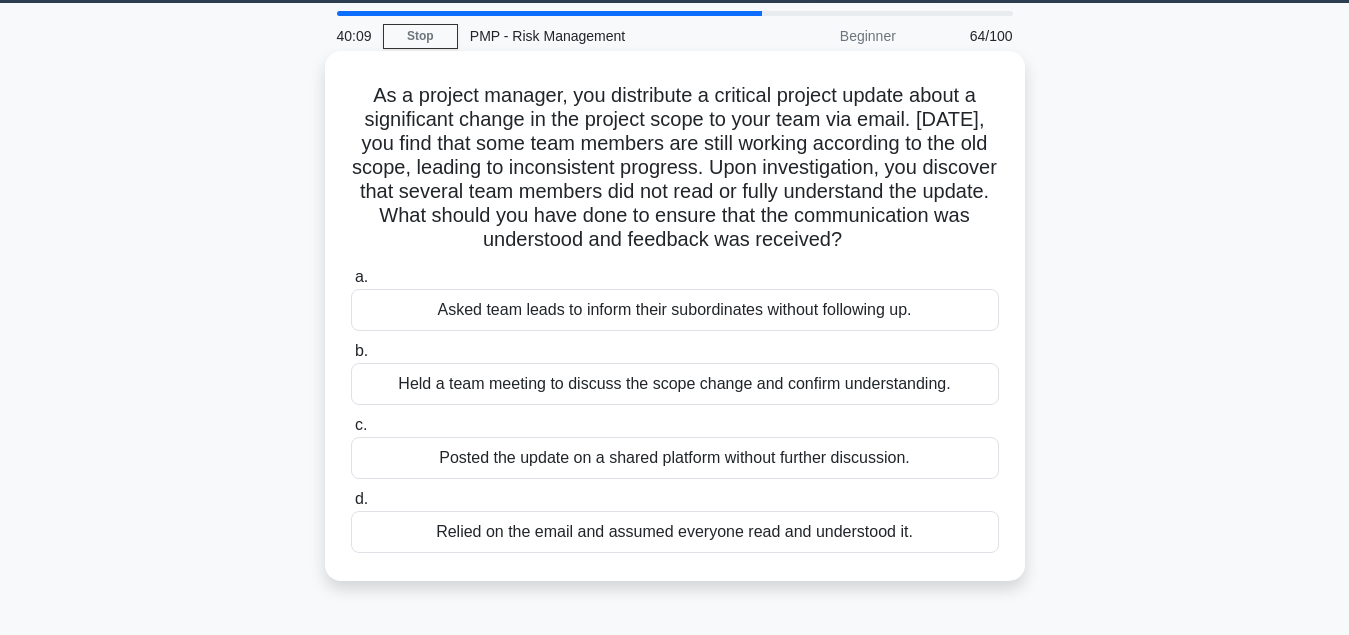 scroll, scrollTop: 102, scrollLeft: 0, axis: vertical 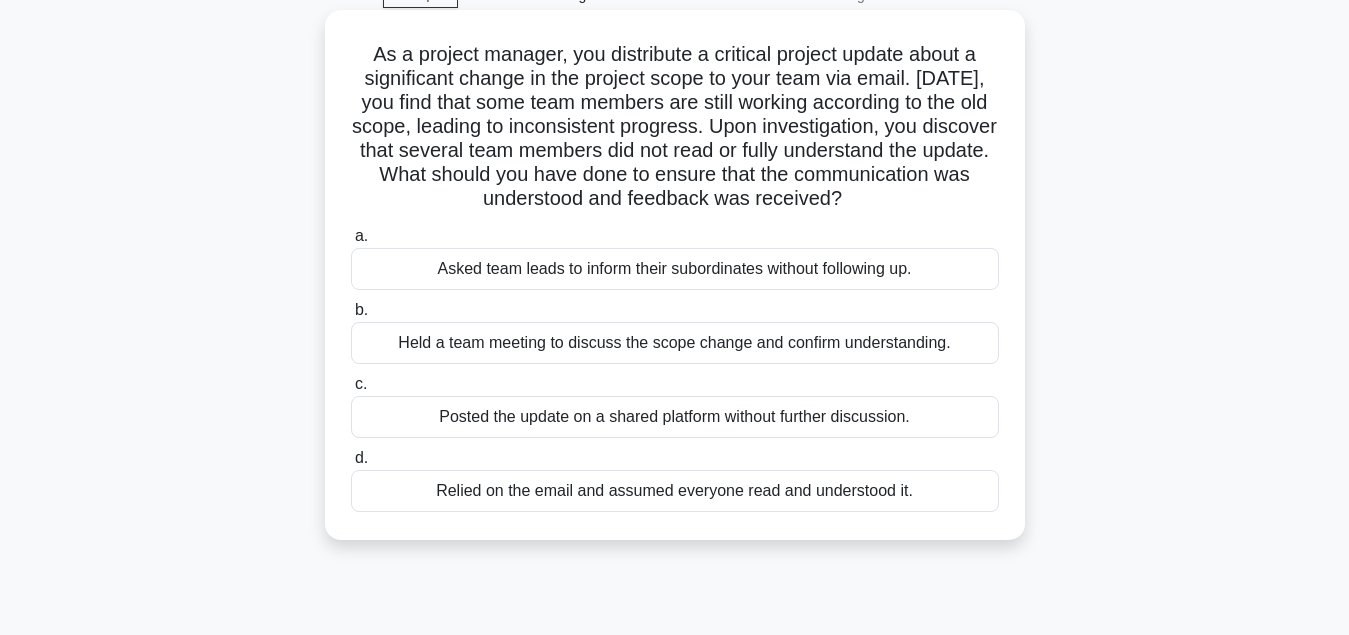 click on "Held a team meeting to discuss the scope change and confirm understanding." at bounding box center (675, 343) 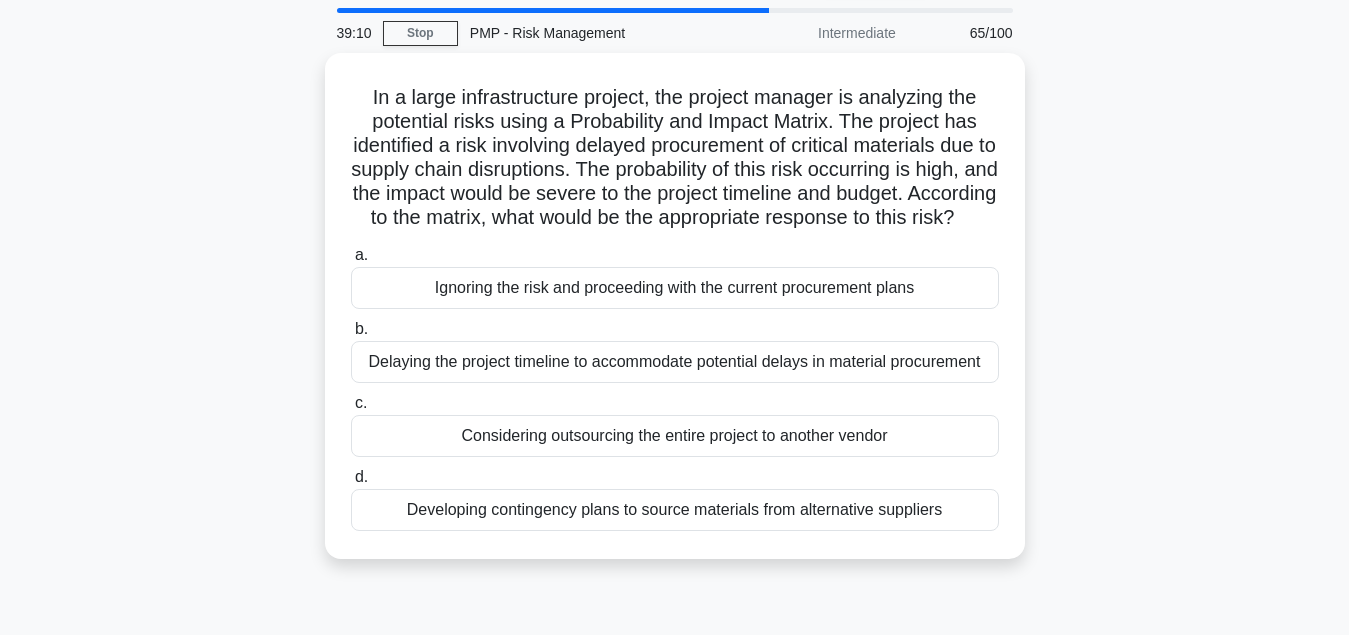 scroll, scrollTop: 102, scrollLeft: 0, axis: vertical 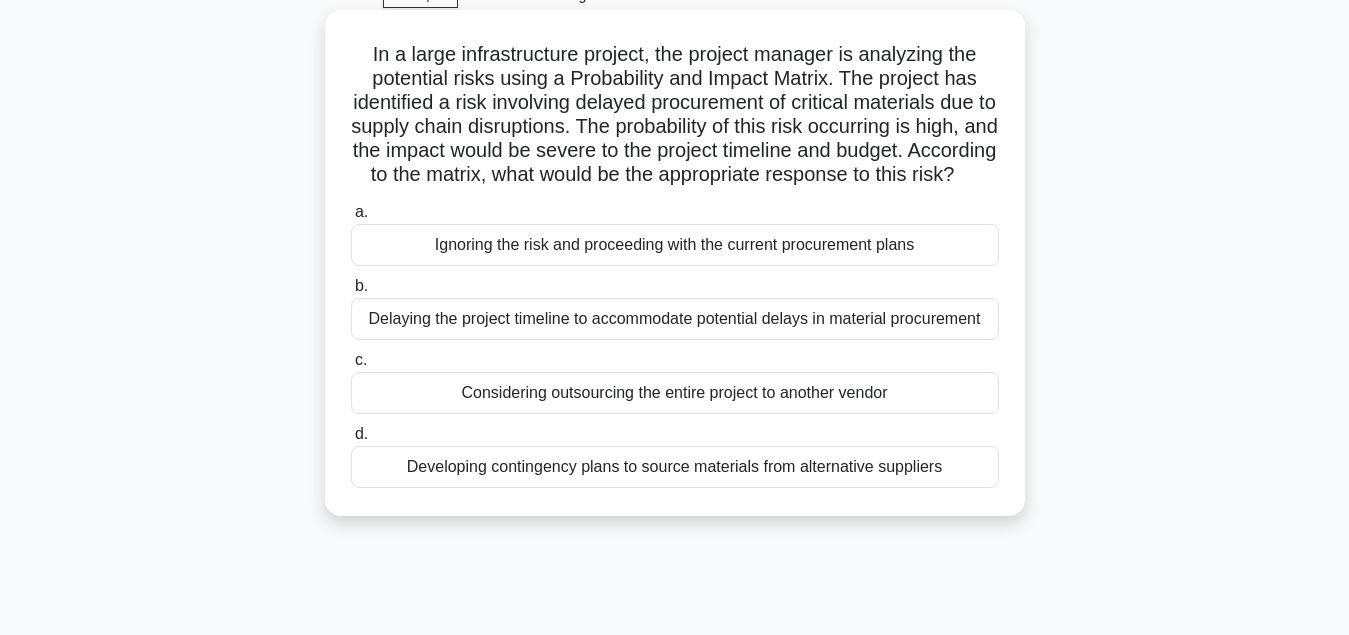 click on "Developing contingency plans to source materials from alternative suppliers" at bounding box center (675, 467) 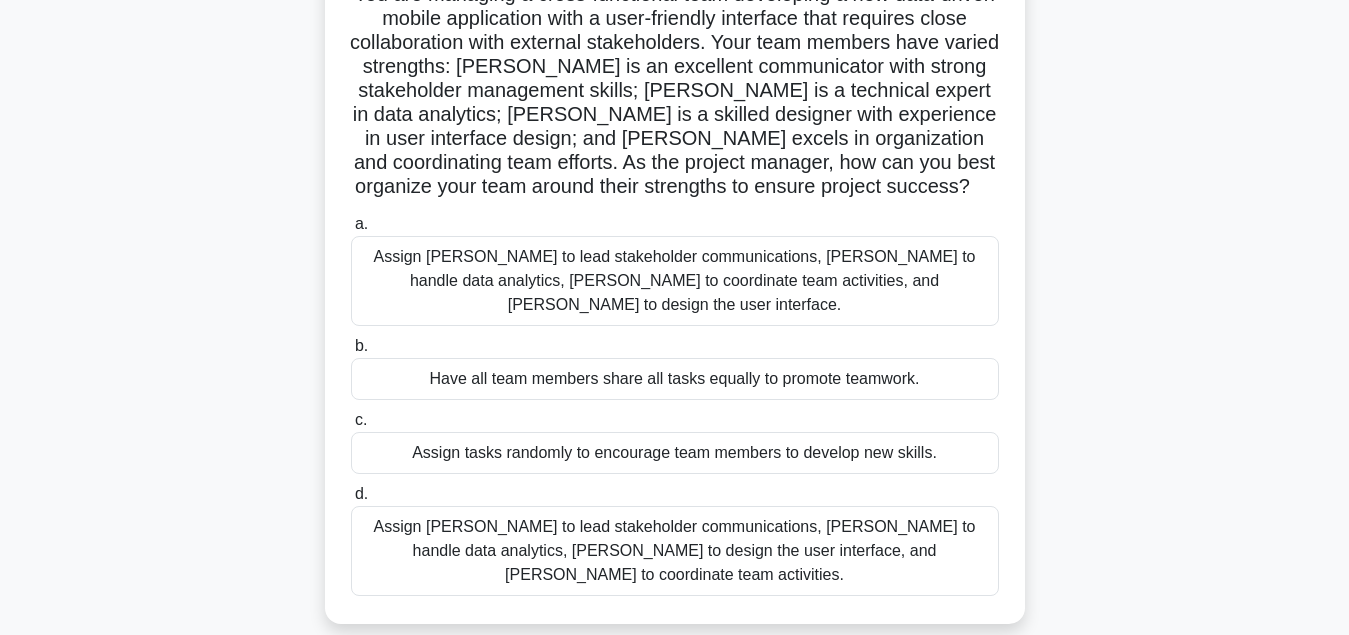 scroll, scrollTop: 204, scrollLeft: 0, axis: vertical 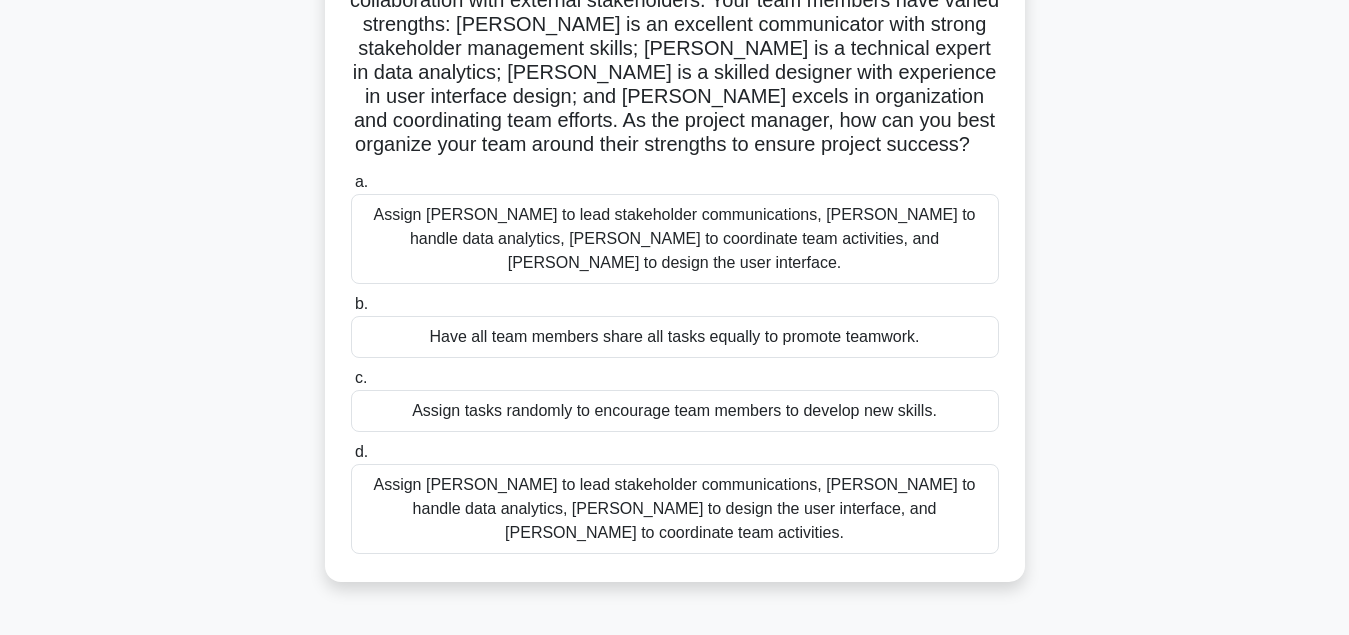 click on "Assign Maria to lead stakeholder communications, Ahmed to handle data analytics, Chen to design the user interface, and Priya to coordinate team activities." at bounding box center [675, 509] 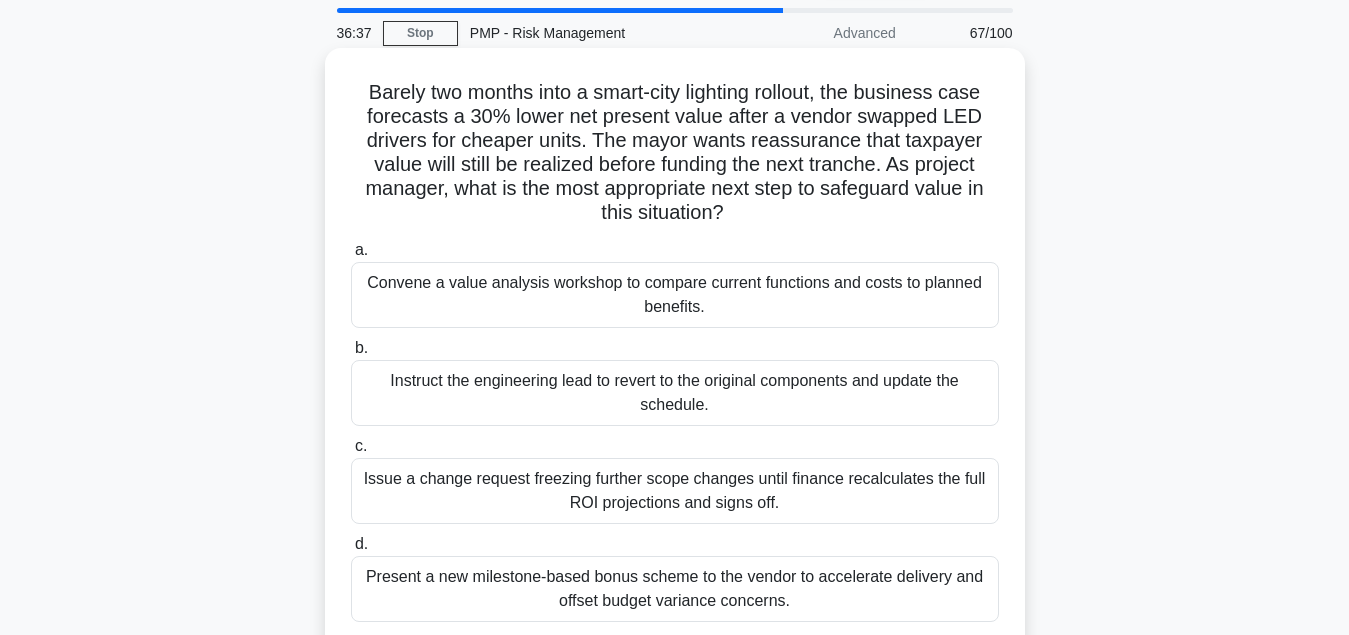 scroll, scrollTop: 102, scrollLeft: 0, axis: vertical 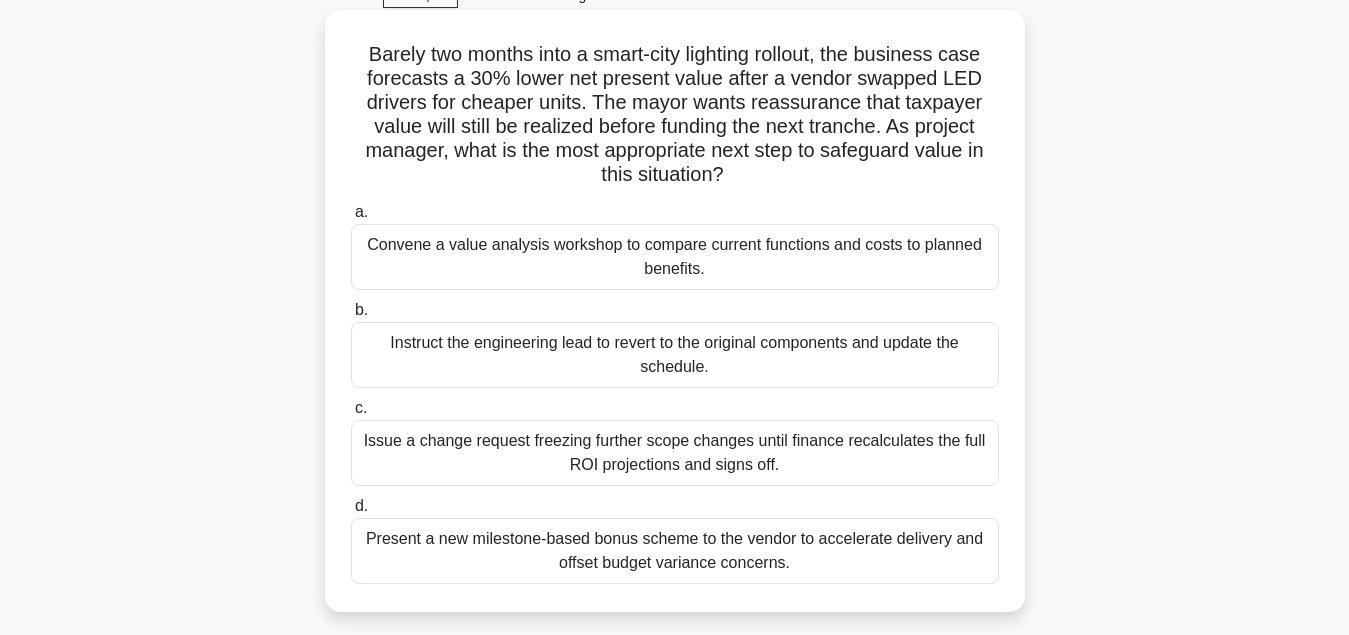 click on "Convene a value analysis workshop to compare current functions and costs to planned benefits." at bounding box center (675, 257) 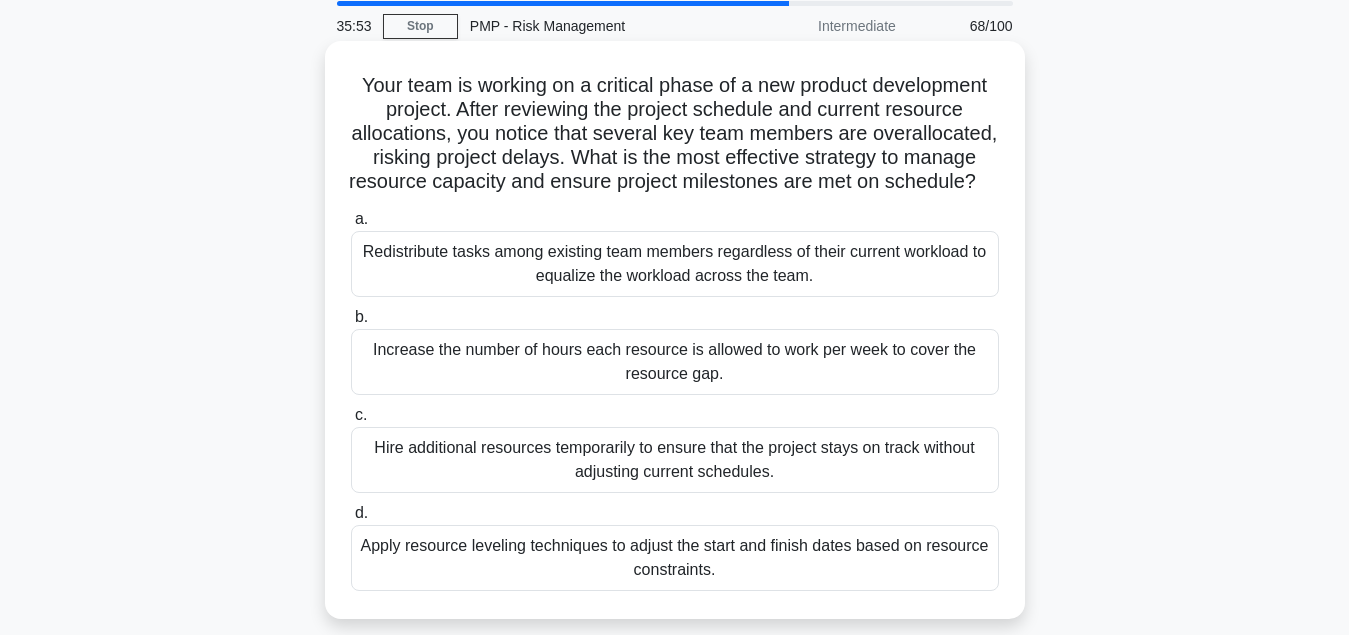 scroll, scrollTop: 102, scrollLeft: 0, axis: vertical 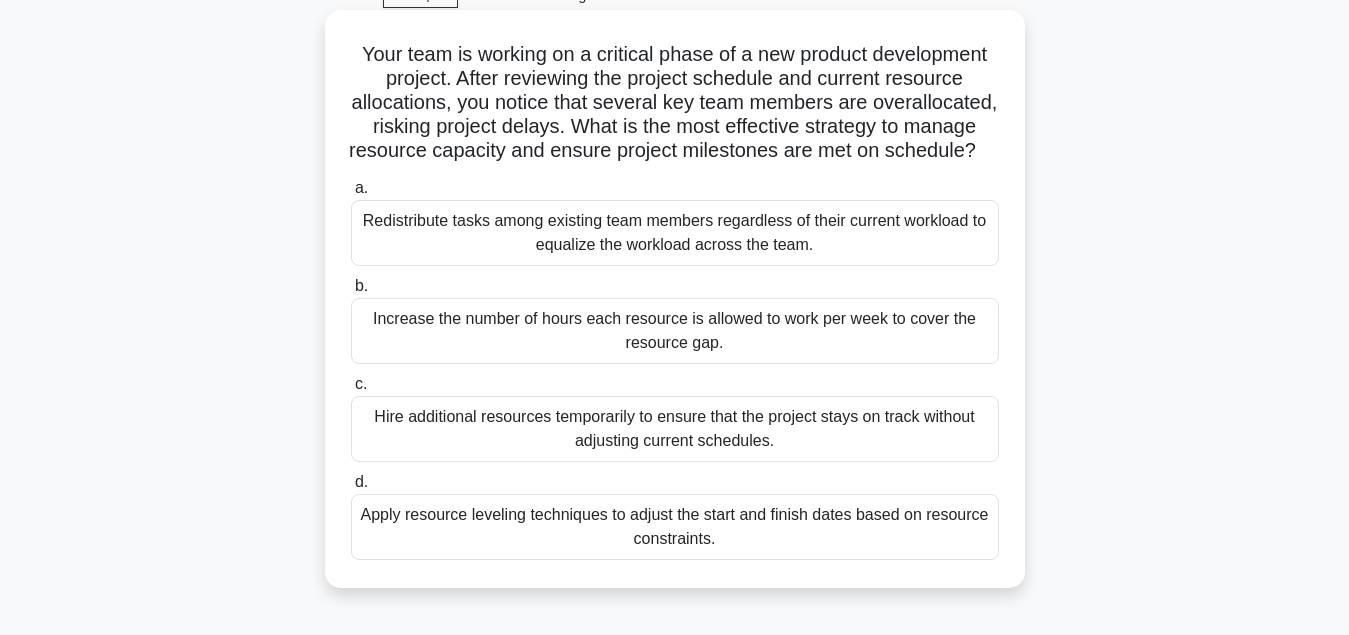 click on "Redistribute tasks among existing team members regardless of their current workload to equalize the workload across the team." at bounding box center [675, 233] 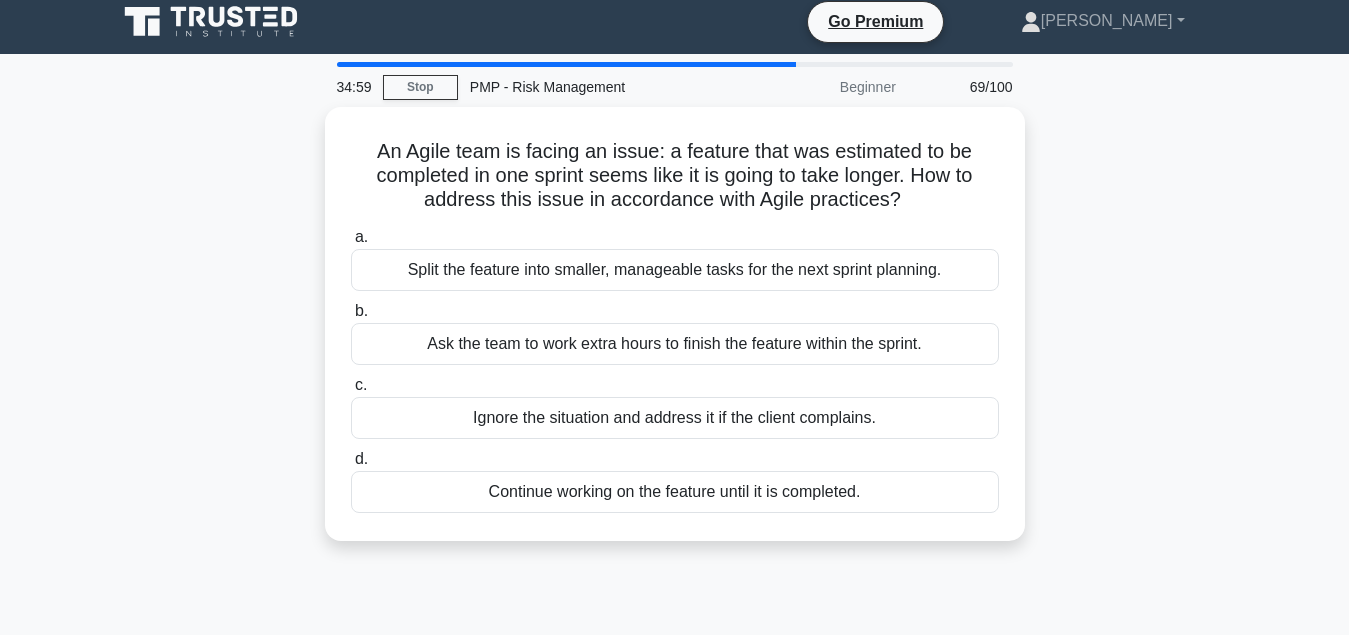scroll, scrollTop: 0, scrollLeft: 0, axis: both 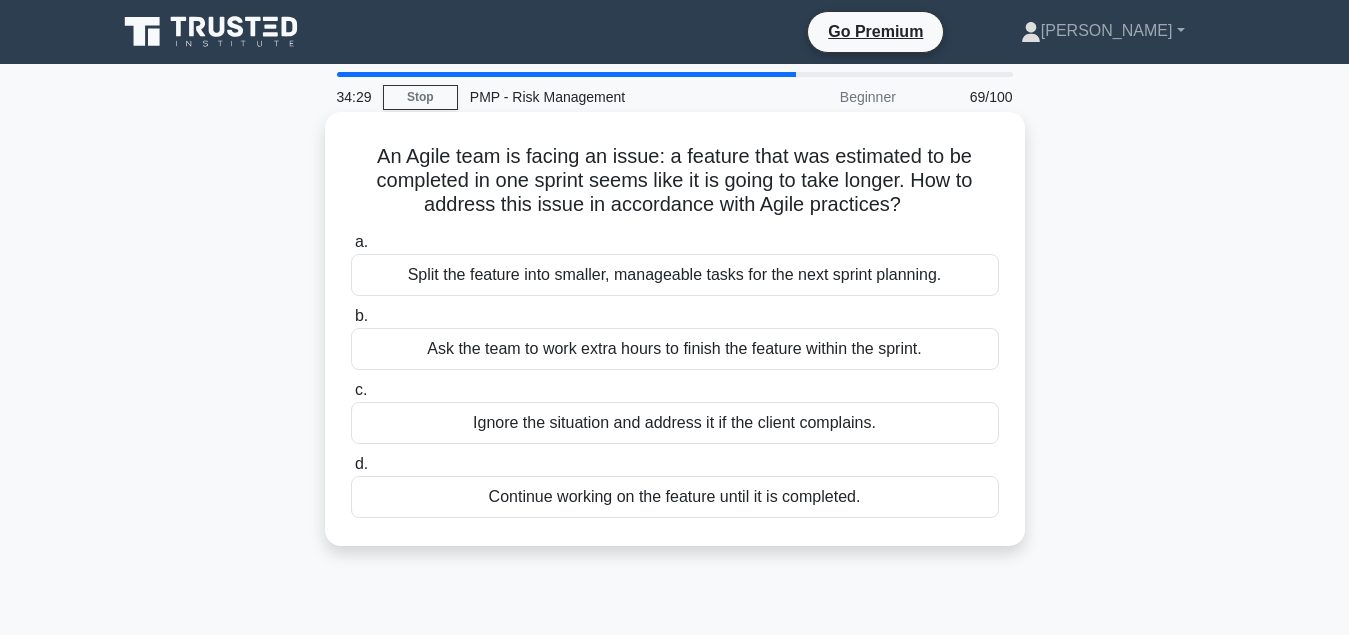 click on "Split the feature into smaller, manageable tasks for the next sprint planning." at bounding box center [675, 275] 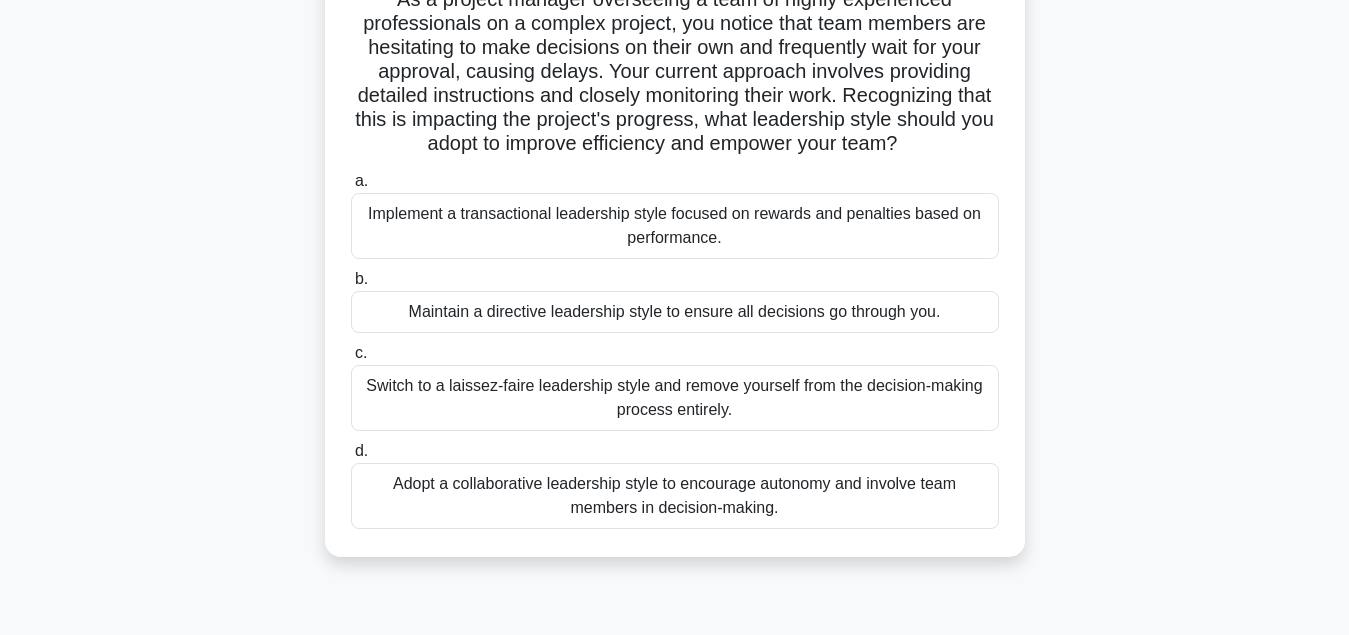 scroll, scrollTop: 204, scrollLeft: 0, axis: vertical 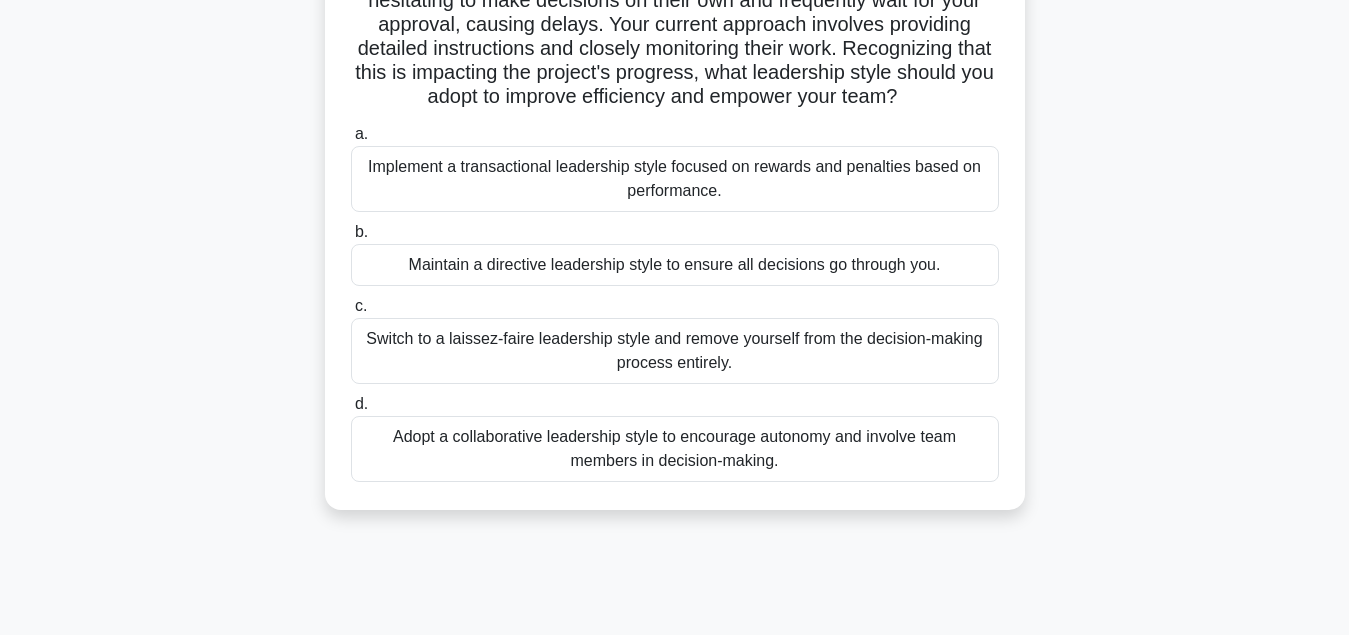 click on "Adopt a collaborative leadership style to encourage autonomy and involve team members in decision-making." at bounding box center [675, 449] 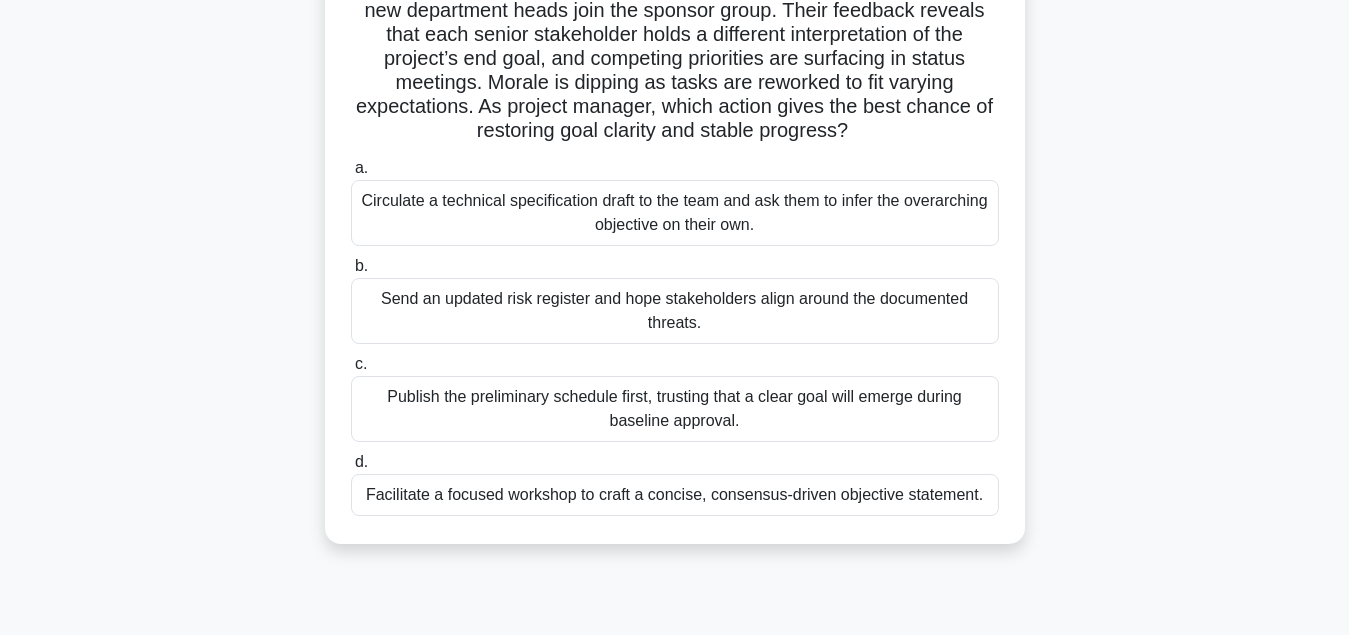 scroll, scrollTop: 204, scrollLeft: 0, axis: vertical 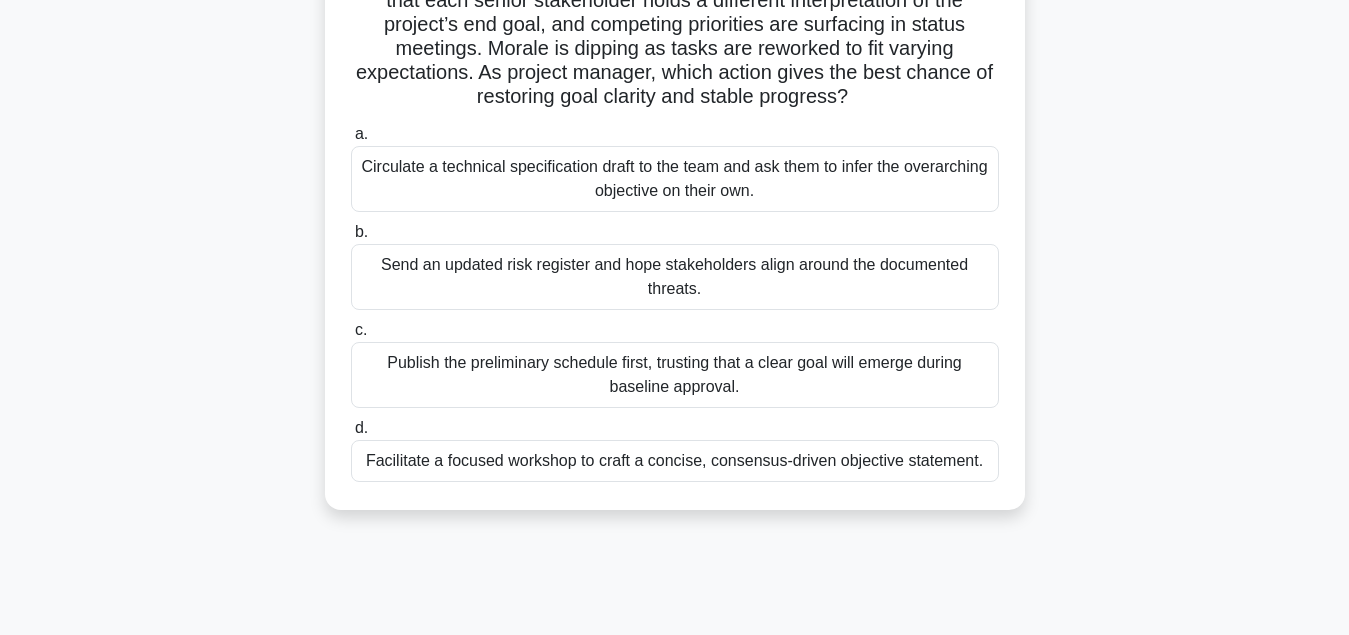 click on "Facilitate a focused workshop to craft a concise, consensus-driven objective statement." at bounding box center (675, 461) 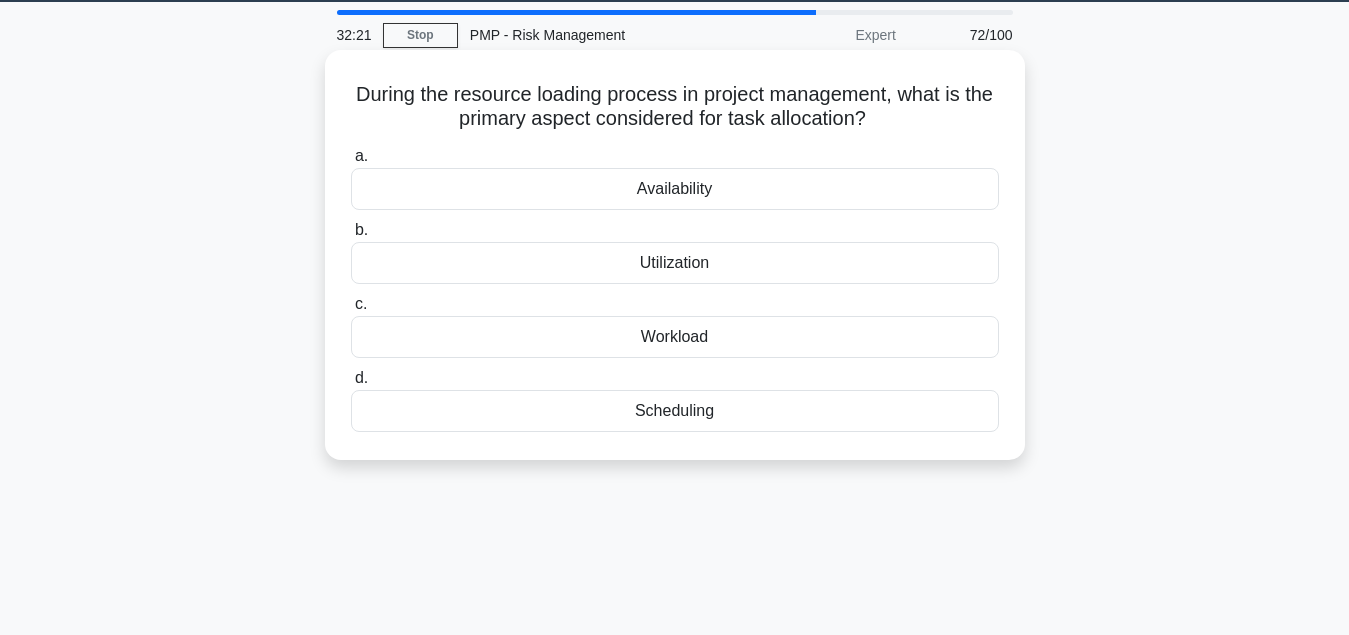 scroll, scrollTop: 102, scrollLeft: 0, axis: vertical 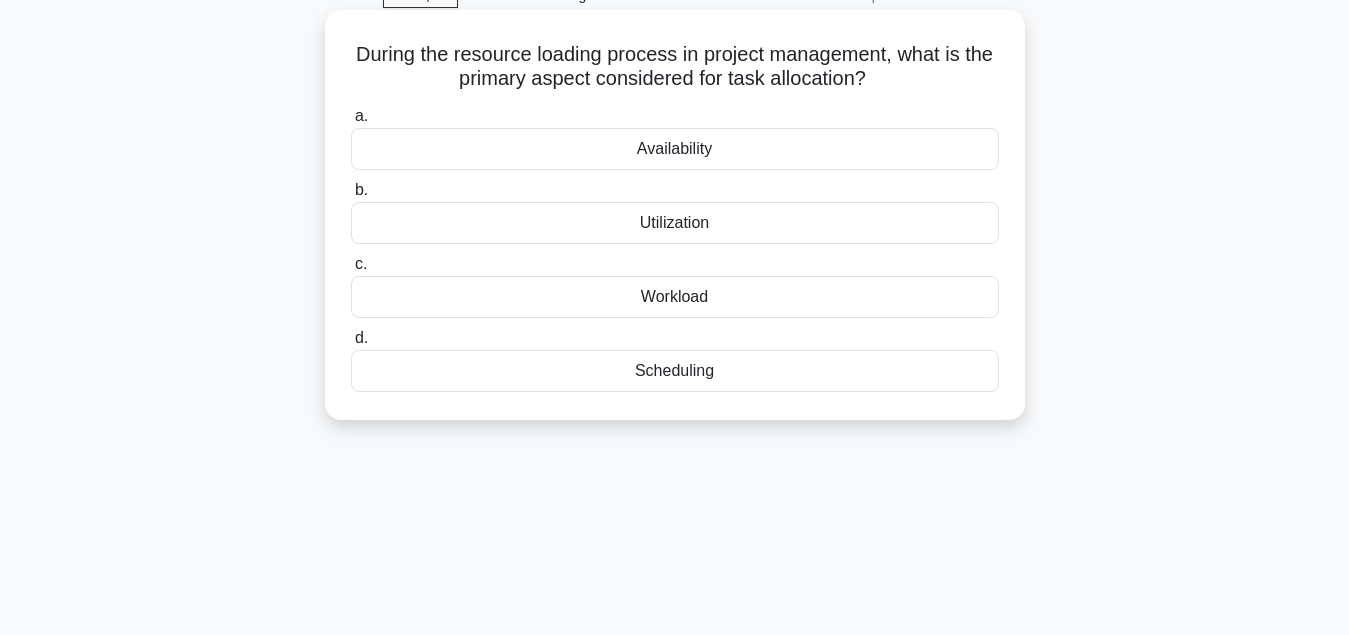 click on "Workload" at bounding box center [675, 297] 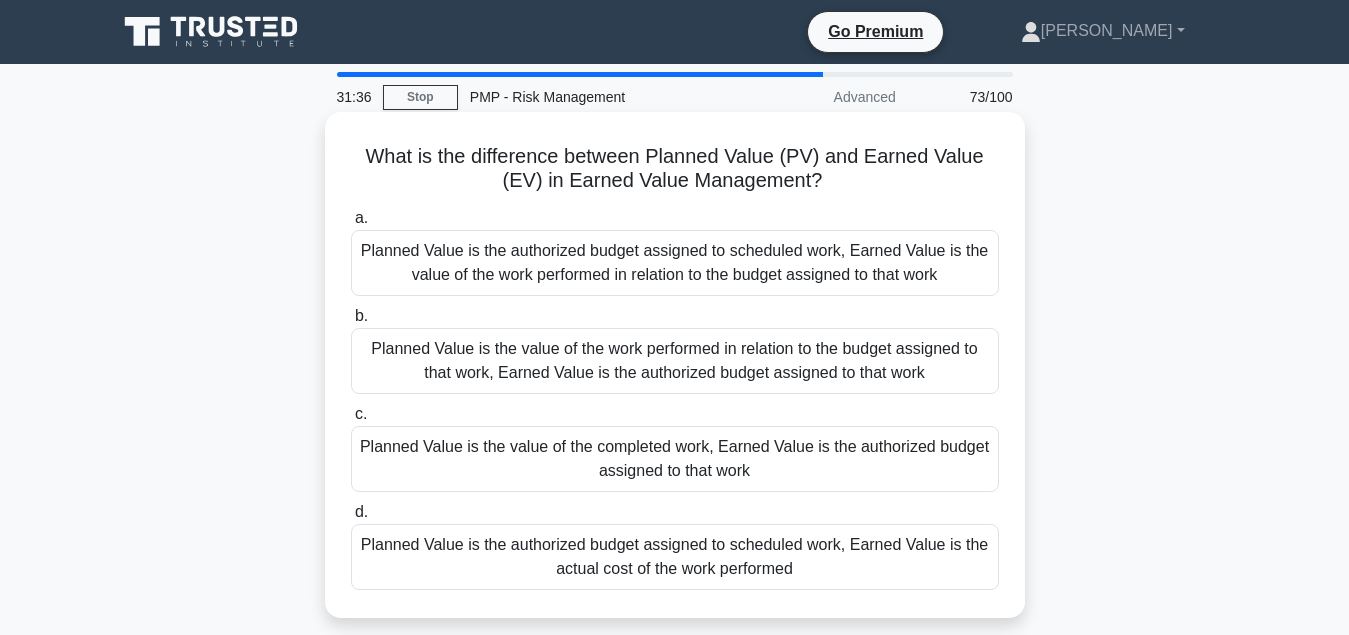 scroll, scrollTop: 102, scrollLeft: 0, axis: vertical 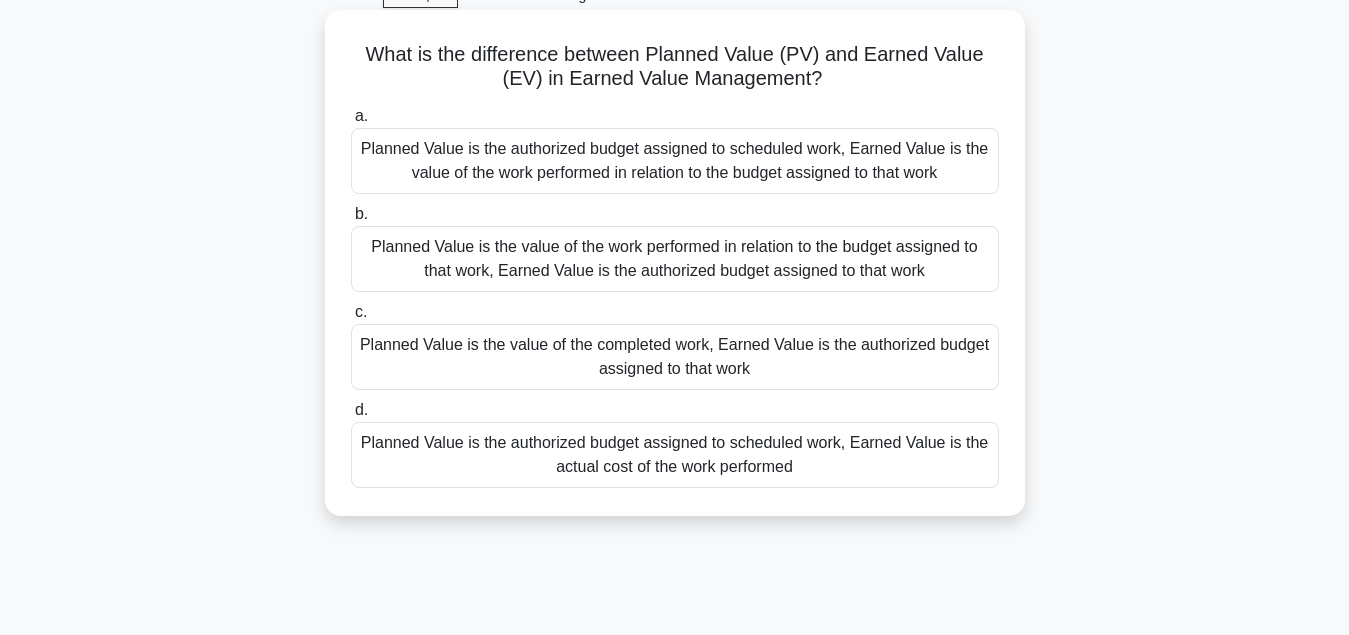 click on "Planned Value is the authorized budget assigned to scheduled work, Earned Value is the value of the work performed in relation to the budget assigned to that work" at bounding box center [675, 161] 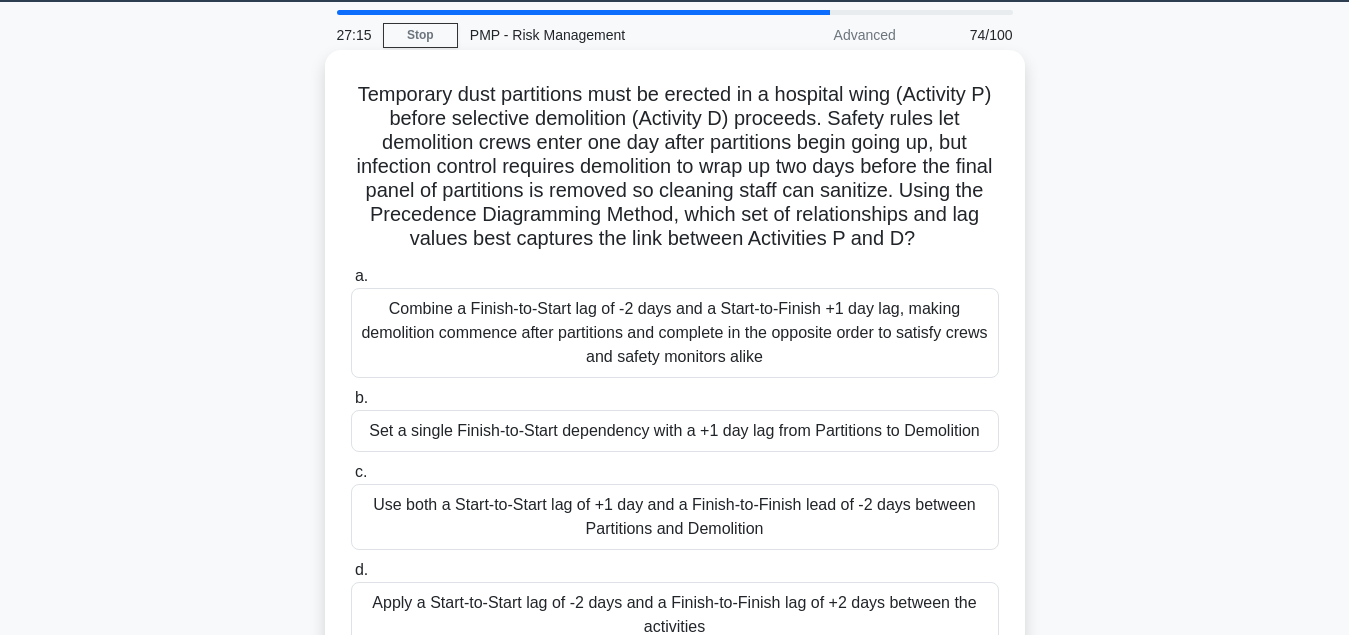 scroll, scrollTop: 102, scrollLeft: 0, axis: vertical 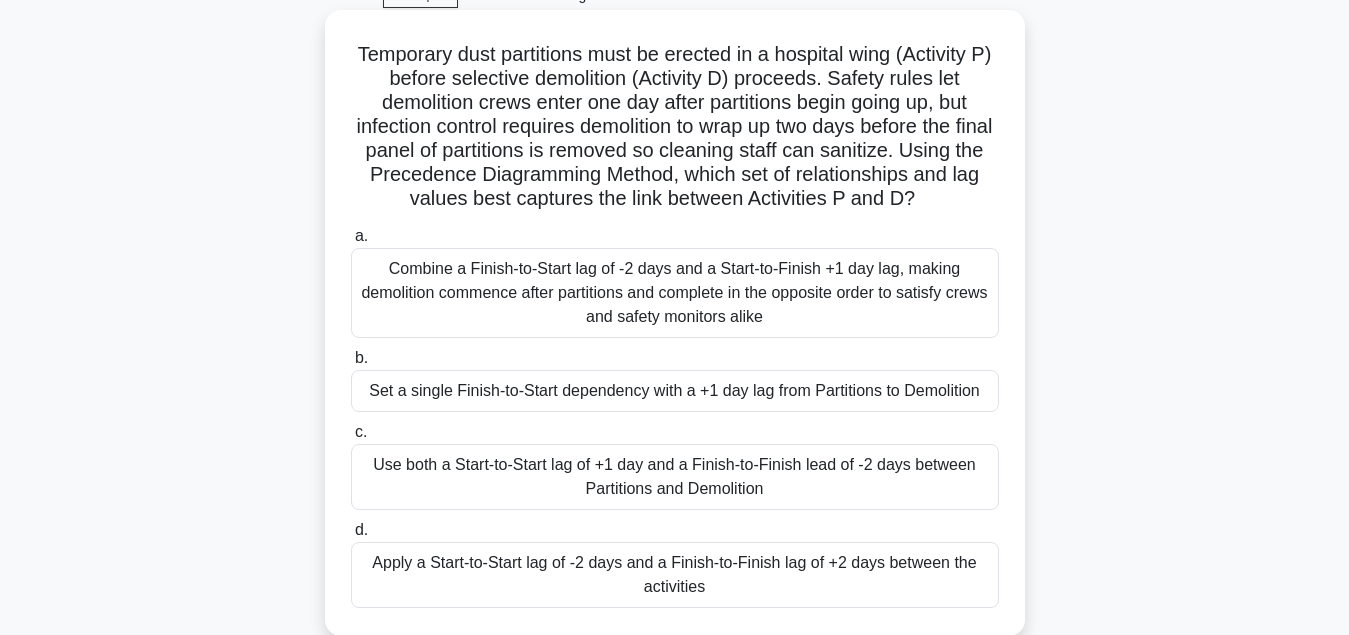 click on "Use both a Start-to-Start lag of +1 day and a Finish-to-Finish lead of -2 days between Partitions and Demolition" at bounding box center [675, 477] 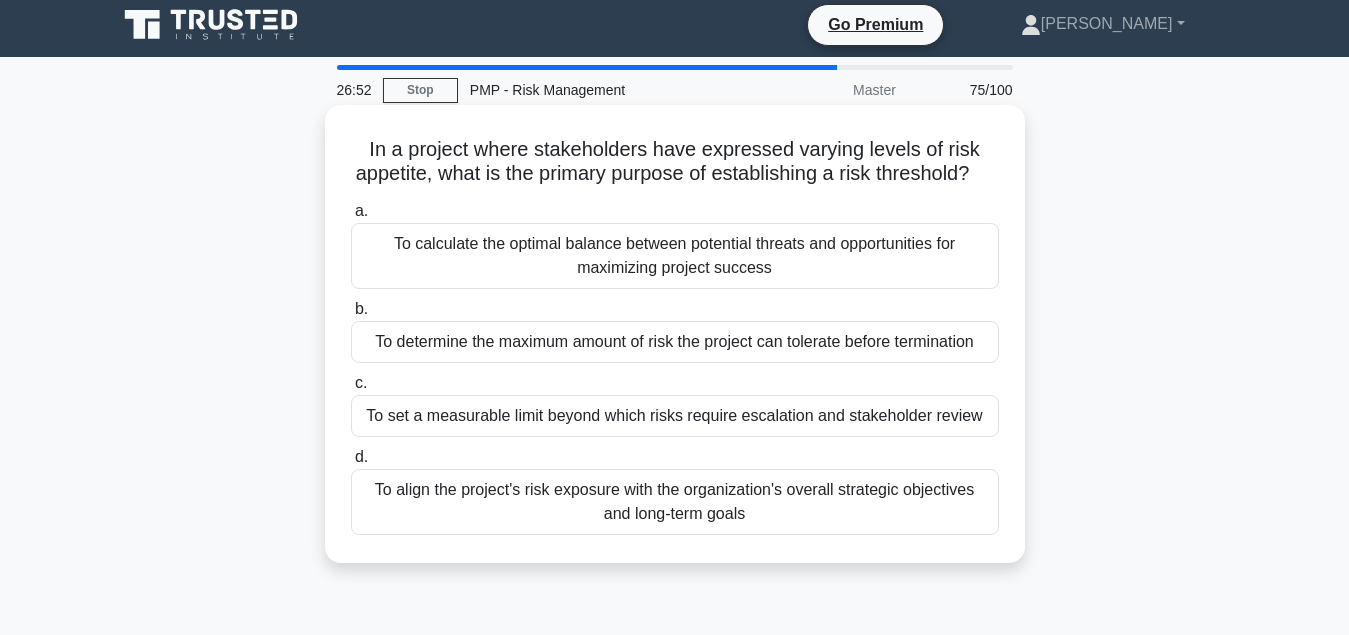 scroll, scrollTop: 0, scrollLeft: 0, axis: both 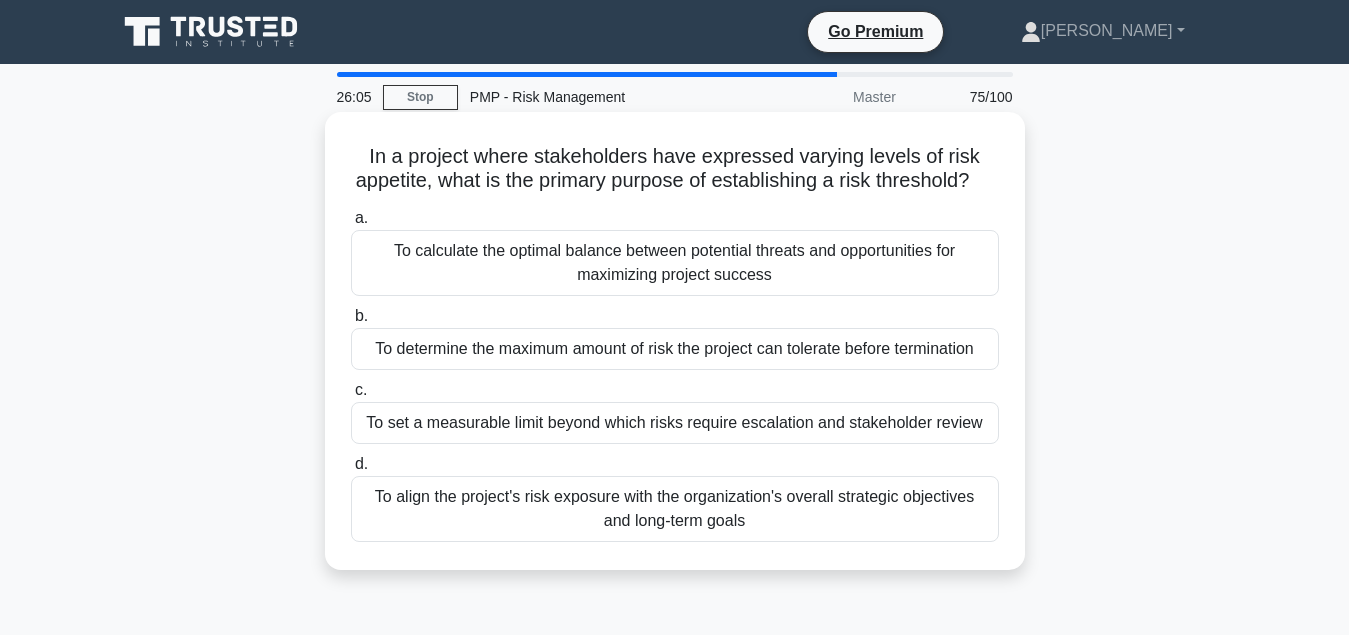 click on "To set a measurable limit beyond which risks require escalation and stakeholder review" at bounding box center [675, 423] 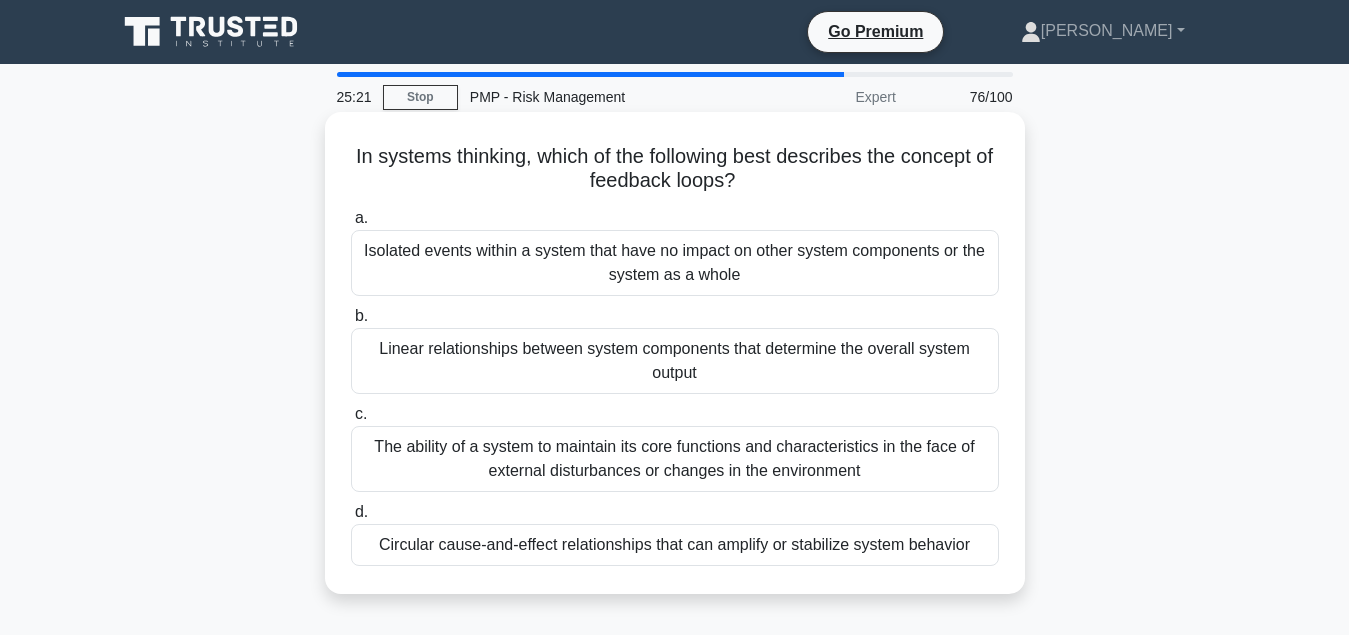 click on "The ability of a system to maintain its core functions and characteristics in the face of external disturbances or changes in the environment" at bounding box center [675, 459] 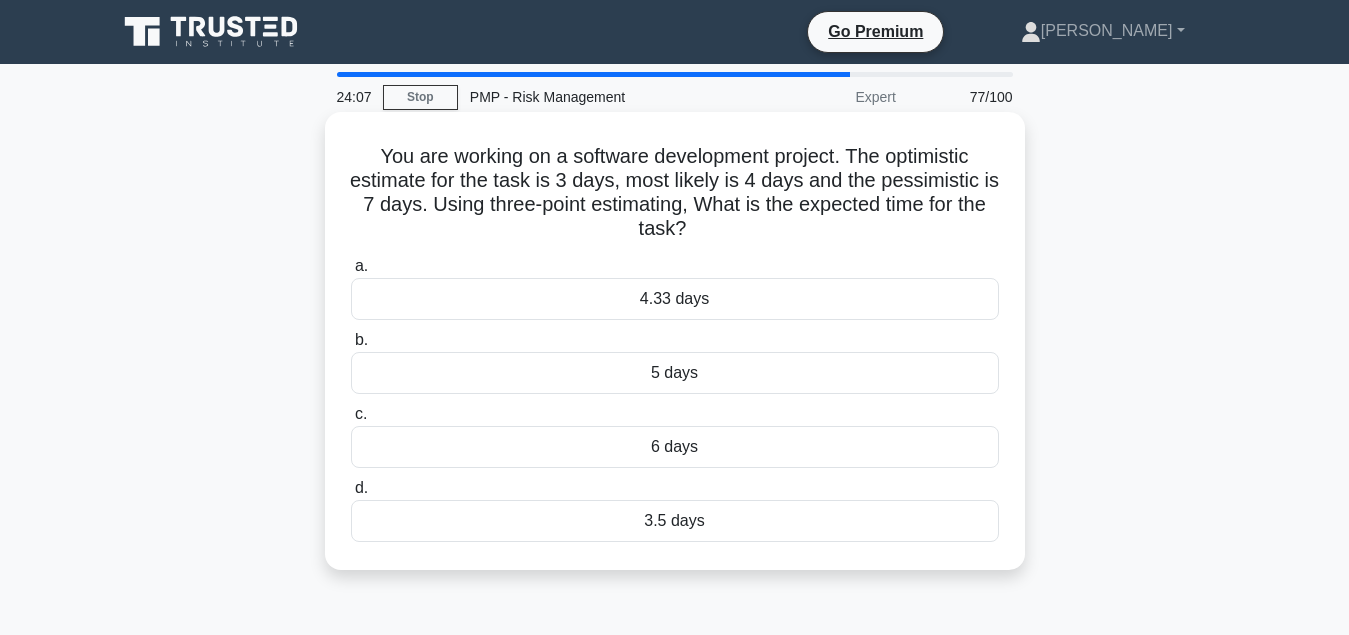 click on "4.33 days" at bounding box center [675, 299] 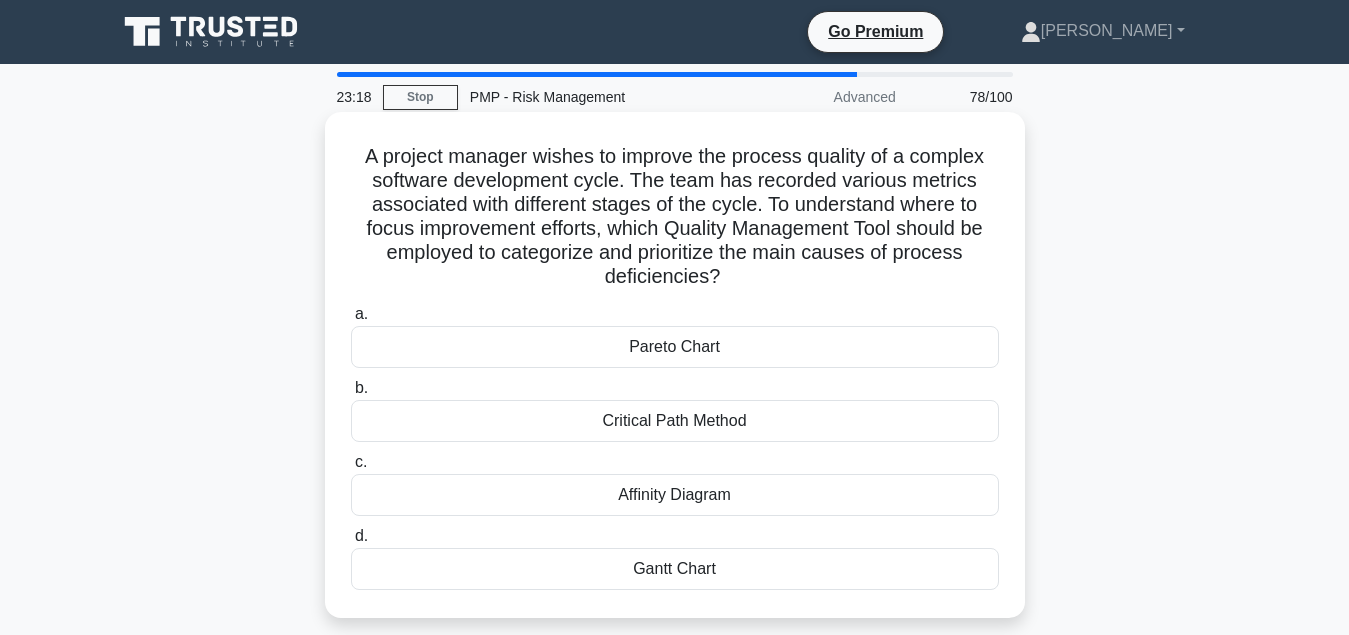 click on "Pareto Chart" at bounding box center (675, 347) 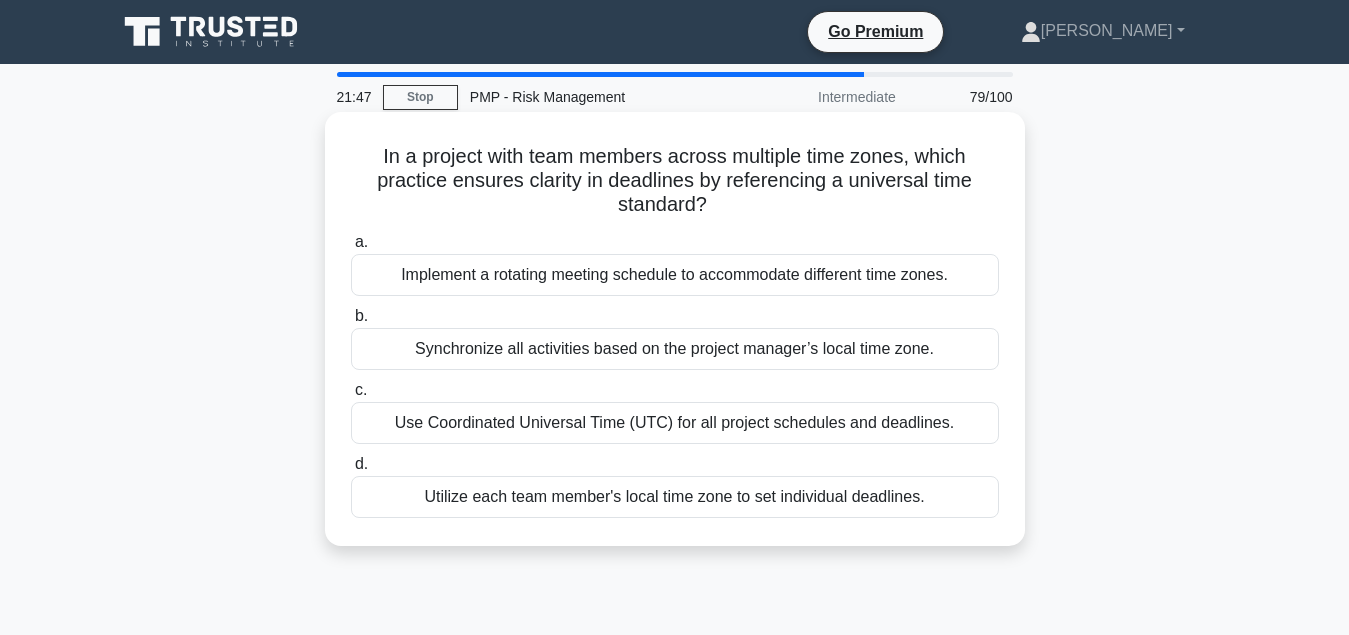 click on "Use Coordinated Universal Time (UTC) for all project schedules and deadlines." at bounding box center [675, 423] 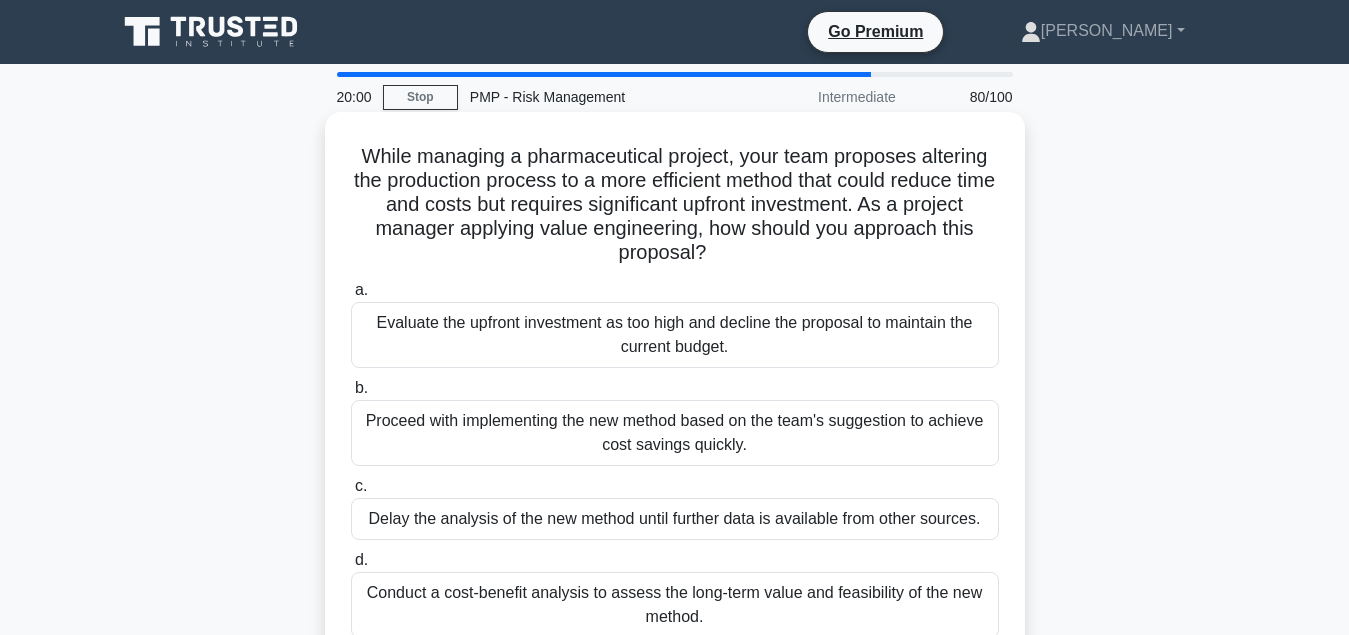 scroll, scrollTop: 102, scrollLeft: 0, axis: vertical 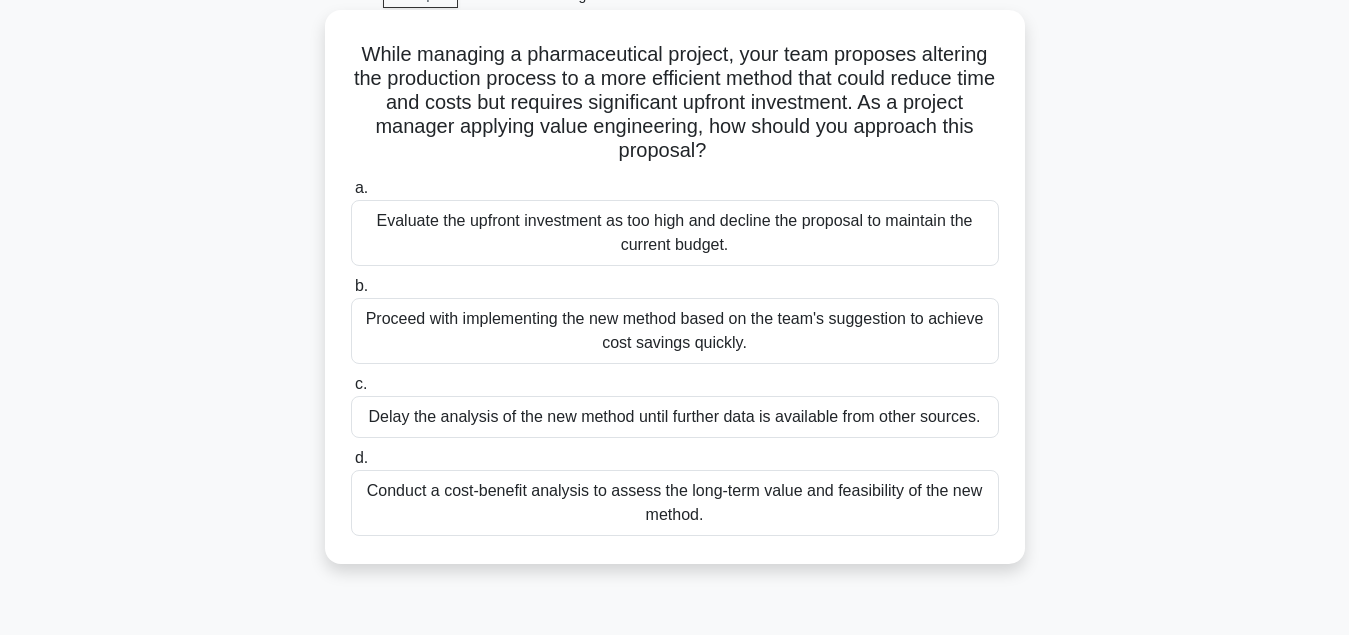 click on "Conduct a cost-benefit analysis to assess the long-term value and feasibility of the new method." at bounding box center (675, 503) 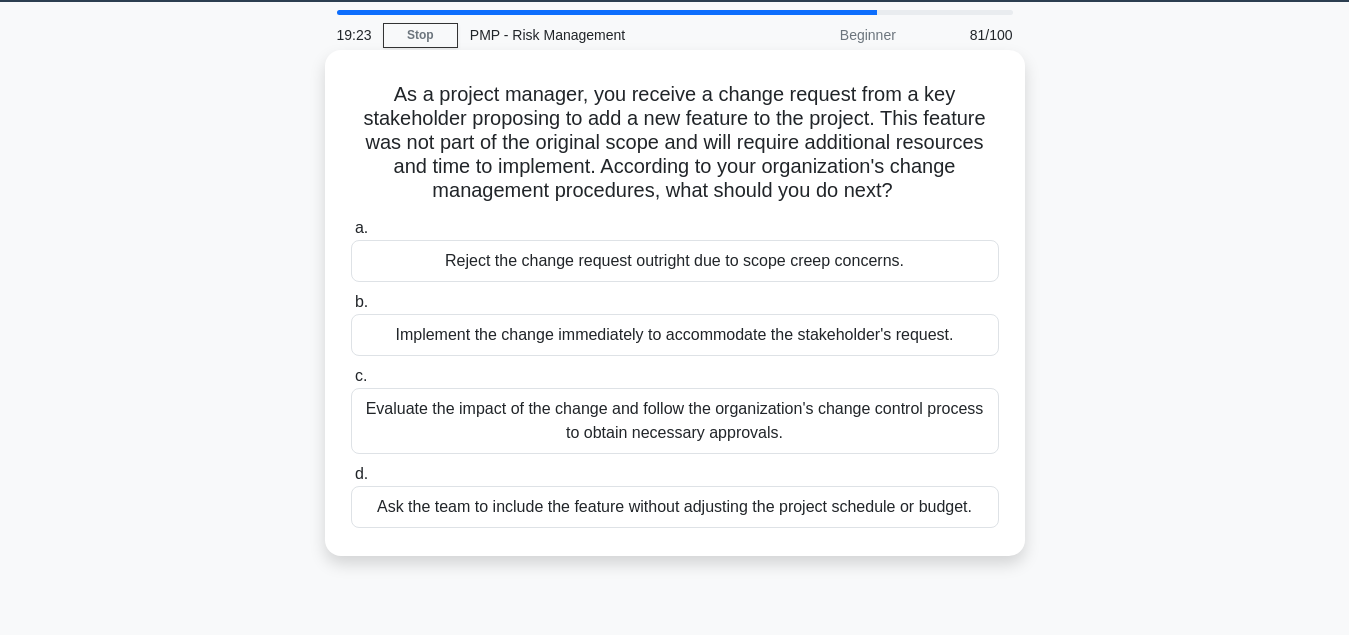 scroll, scrollTop: 102, scrollLeft: 0, axis: vertical 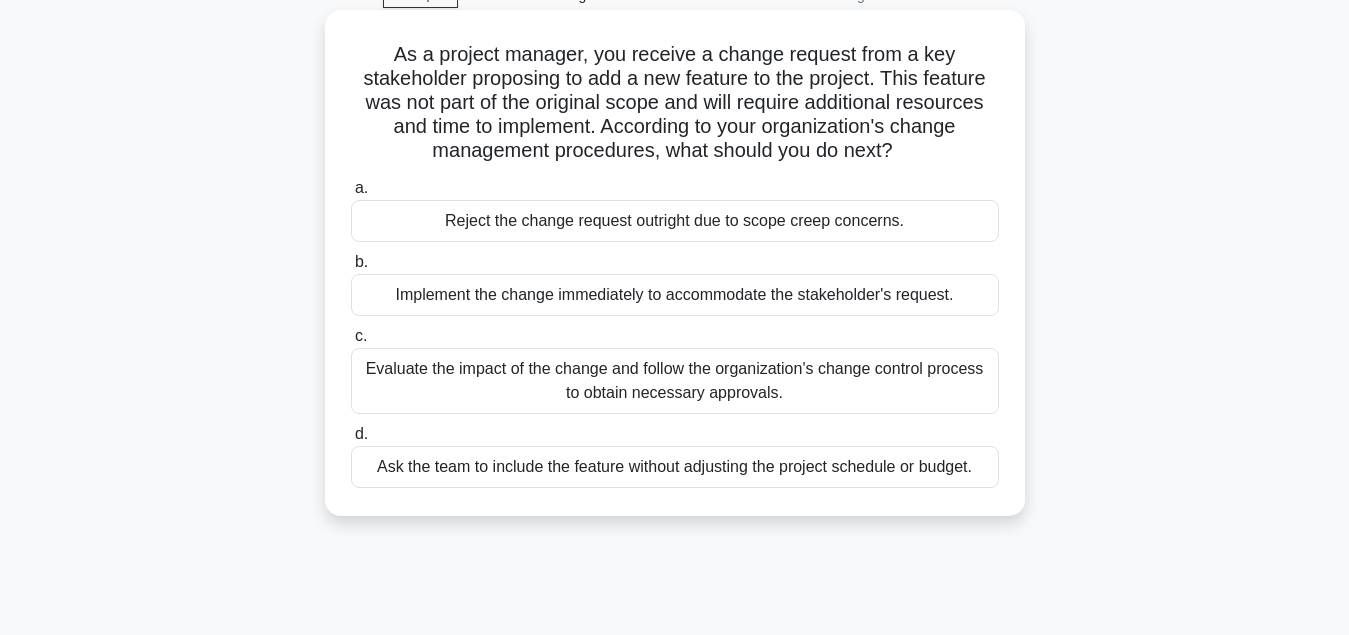 click on "Evaluate the impact of the change and follow the organization's change control process to obtain necessary approvals." at bounding box center [675, 381] 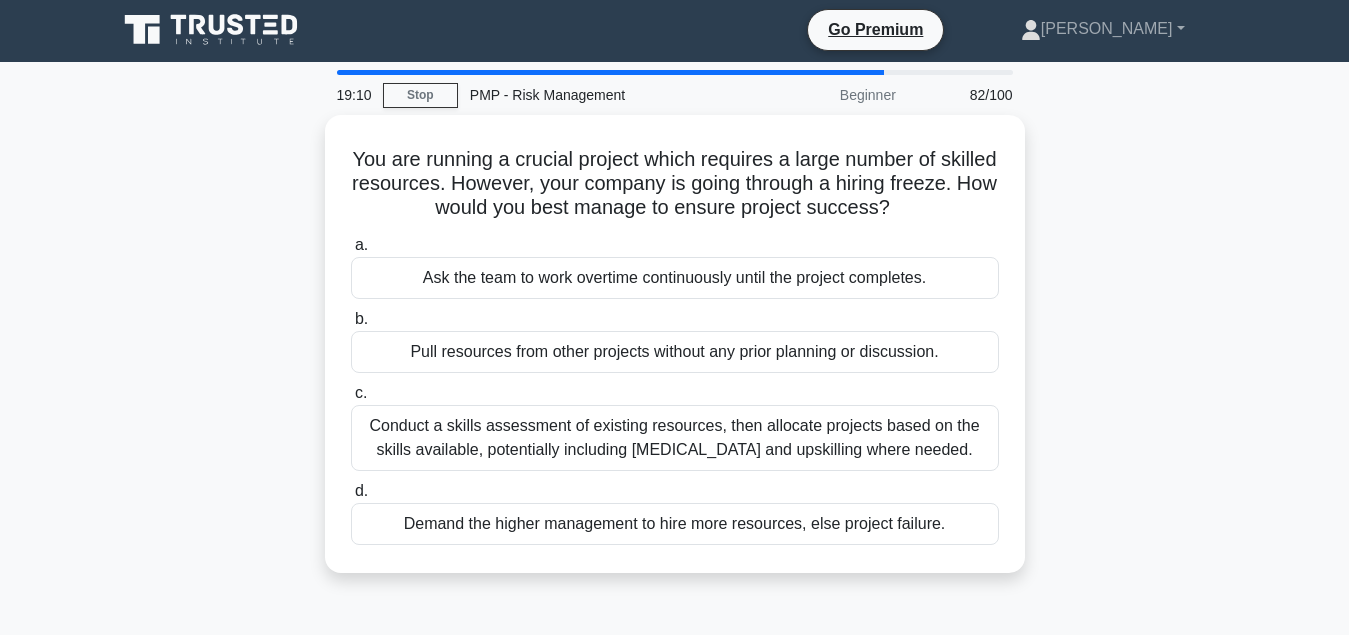 scroll, scrollTop: 0, scrollLeft: 0, axis: both 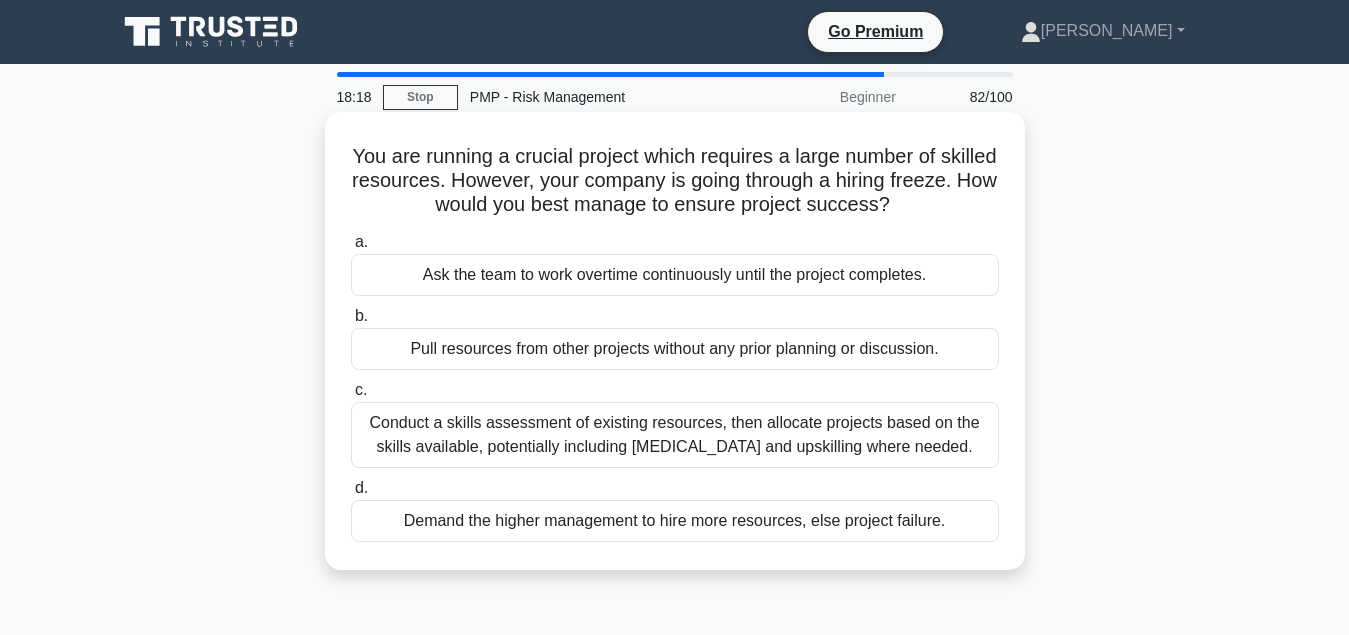 click on "Conduct a skills assessment of existing resources, then allocate projects based on the skills available, potentially including cross-training and upskilling where needed." at bounding box center [675, 435] 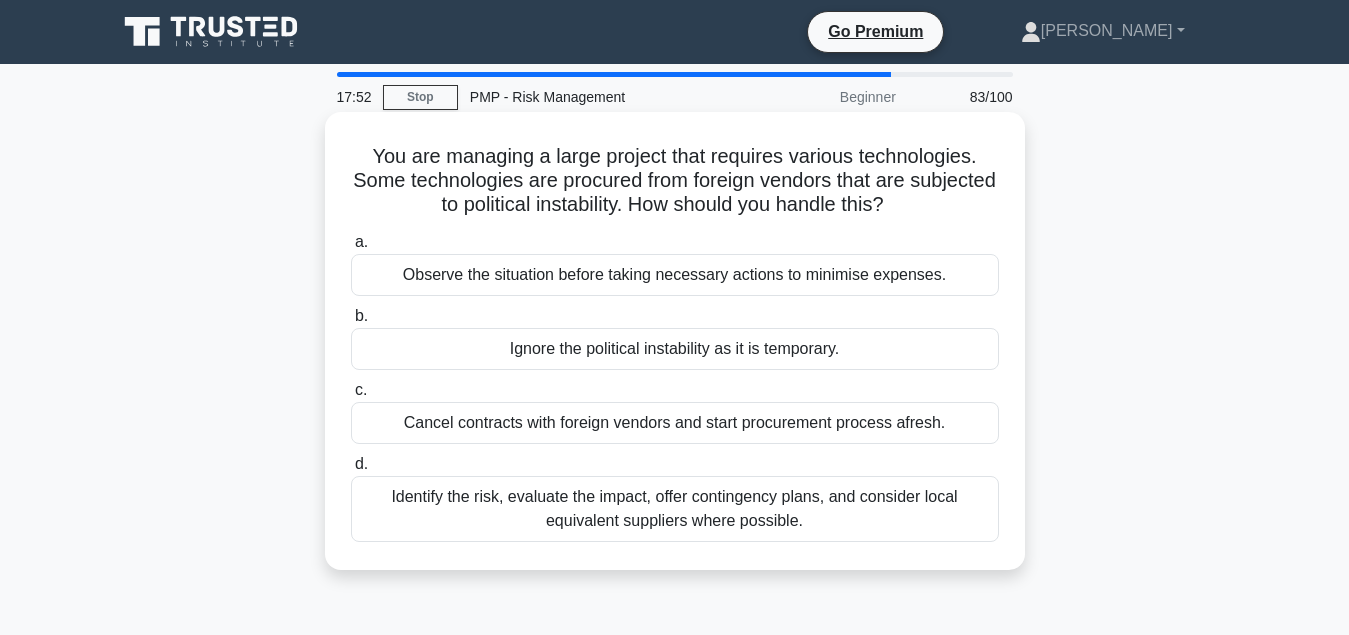 click on "Identify the risk, evaluate the impact, offer contingency plans, and consider local equivalent suppliers where possible." at bounding box center [675, 509] 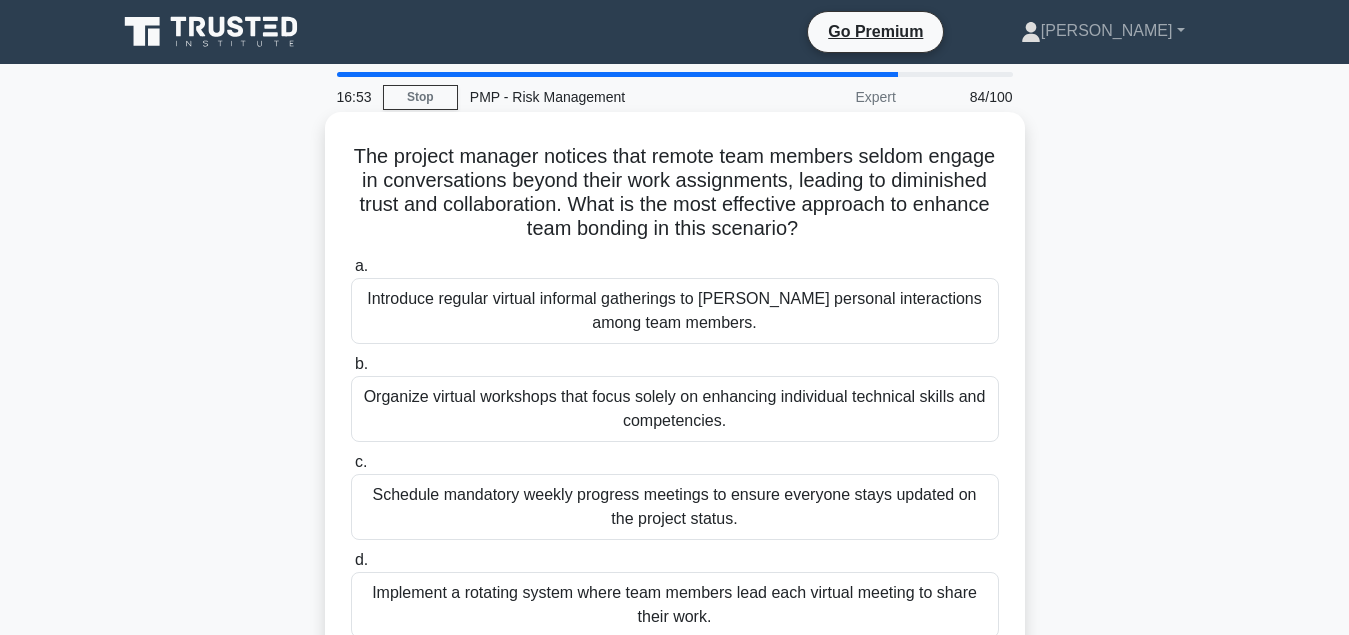 click on "Introduce regular virtual informal gatherings to foster personal interactions among team members." at bounding box center (675, 311) 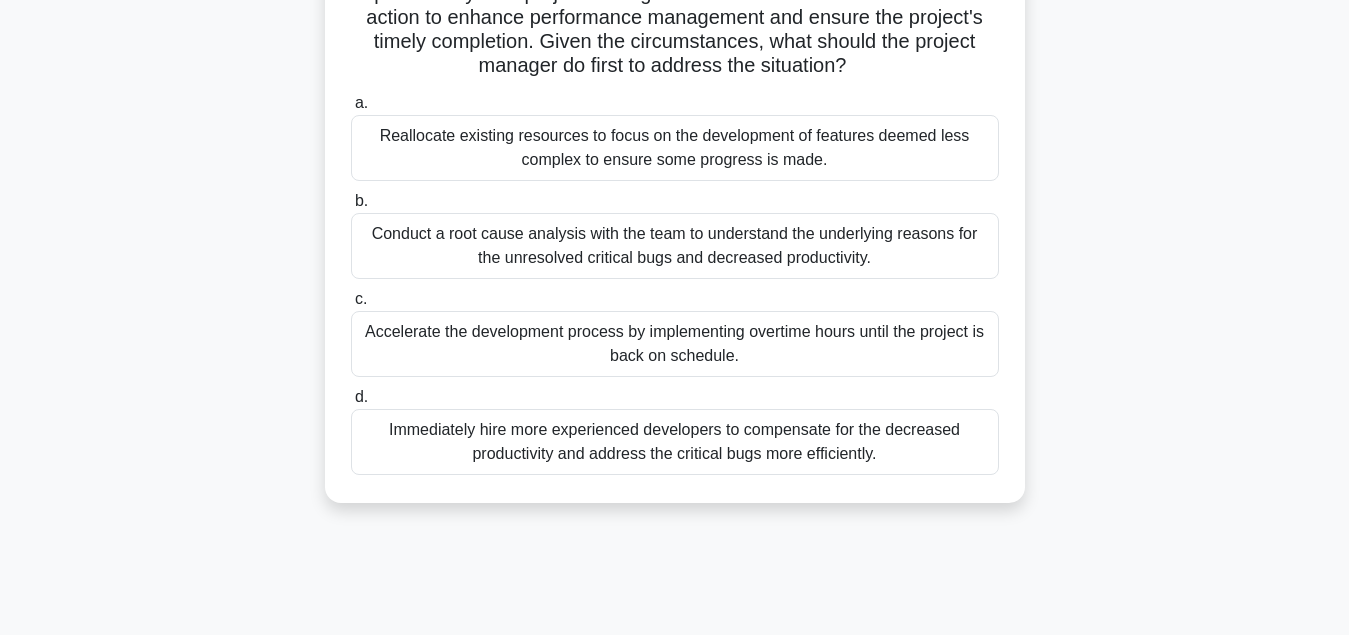 scroll, scrollTop: 306, scrollLeft: 0, axis: vertical 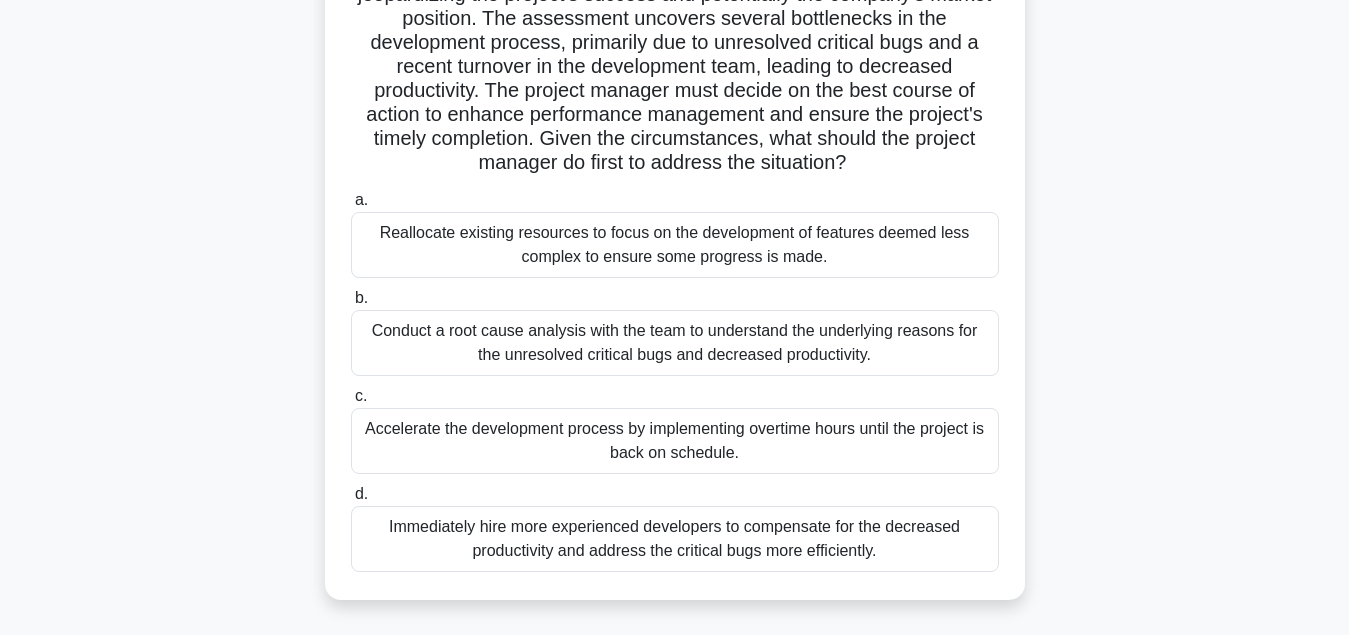 click on "Conduct a root cause analysis with the team to understand the underlying reasons for the unresolved critical bugs and decreased productivity." at bounding box center [675, 343] 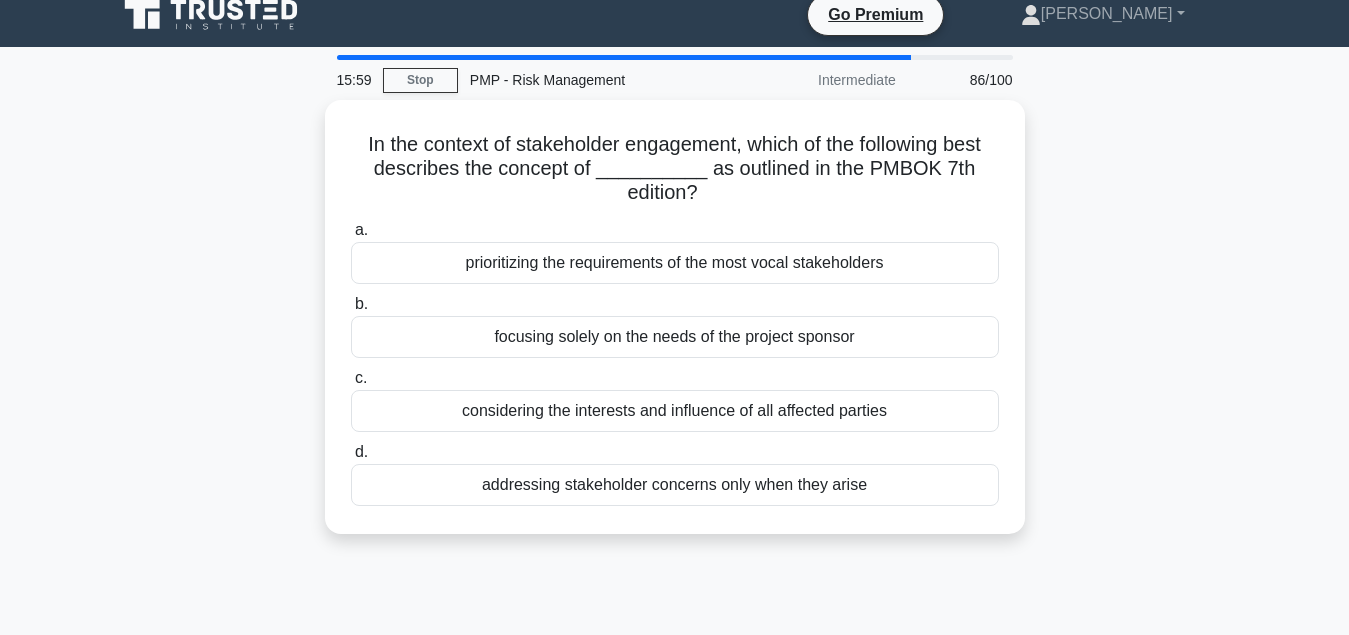 scroll, scrollTop: 0, scrollLeft: 0, axis: both 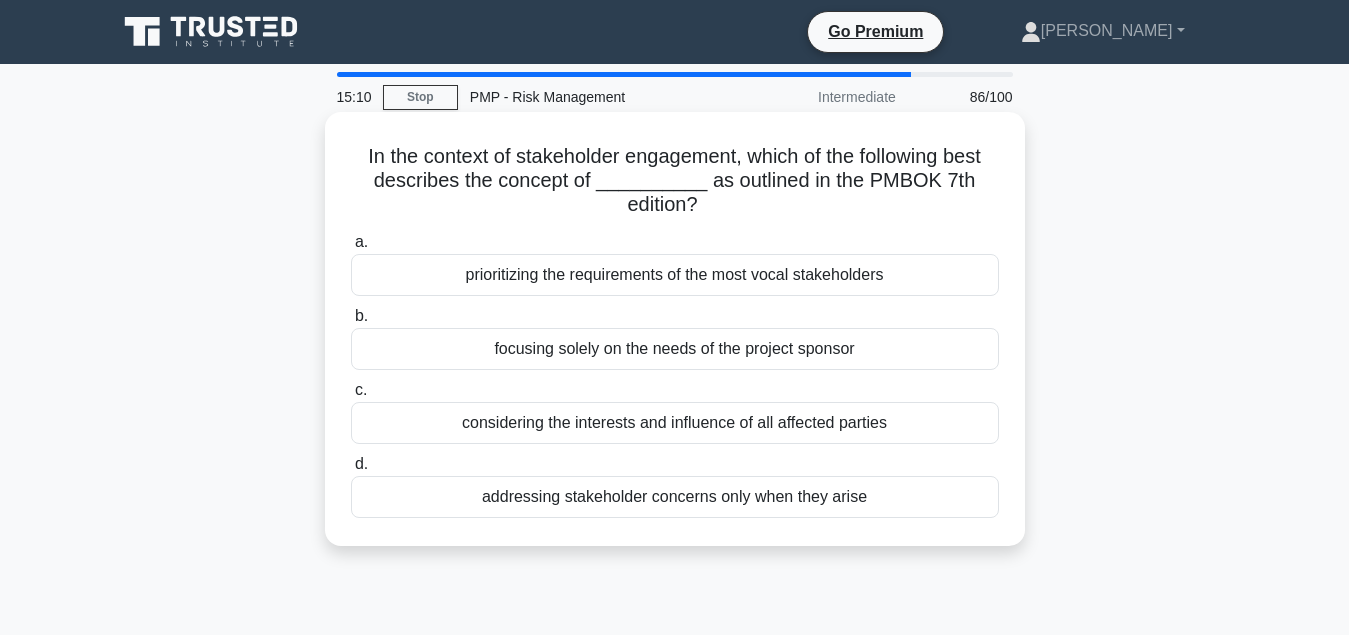 click on "considering the interests and influence of all affected parties" at bounding box center [675, 423] 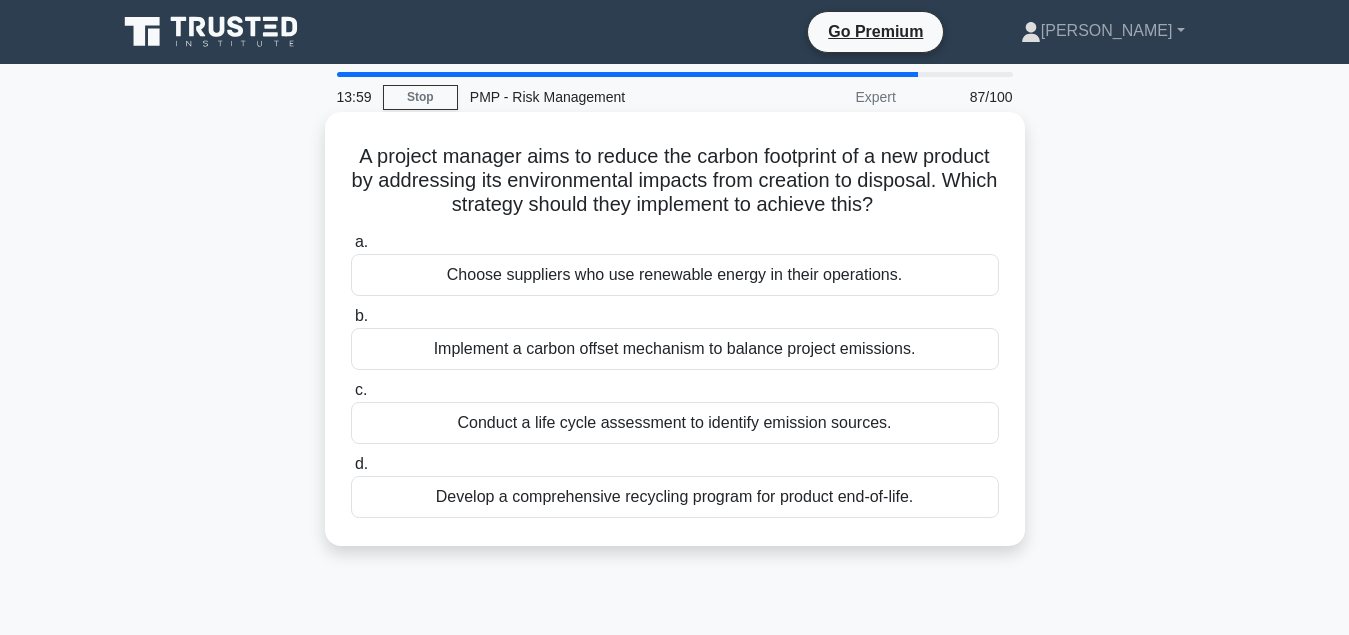 click on "Conduct a life cycle assessment to identify emission sources." at bounding box center [675, 423] 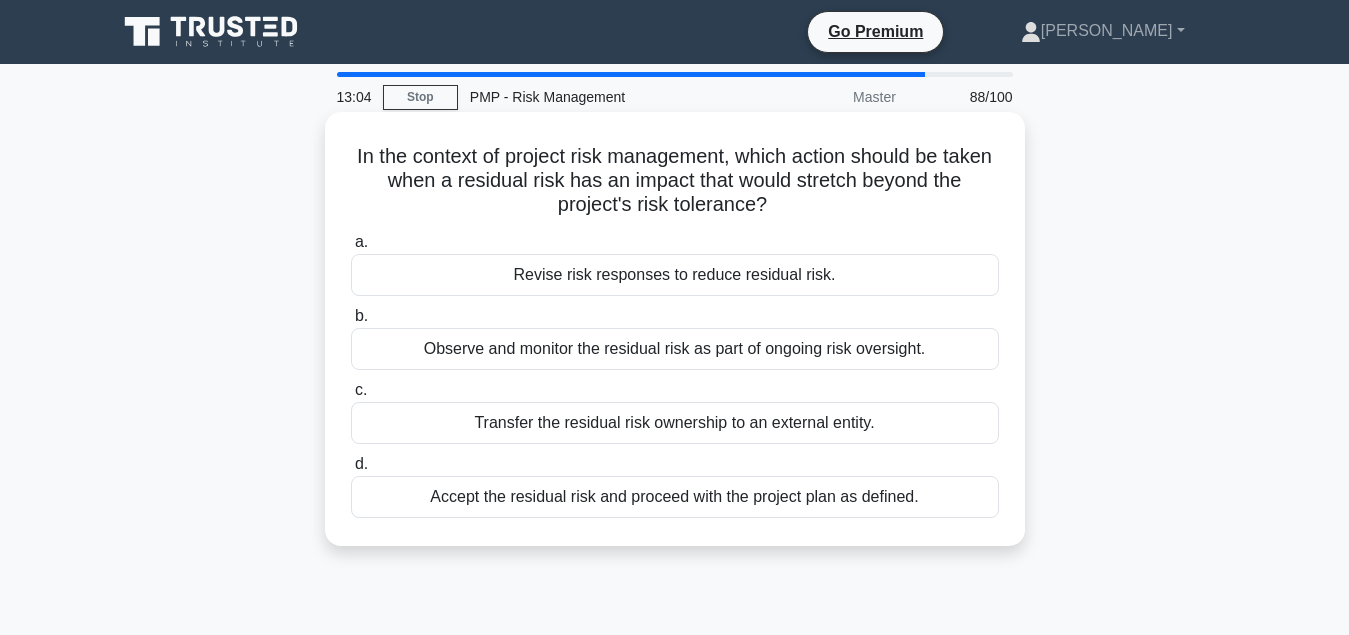 click on "Revise risk responses to reduce residual risk." at bounding box center (675, 275) 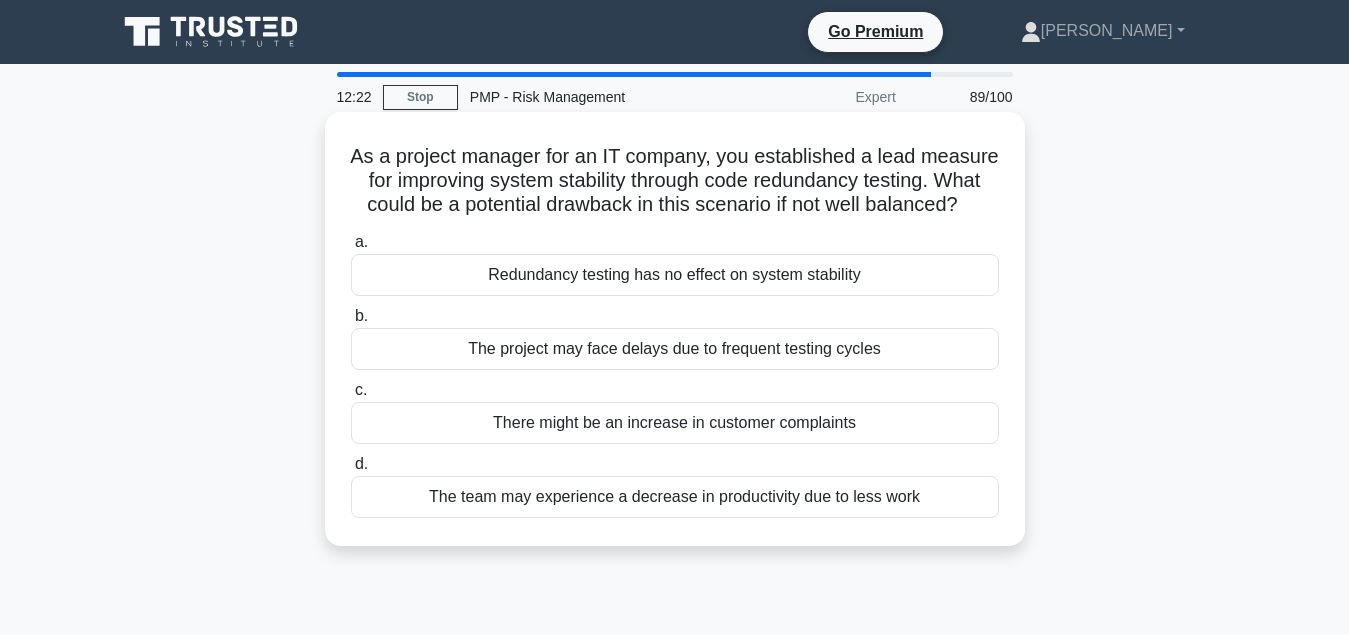 click on "The project may face delays due to frequent testing cycles" at bounding box center (675, 349) 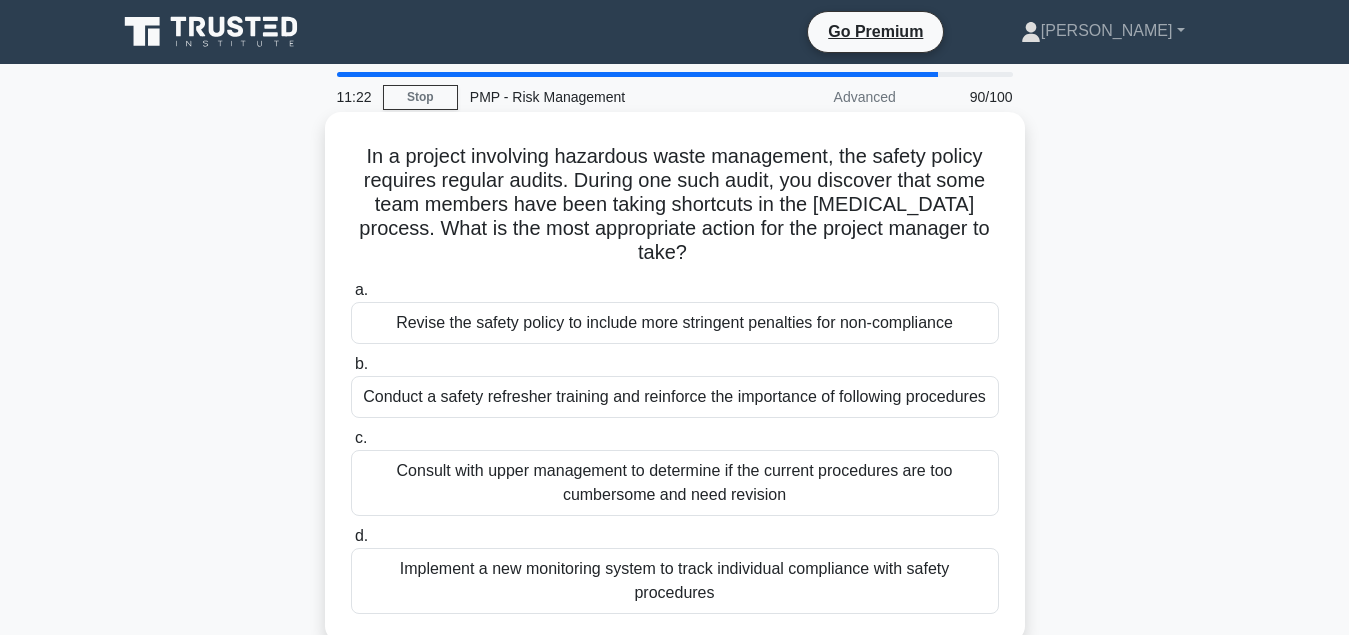 click on "Conduct a safety refresher training and reinforce the importance of following procedures" at bounding box center (675, 397) 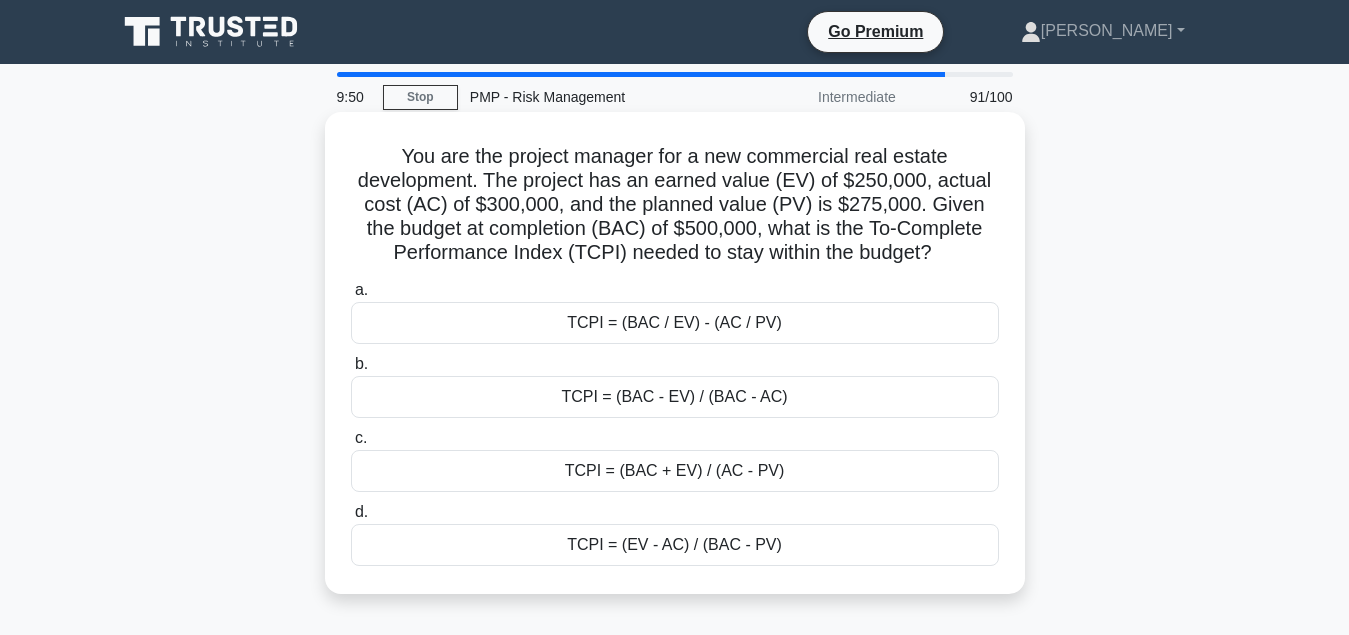 click on "TCPI = (BAC - EV) / (BAC - AC)" at bounding box center (675, 397) 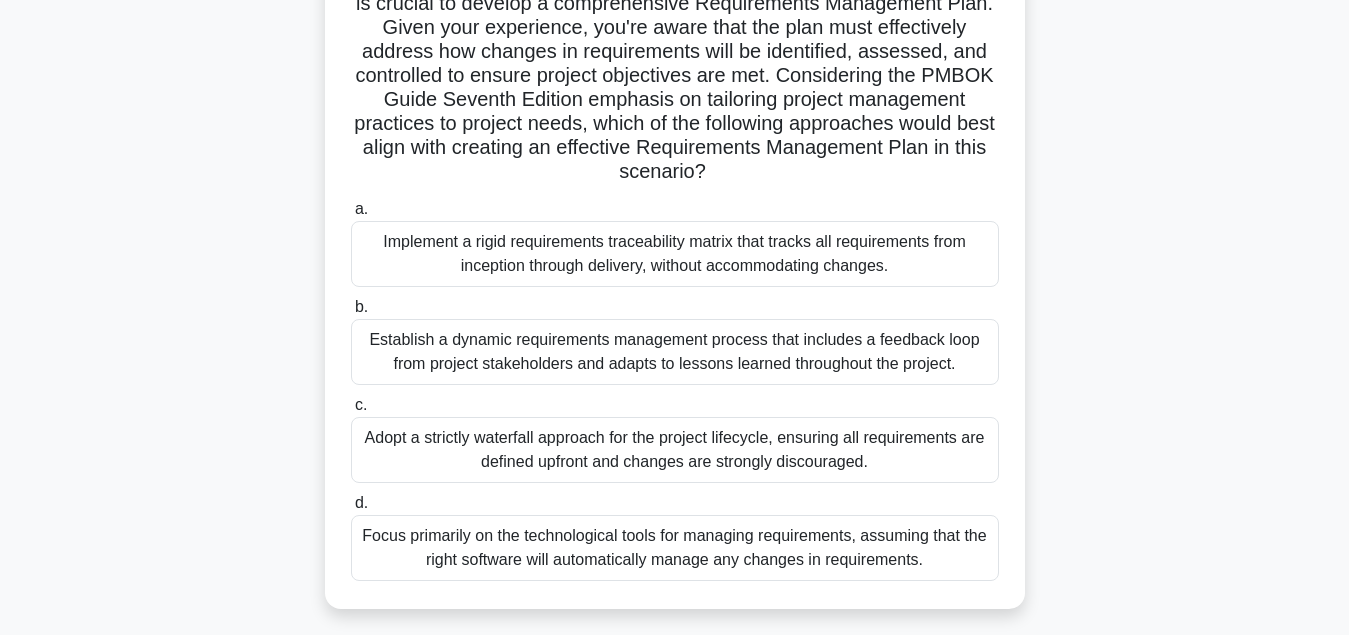 scroll, scrollTop: 306, scrollLeft: 0, axis: vertical 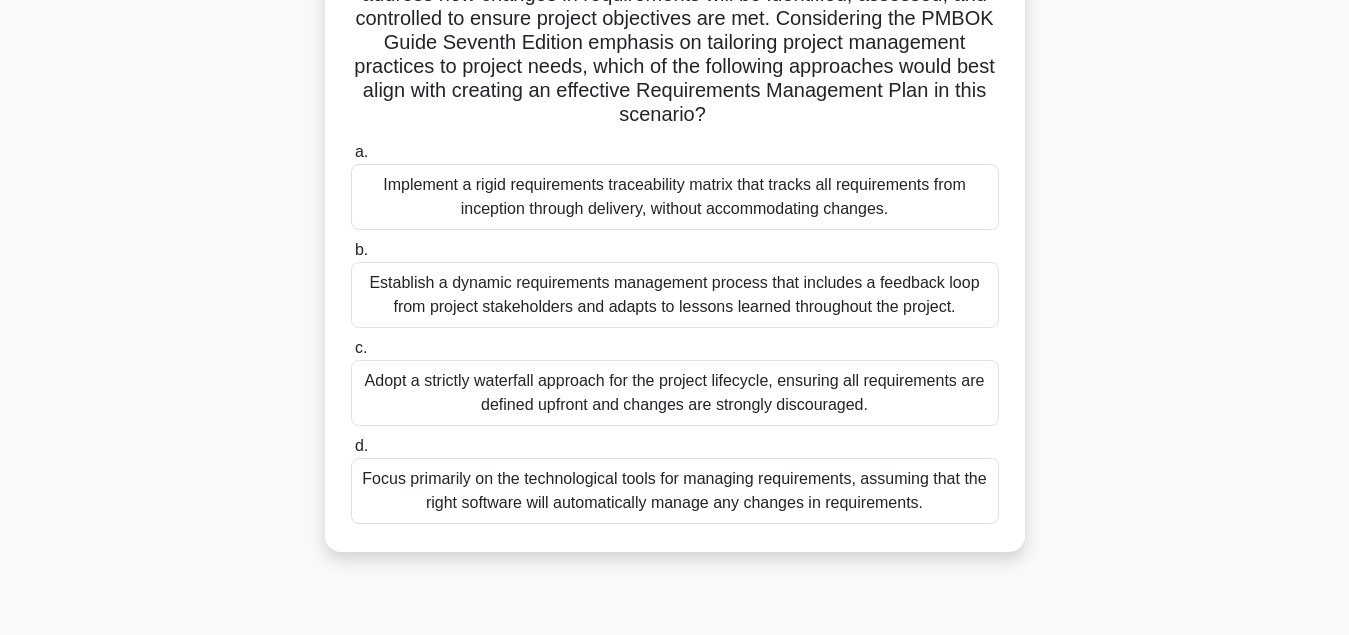 click on "Establish a dynamic requirements management process that includes a feedback loop from project stakeholders and adapts to lessons learned throughout the project." at bounding box center (675, 295) 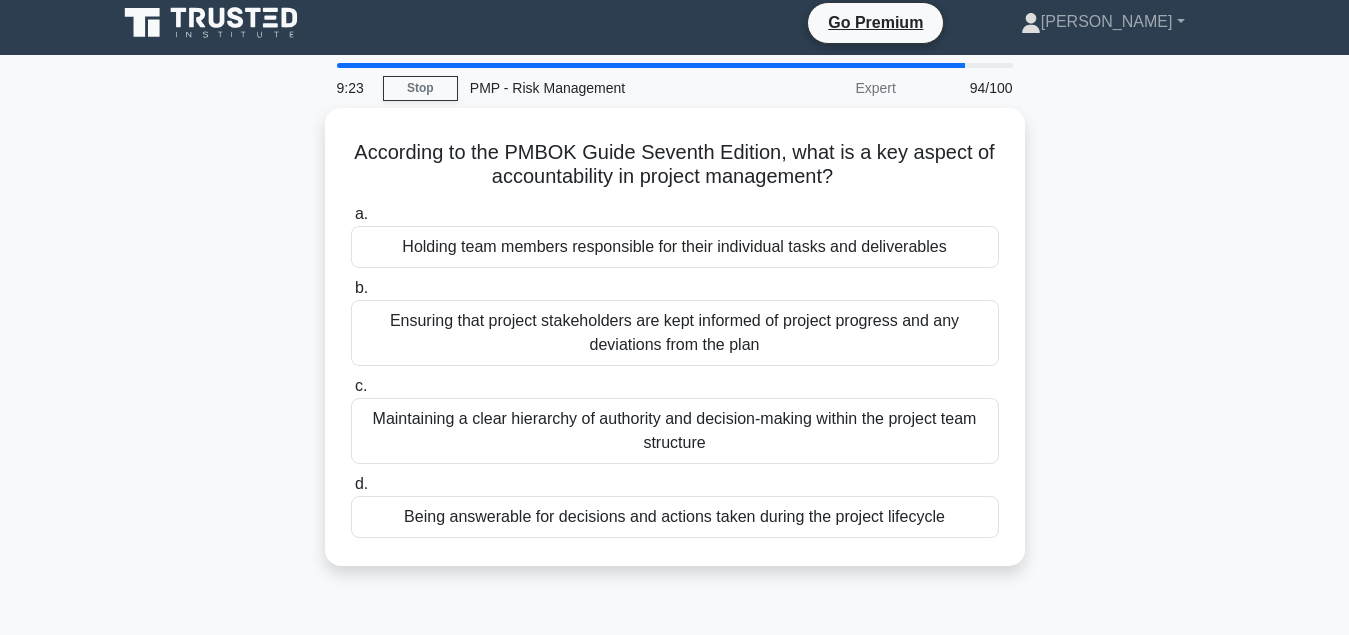 scroll, scrollTop: 0, scrollLeft: 0, axis: both 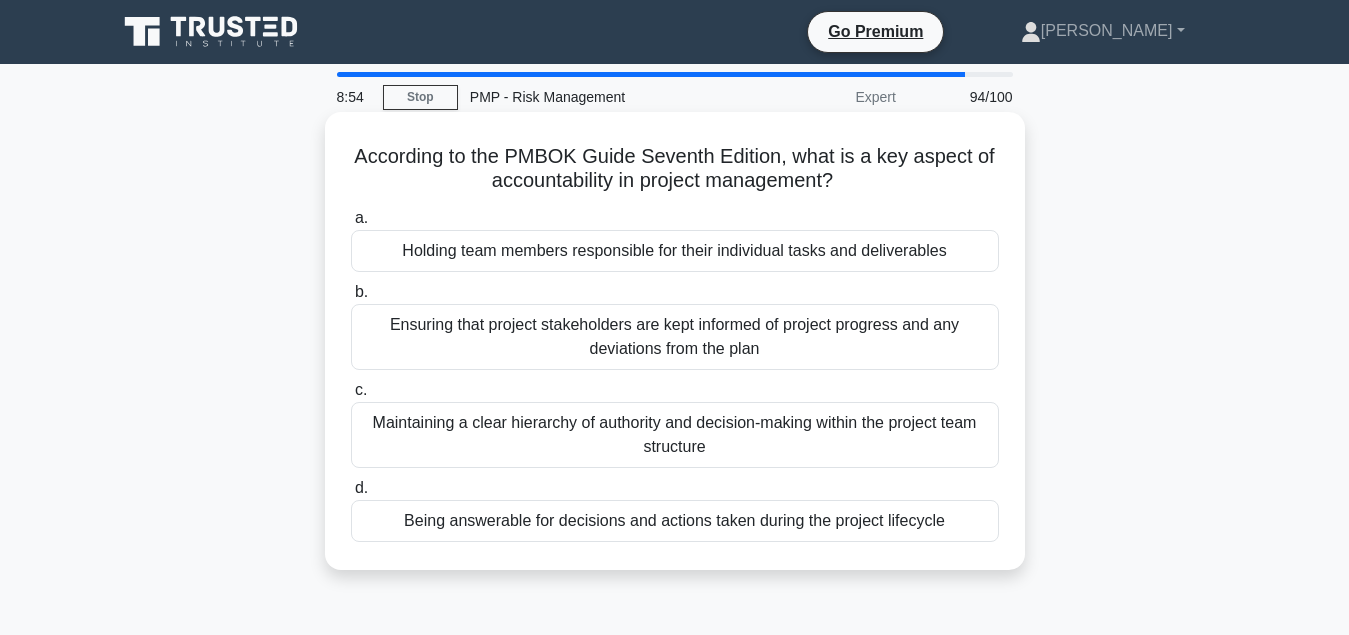 click on "Being answerable for decisions and actions taken during the project lifecycle" at bounding box center [675, 521] 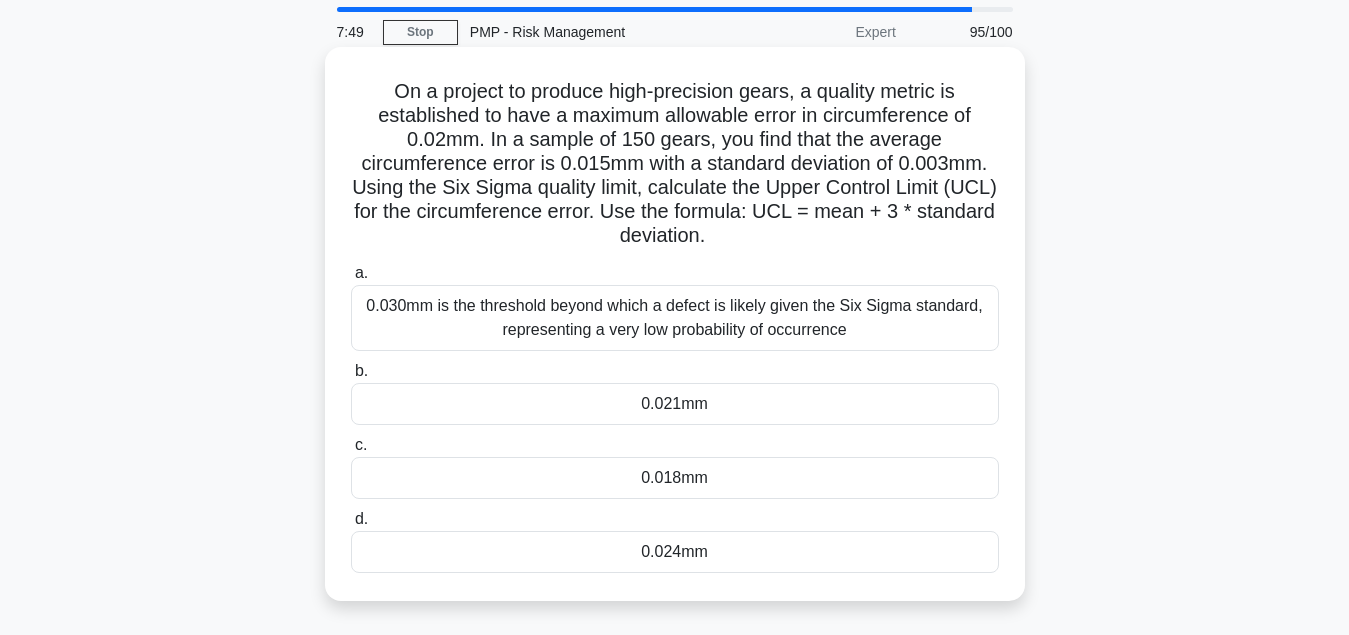 scroll, scrollTop: 102, scrollLeft: 0, axis: vertical 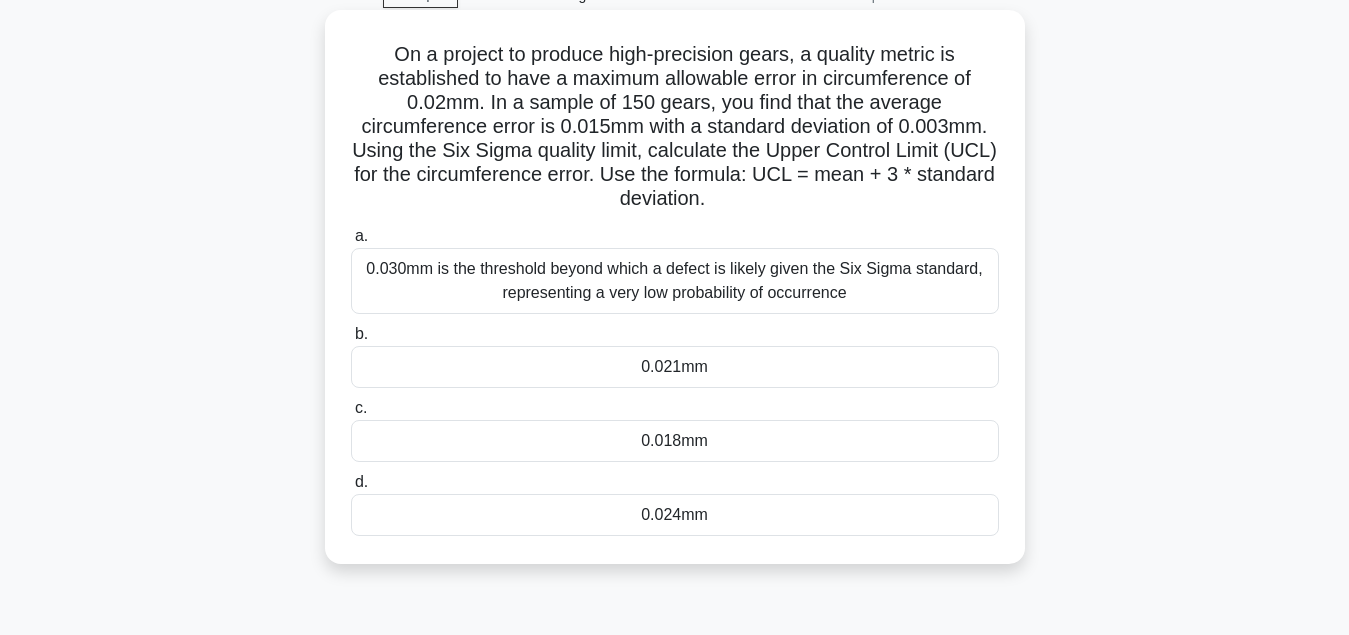 click on "0.024mm" at bounding box center (675, 515) 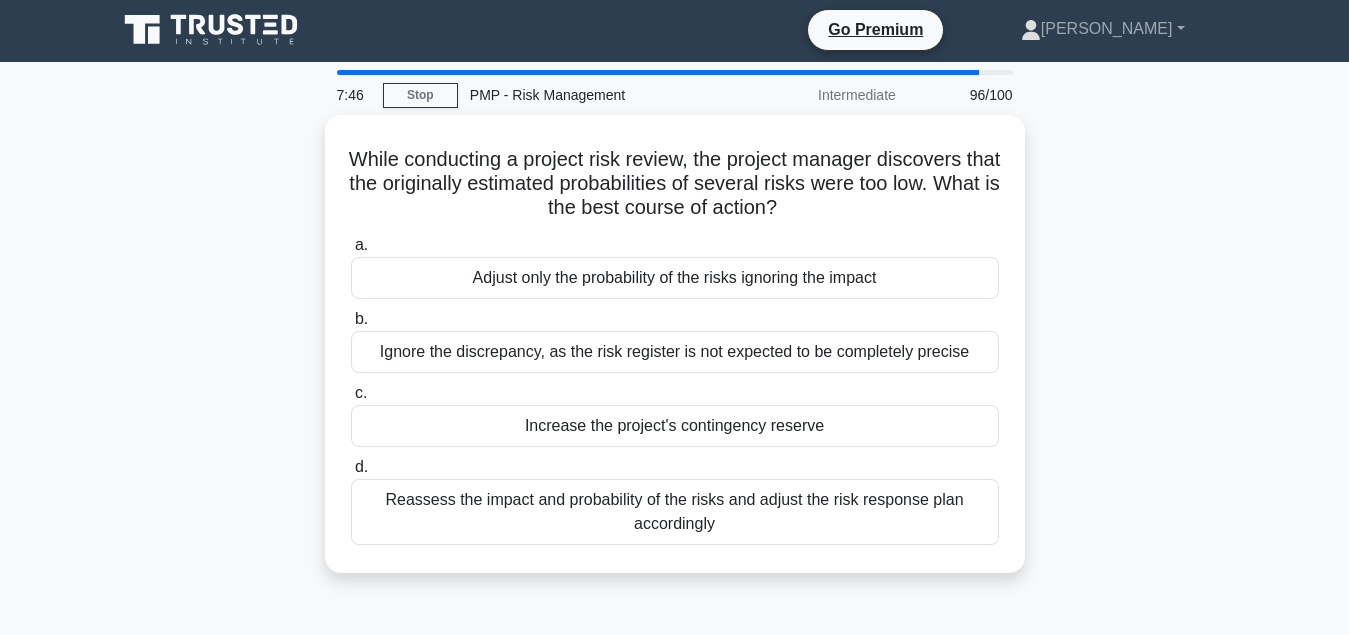 scroll, scrollTop: 0, scrollLeft: 0, axis: both 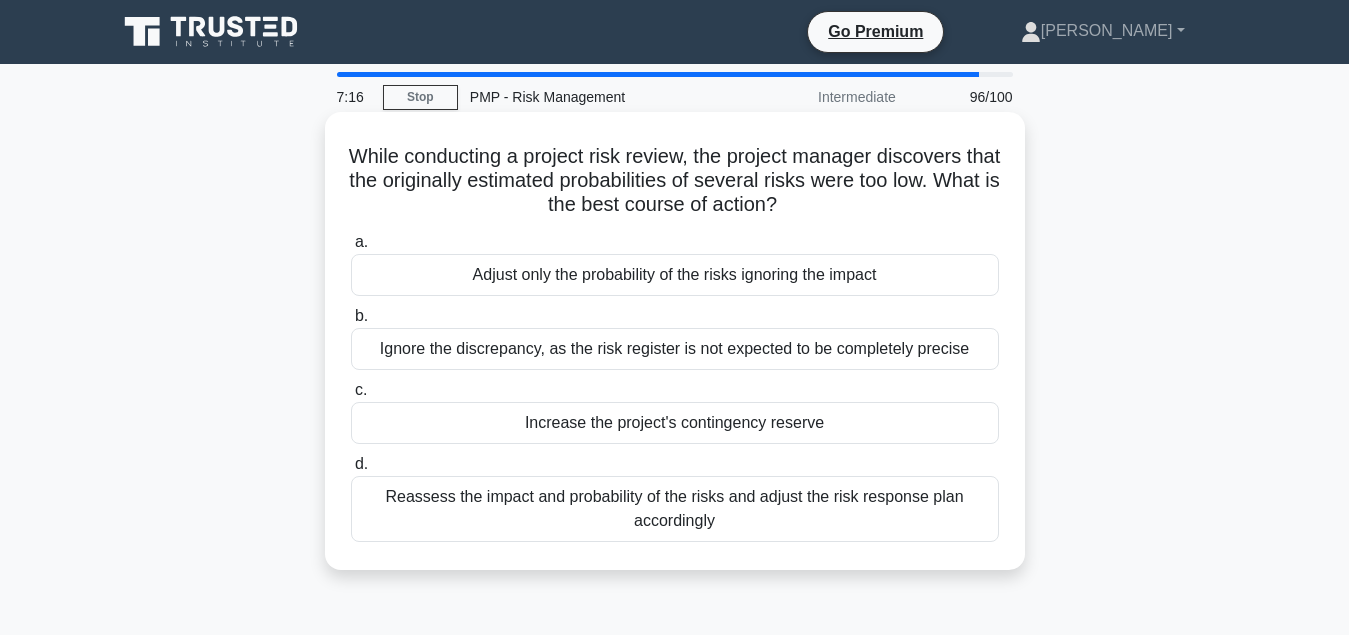 click on "Reassess the impact and probability of the risks and adjust the risk response plan accordingly" at bounding box center [675, 509] 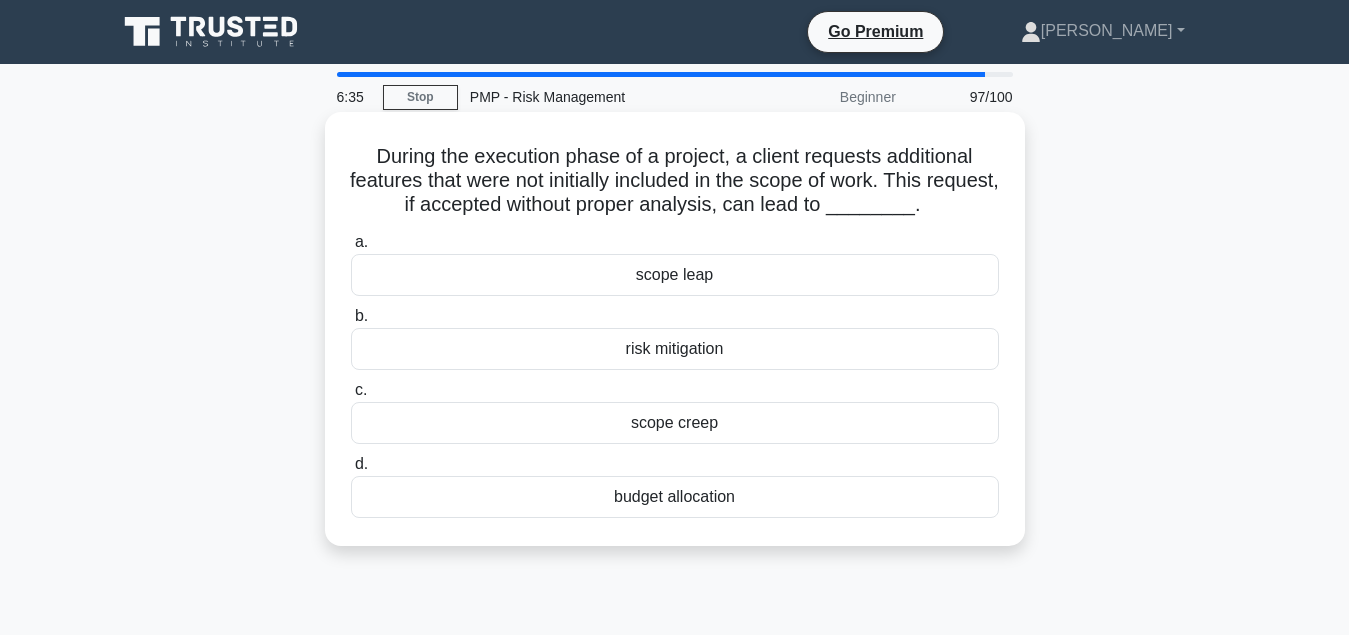 click on "scope creep" at bounding box center [675, 423] 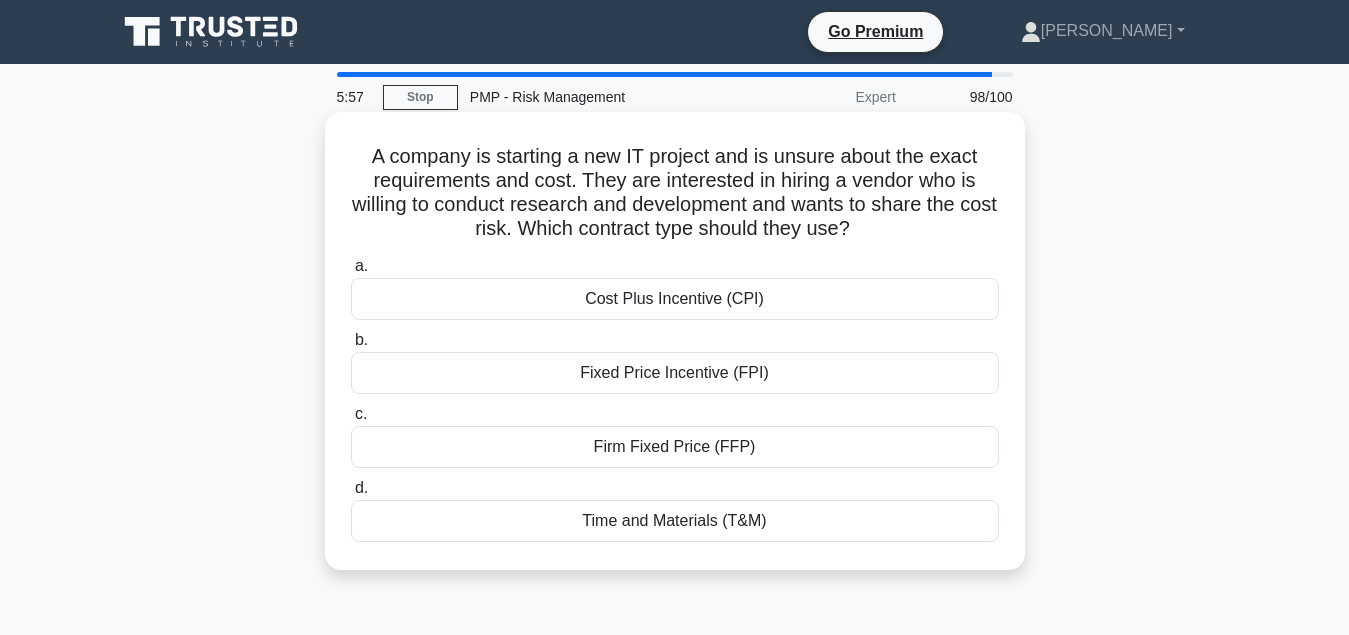 click on "Cost Plus Incentive (CPI)" at bounding box center (675, 299) 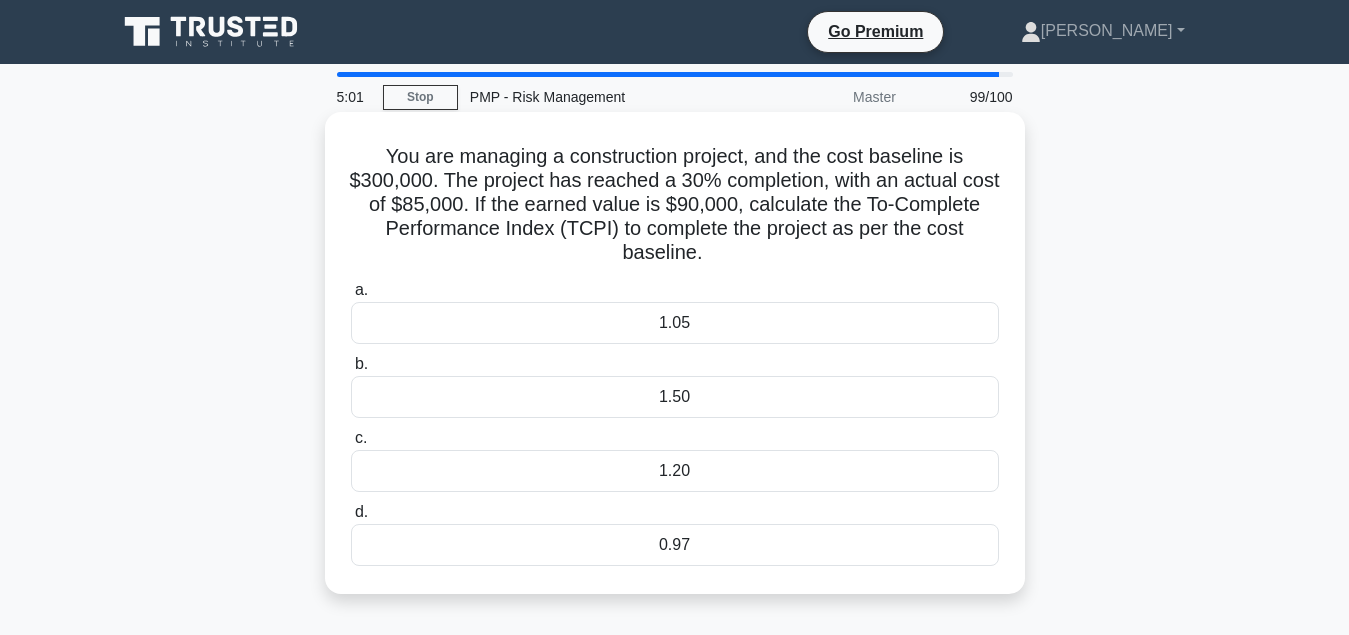 click on "1.20" at bounding box center [675, 471] 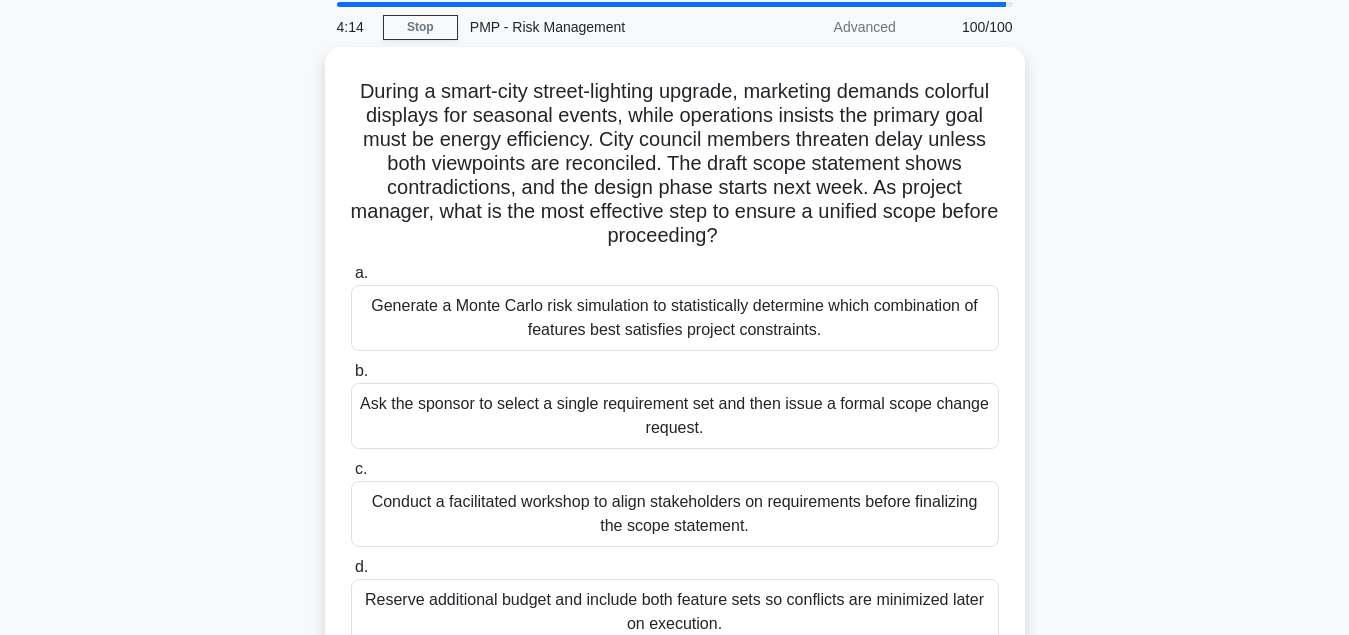scroll, scrollTop: 102, scrollLeft: 0, axis: vertical 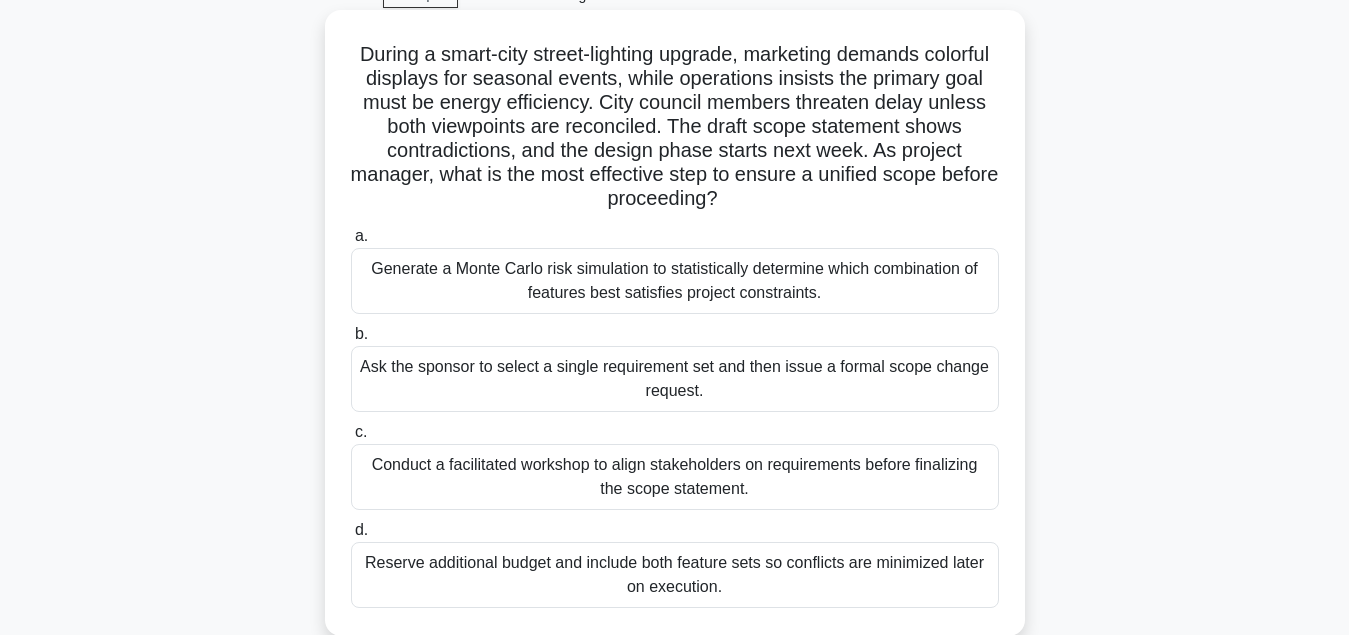 click on "Conduct a facilitated workshop to align stakeholders on requirements before finalizing the scope statement." at bounding box center (675, 477) 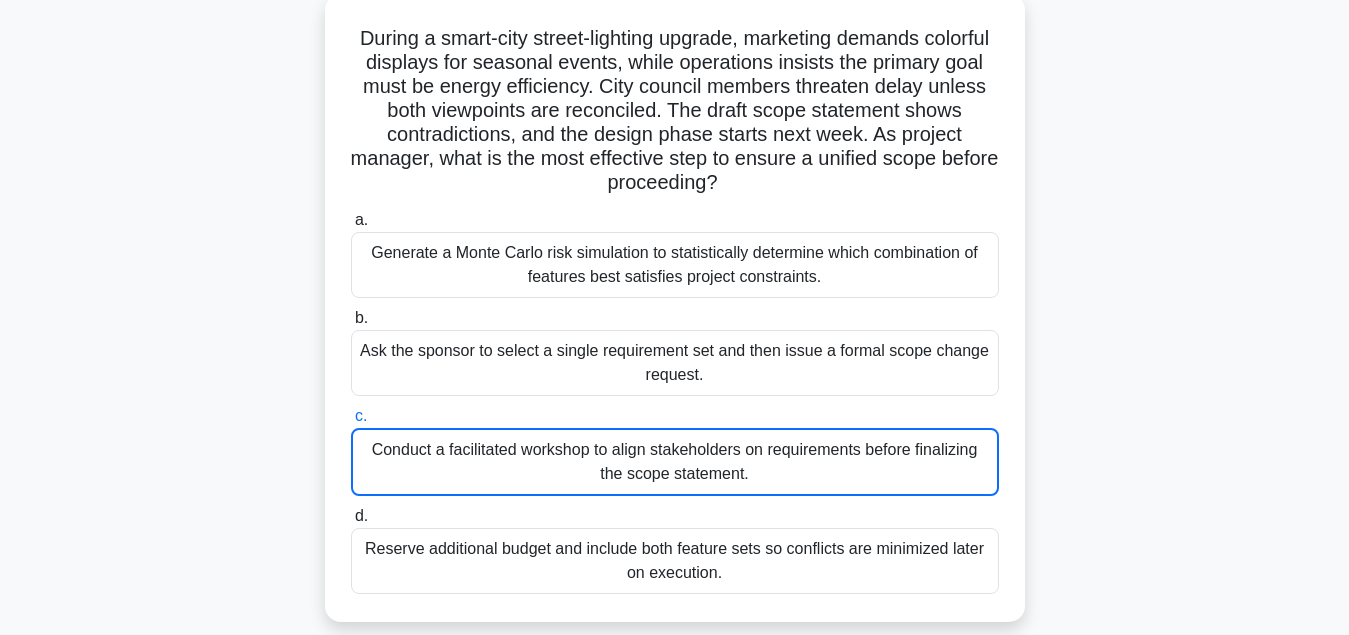 scroll, scrollTop: 102, scrollLeft: 0, axis: vertical 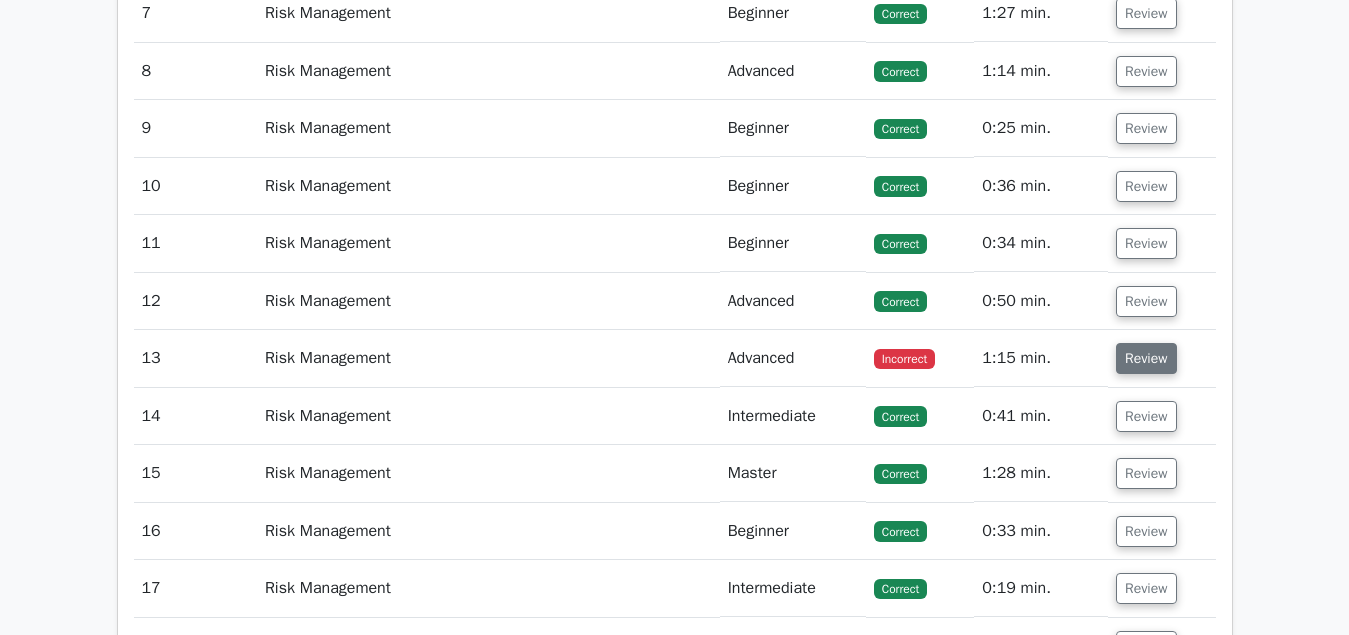 click on "Review" at bounding box center [1146, 358] 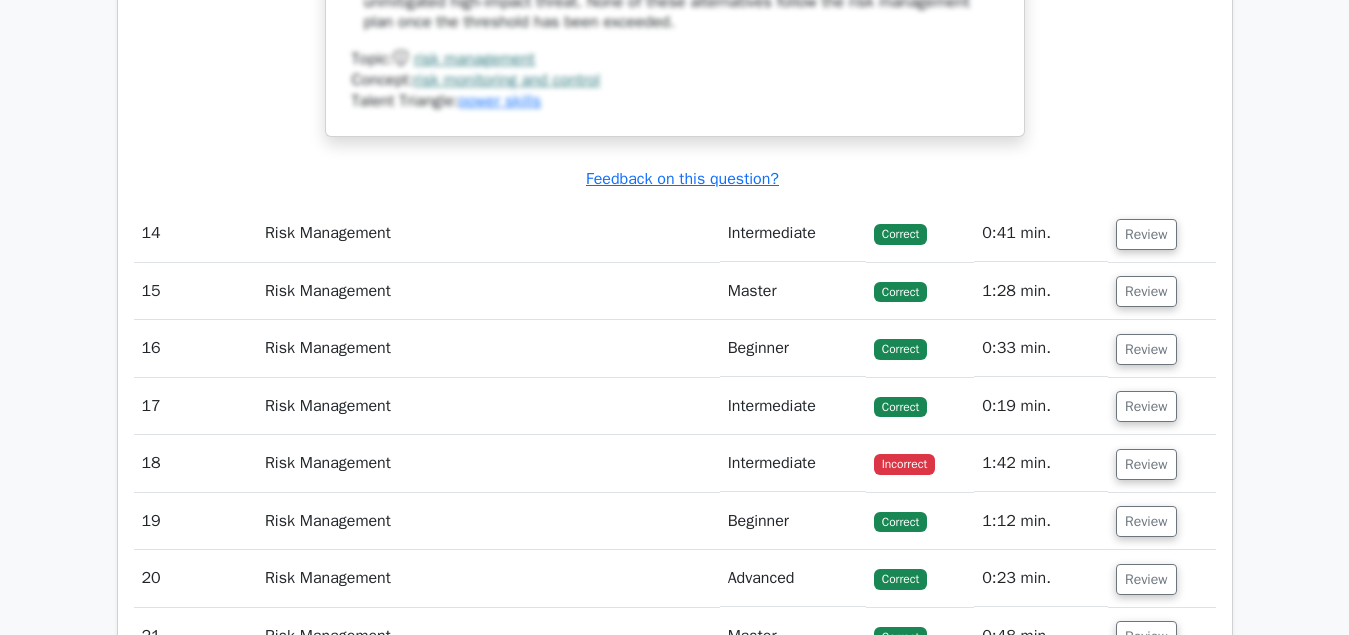 scroll, scrollTop: 5610, scrollLeft: 0, axis: vertical 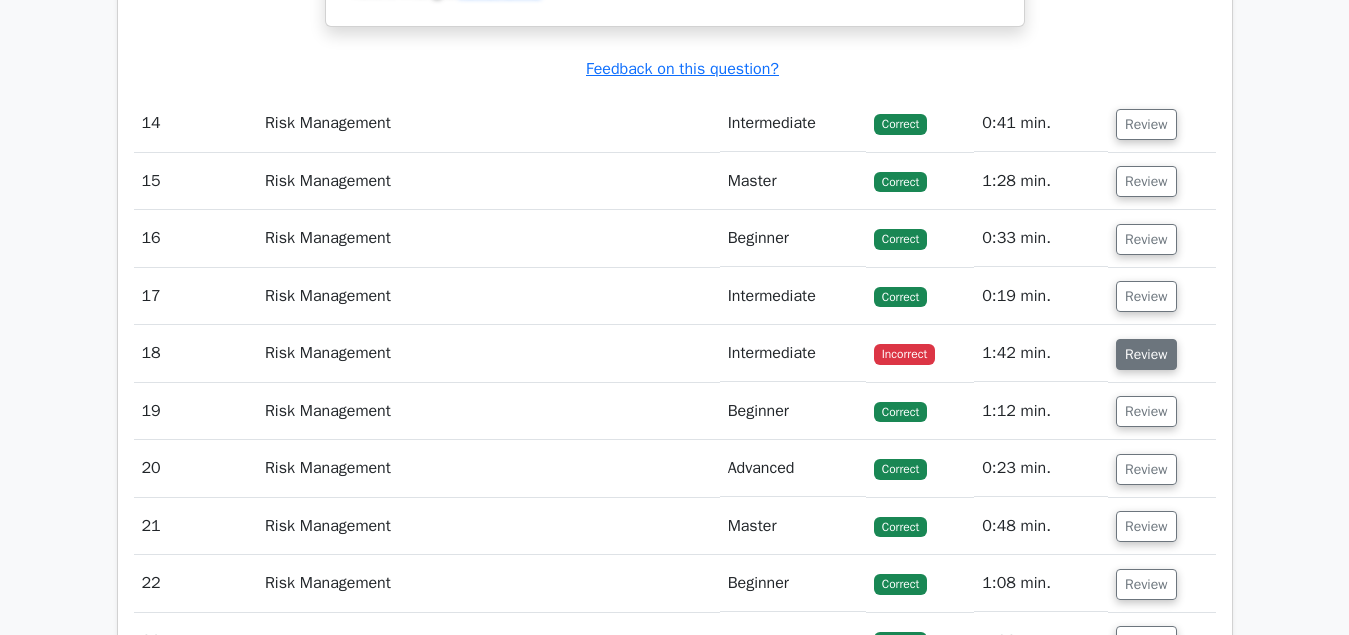 click on "Review" at bounding box center [1146, 354] 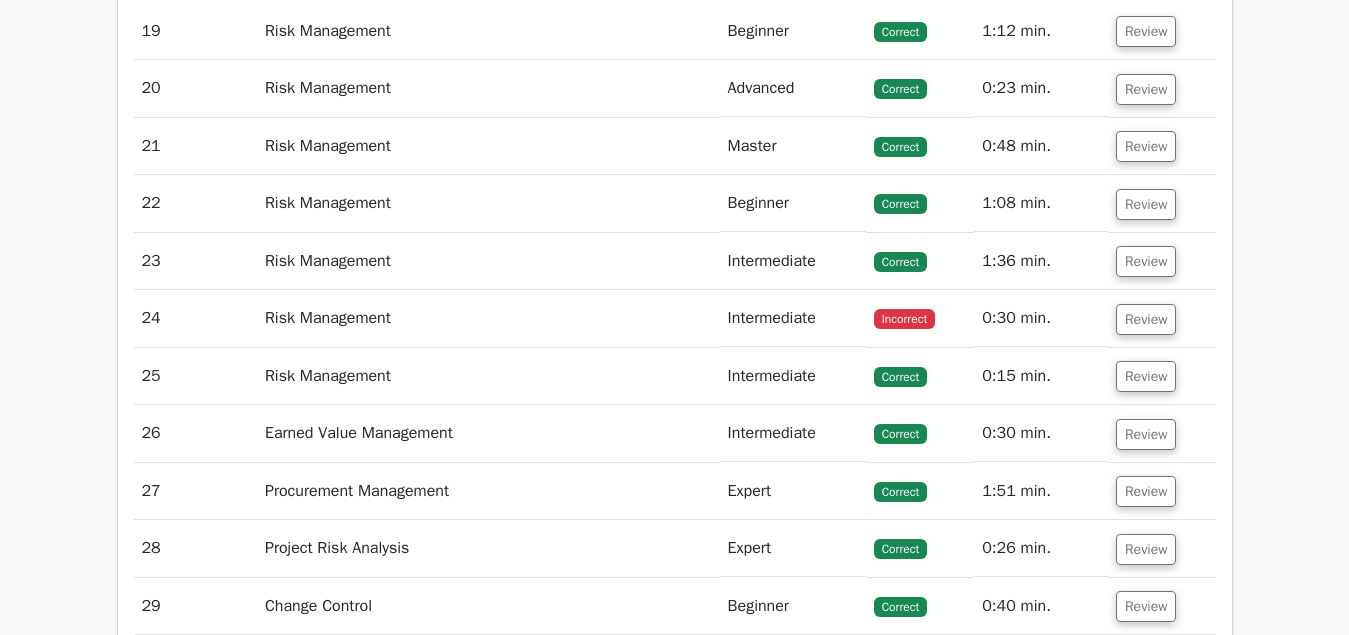 scroll, scrollTop: 6834, scrollLeft: 0, axis: vertical 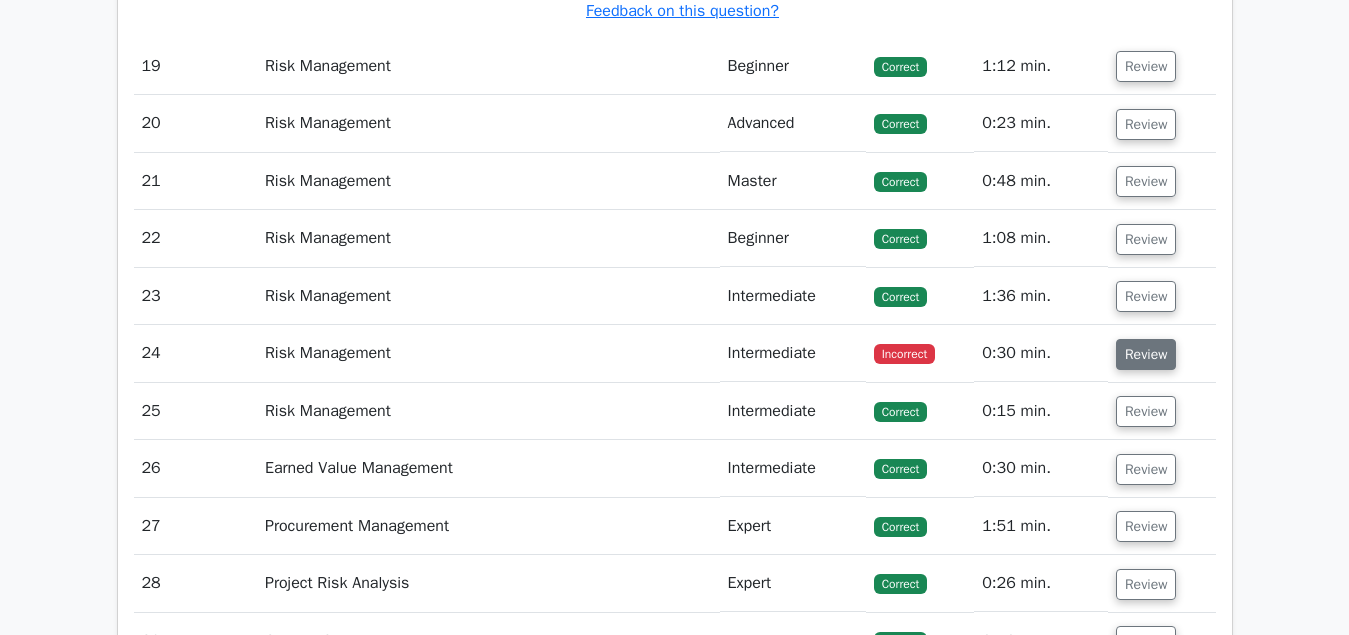 click on "Review" at bounding box center (1146, 354) 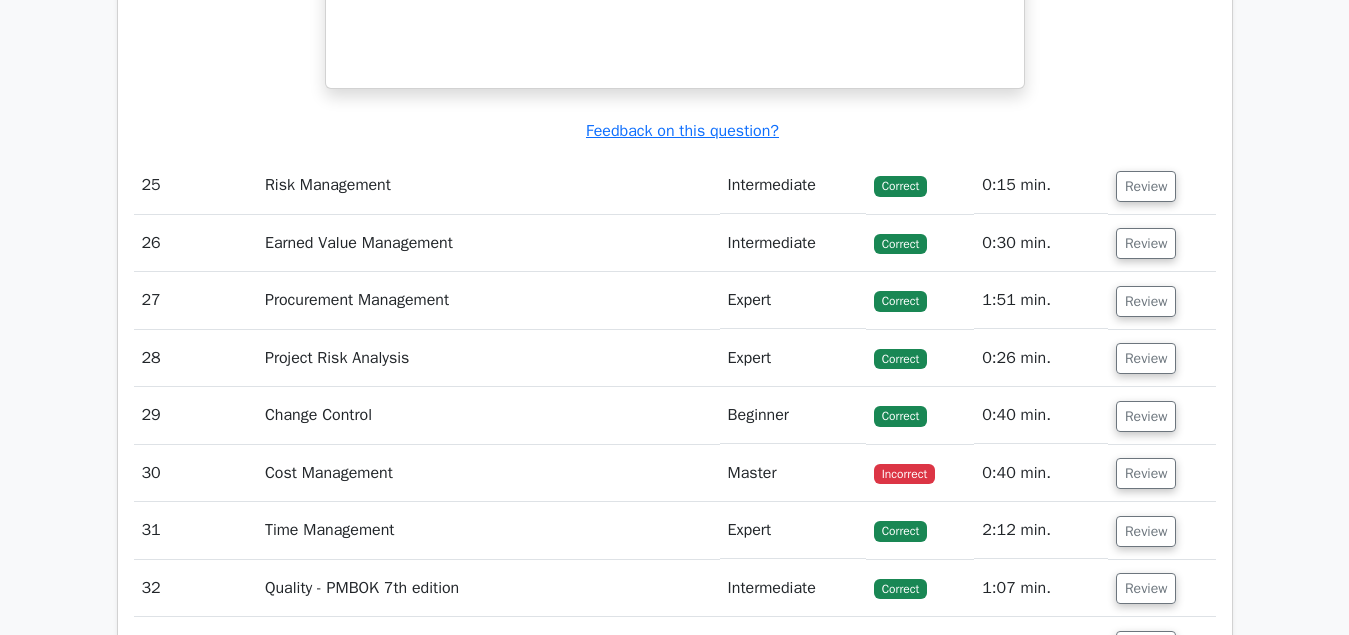 scroll, scrollTop: 8058, scrollLeft: 0, axis: vertical 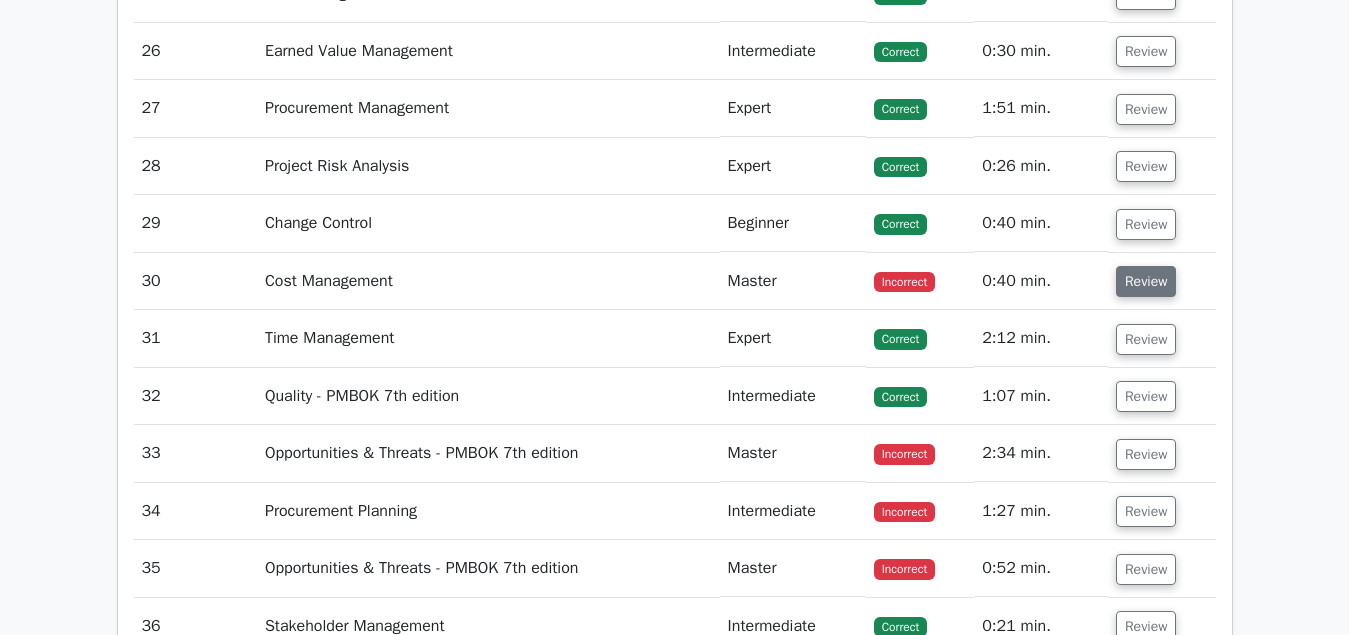 click on "Review" at bounding box center (1146, 281) 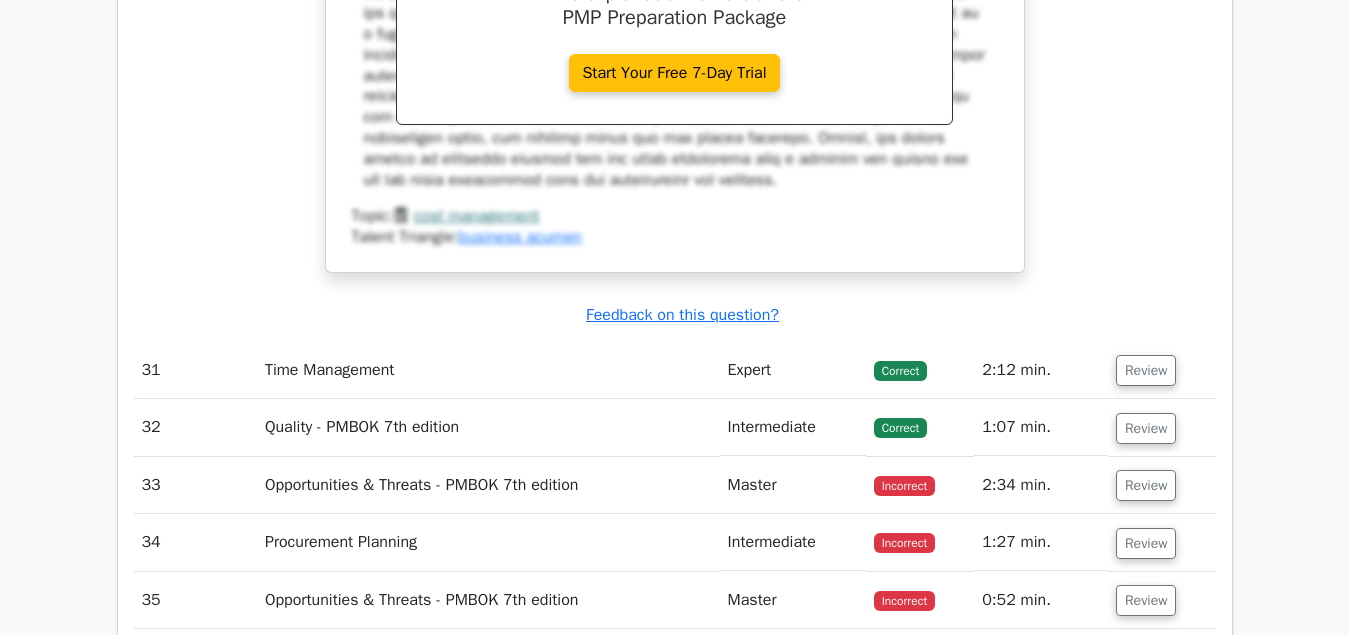 scroll, scrollTop: 9078, scrollLeft: 0, axis: vertical 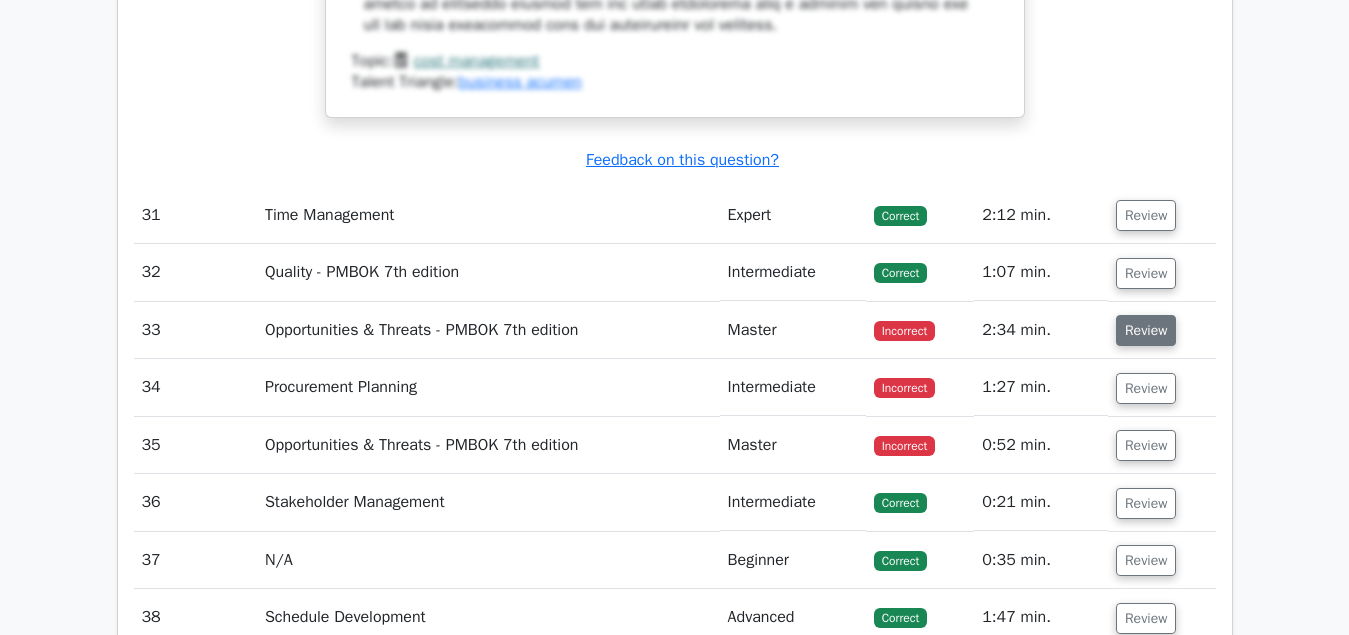click on "Review" at bounding box center [1146, 330] 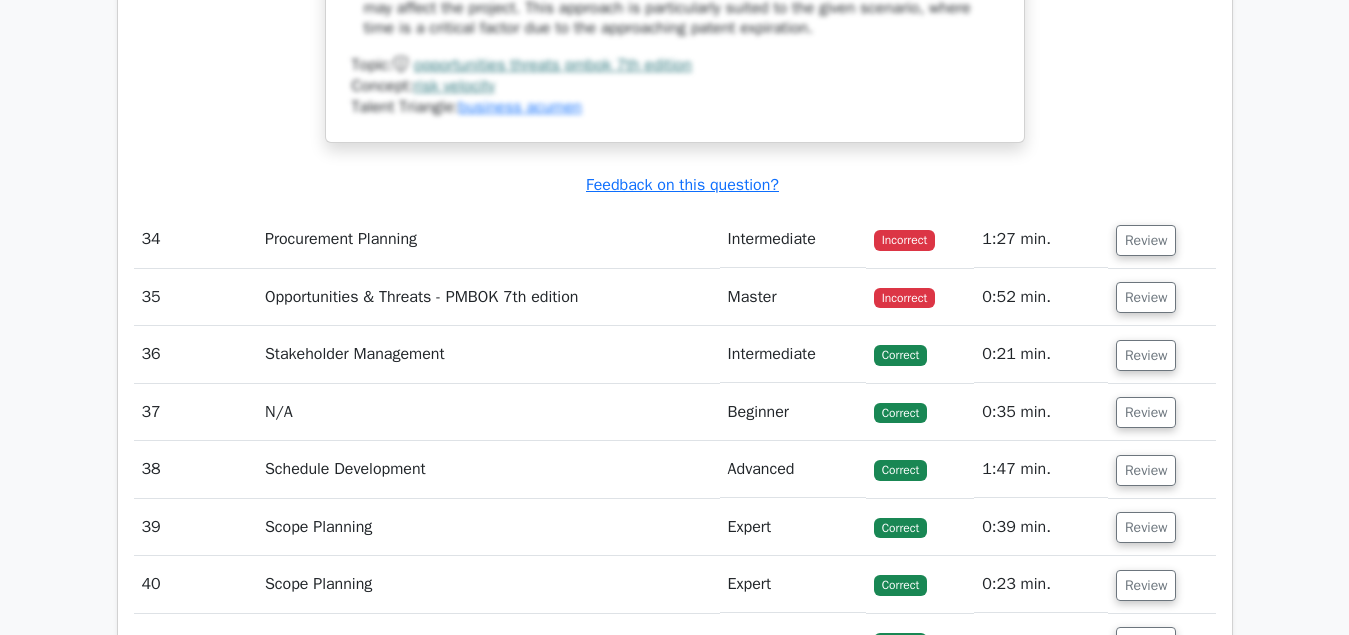 scroll, scrollTop: 10608, scrollLeft: 0, axis: vertical 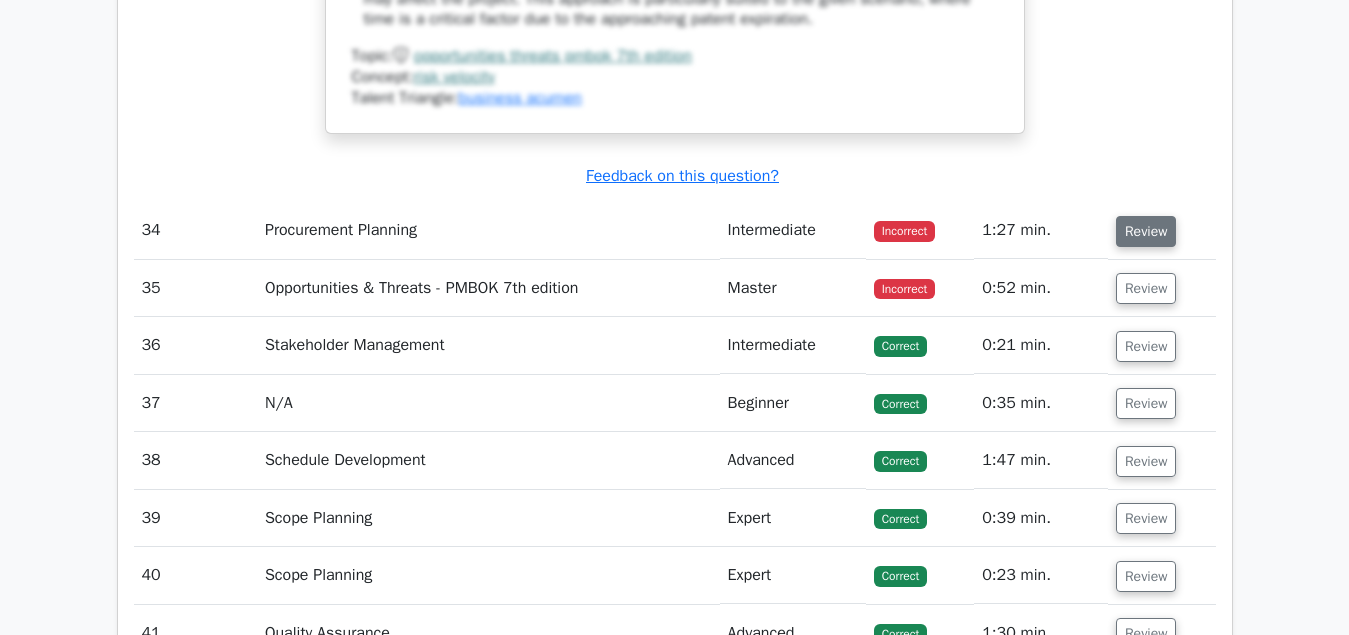 click on "Review" at bounding box center [1146, 231] 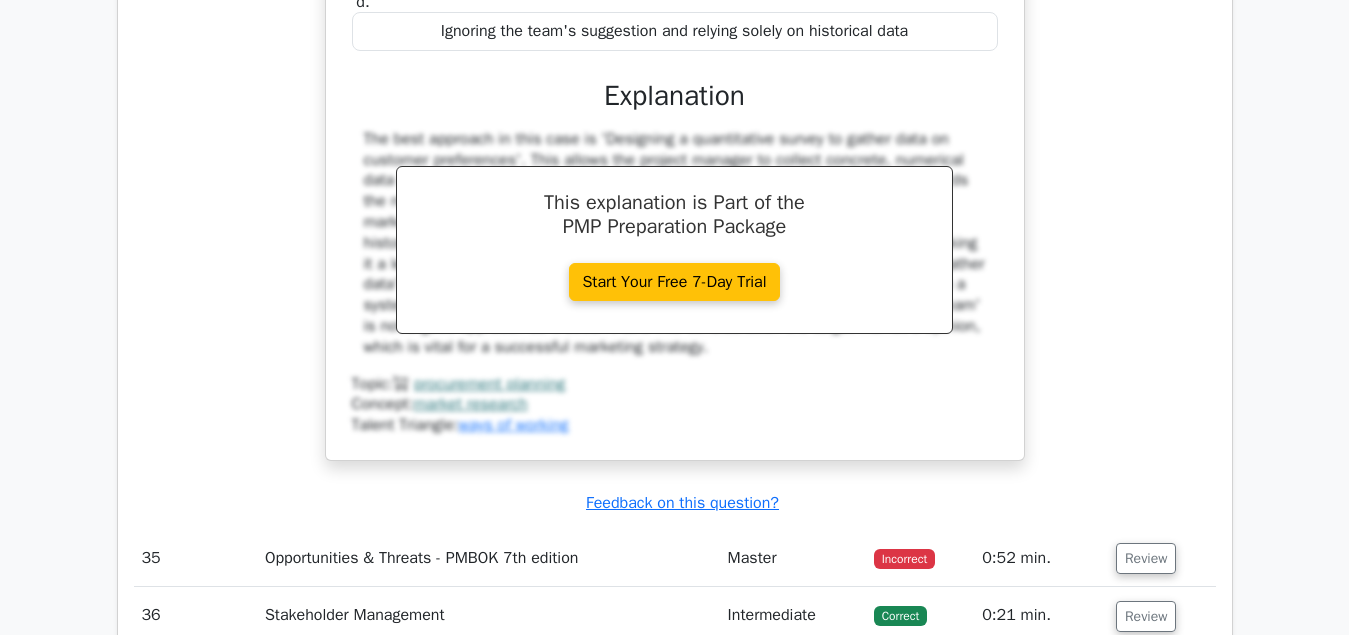 scroll, scrollTop: 11526, scrollLeft: 0, axis: vertical 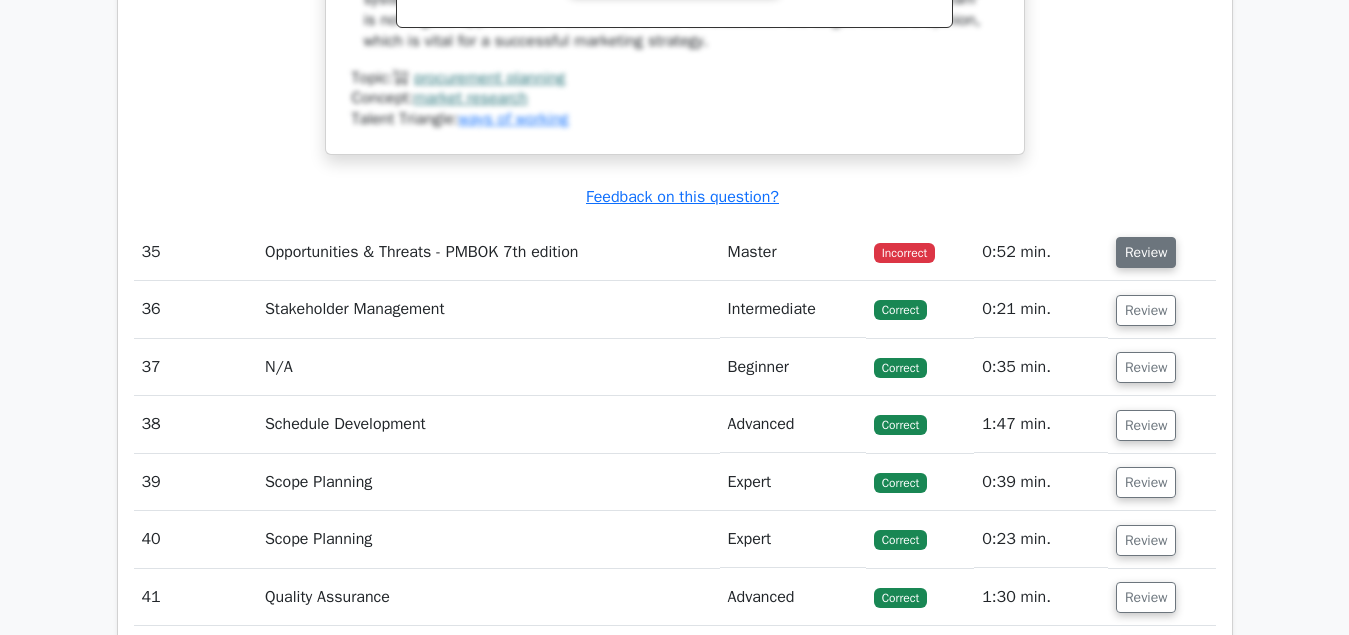 click on "Review" at bounding box center (1146, 252) 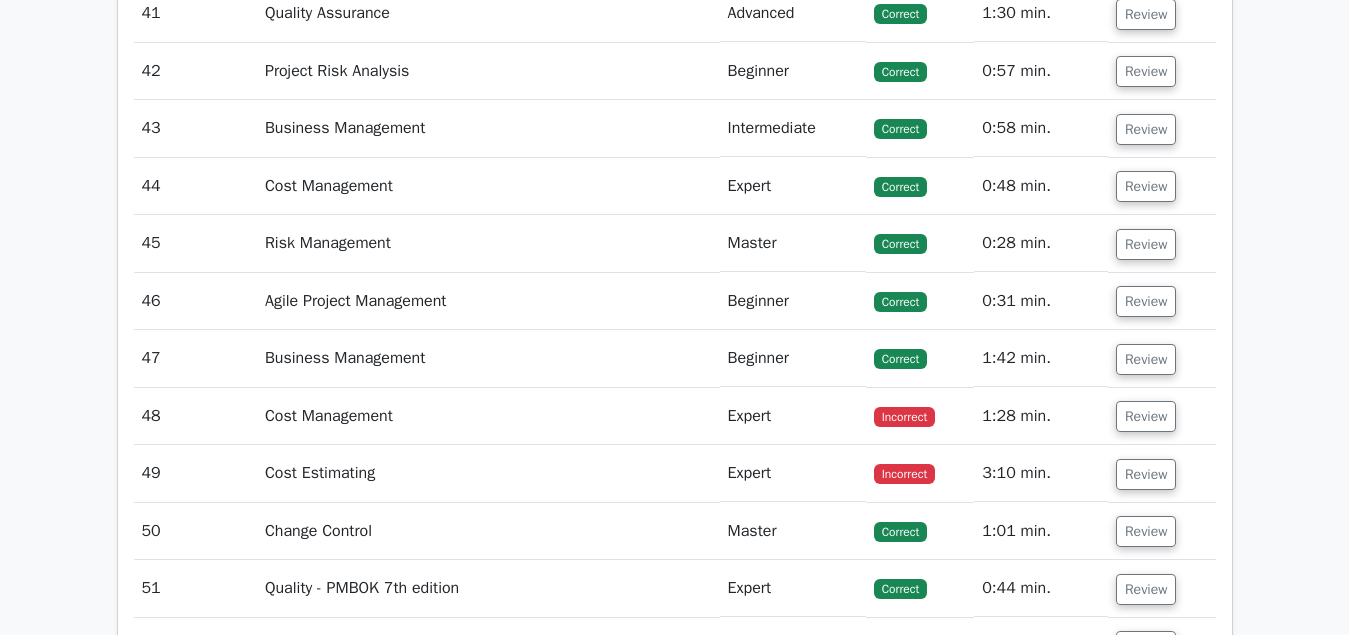 scroll, scrollTop: 13158, scrollLeft: 0, axis: vertical 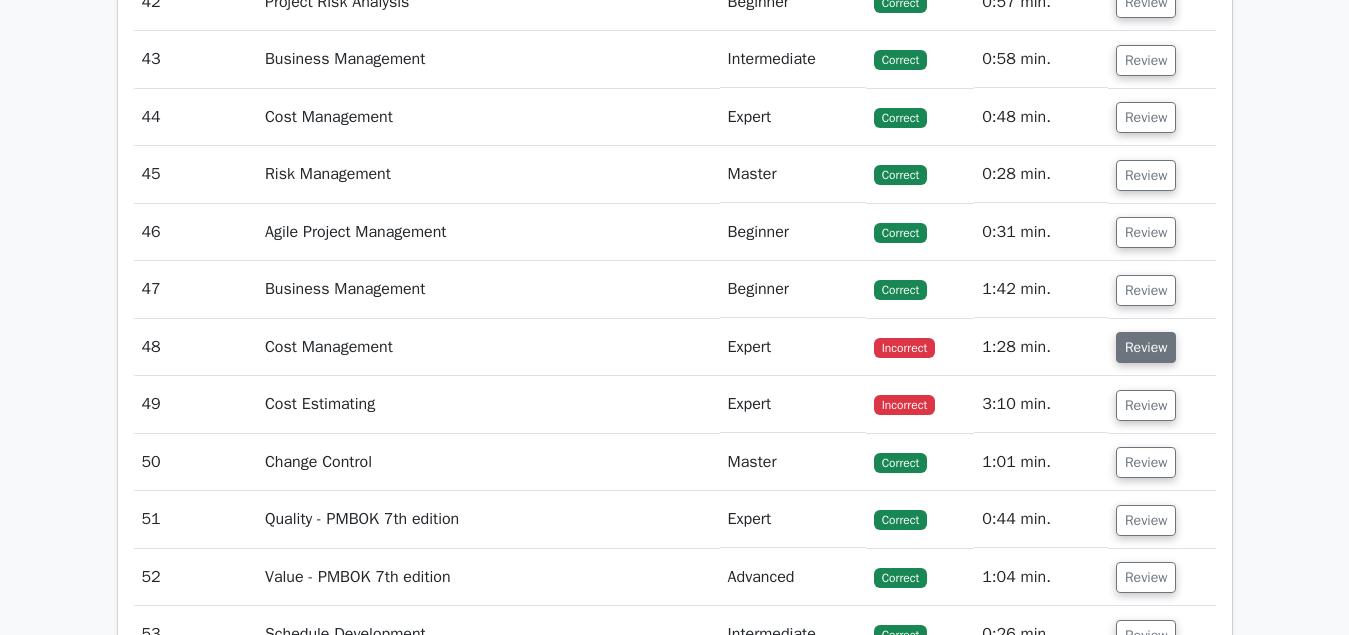 click on "Review" at bounding box center (1146, 347) 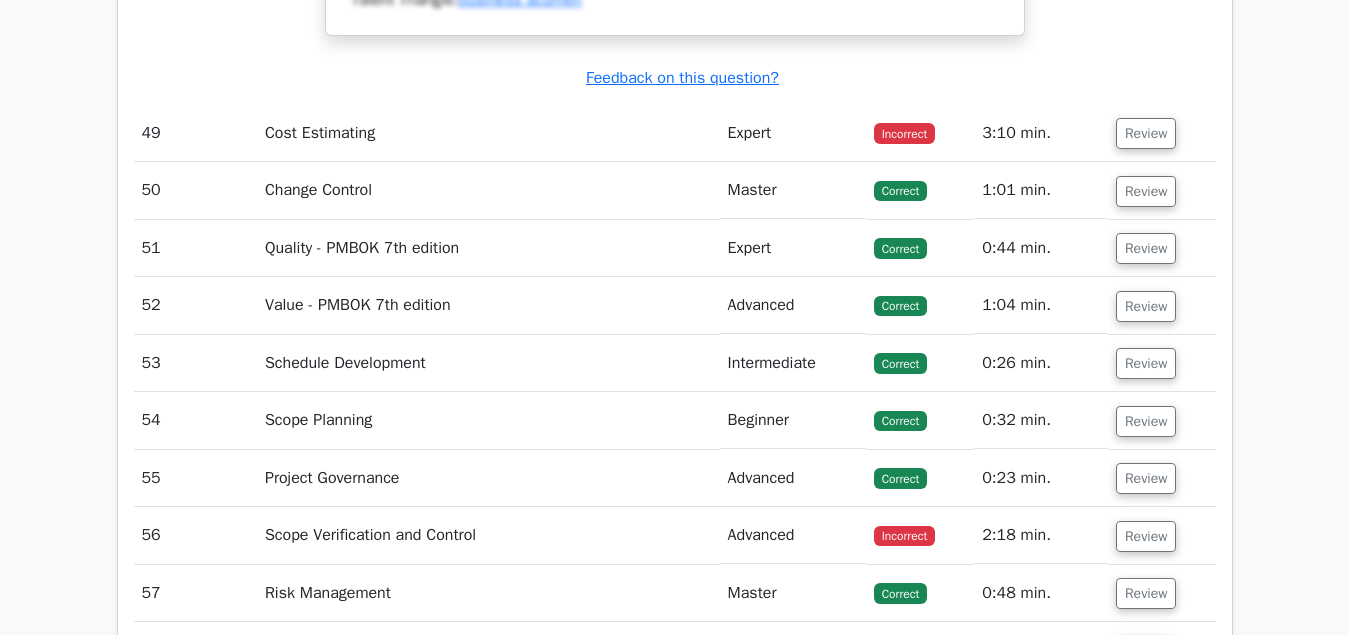 scroll, scrollTop: 14484, scrollLeft: 0, axis: vertical 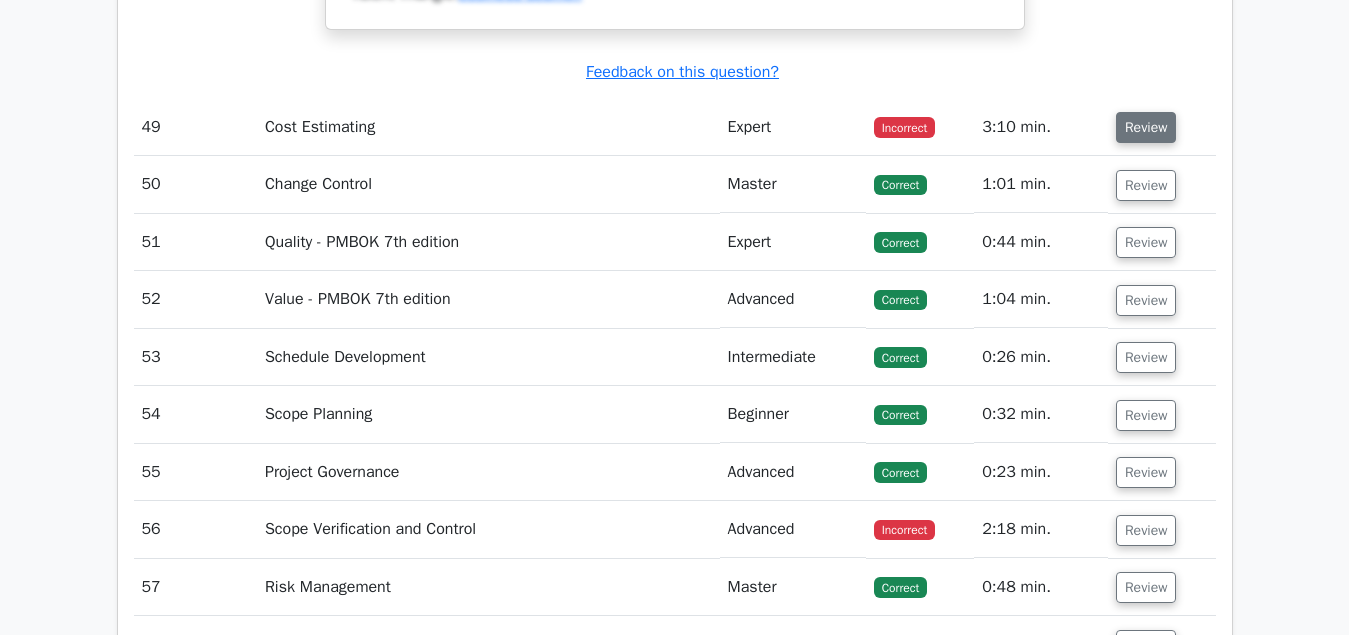 click on "Review" at bounding box center (1146, 127) 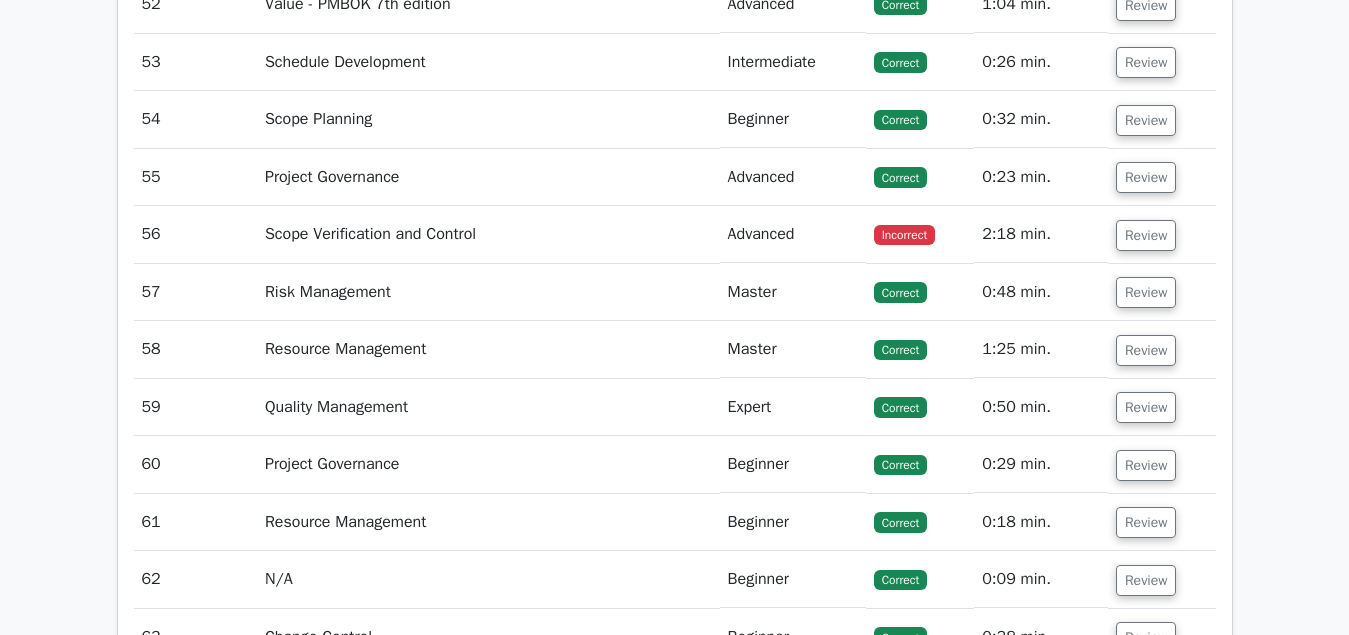 scroll, scrollTop: 16320, scrollLeft: 0, axis: vertical 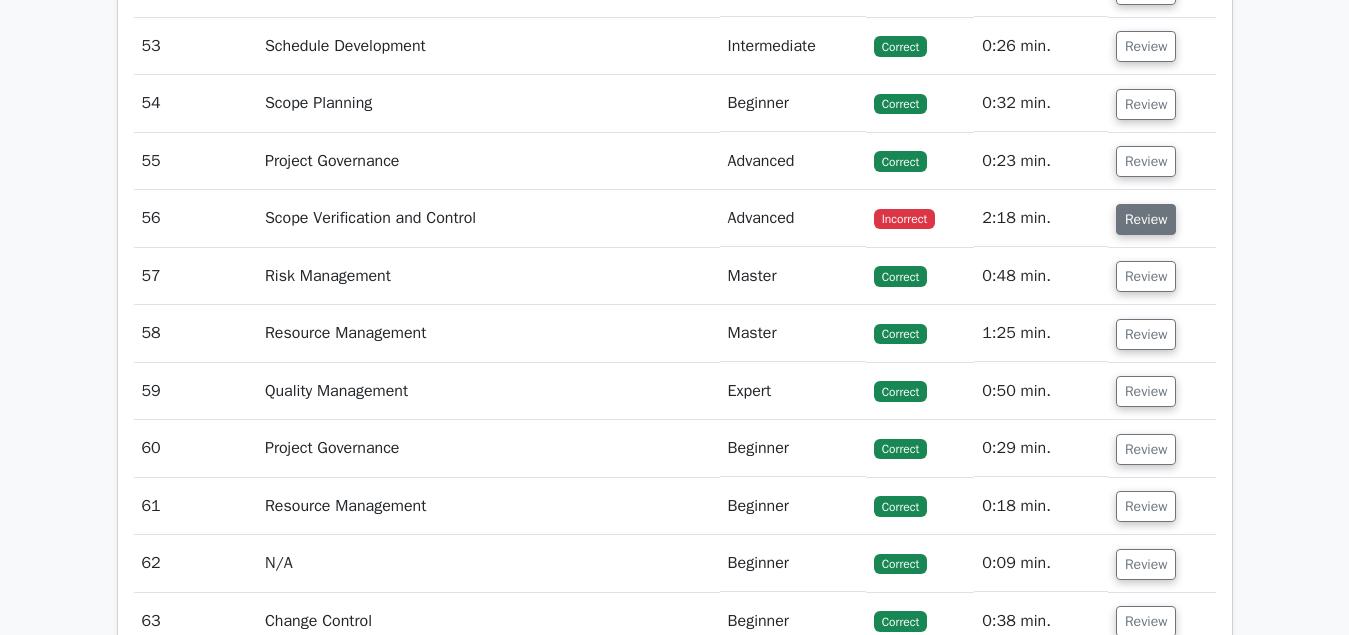 click on "Review" at bounding box center [1146, 219] 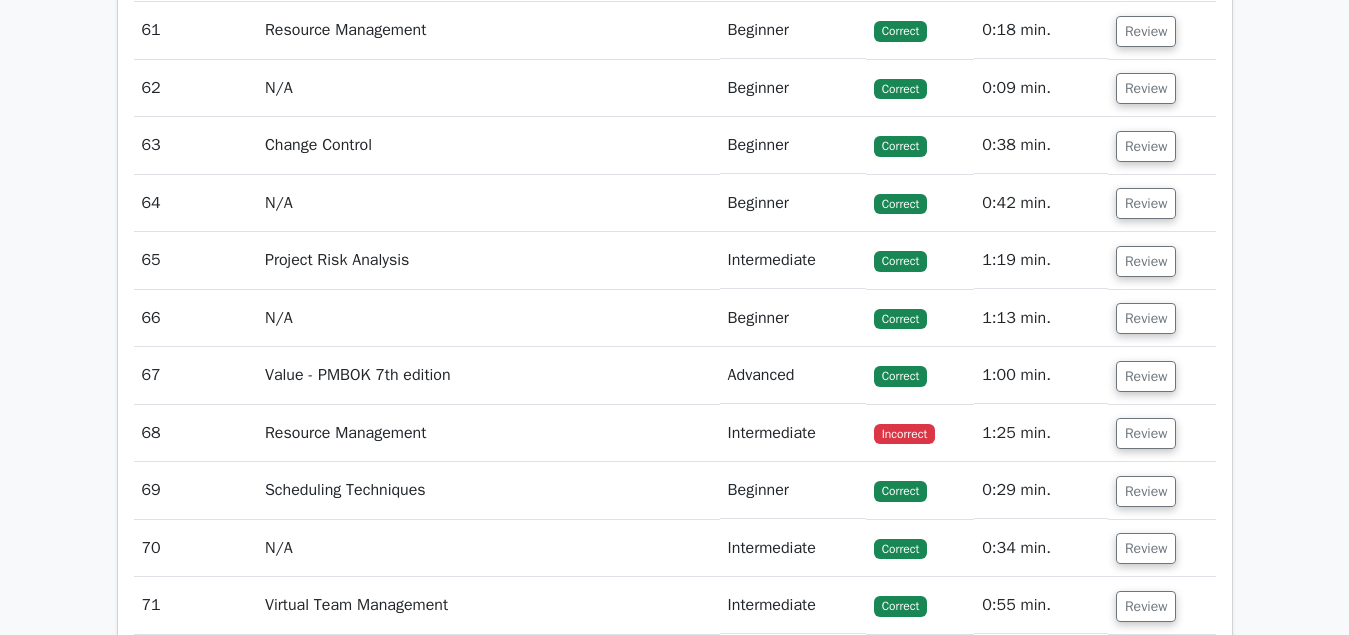 scroll, scrollTop: 18156, scrollLeft: 0, axis: vertical 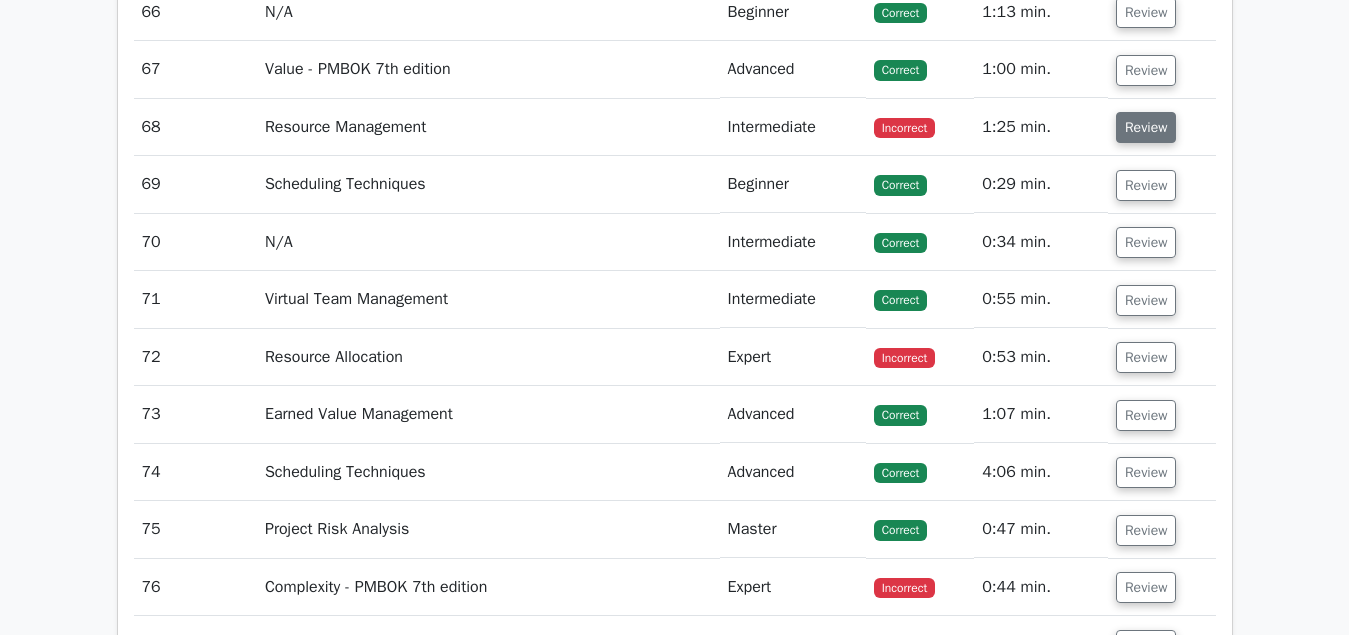 click on "Review" at bounding box center [1146, 127] 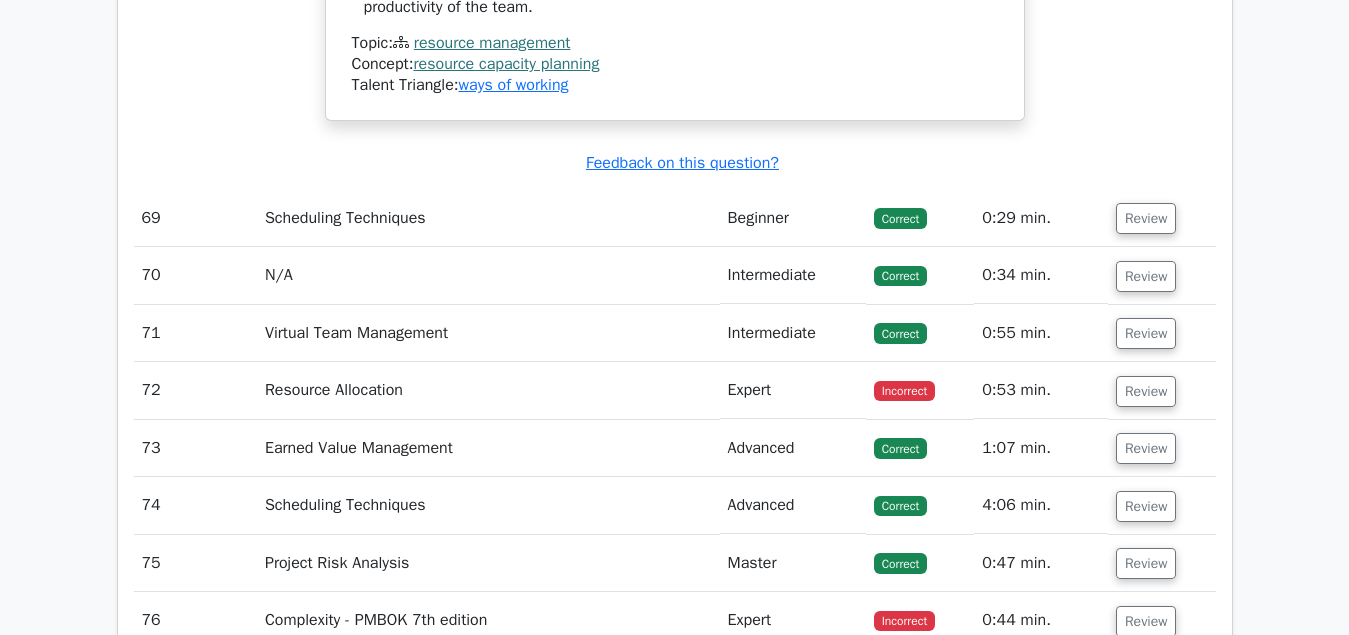 scroll, scrollTop: 19278, scrollLeft: 0, axis: vertical 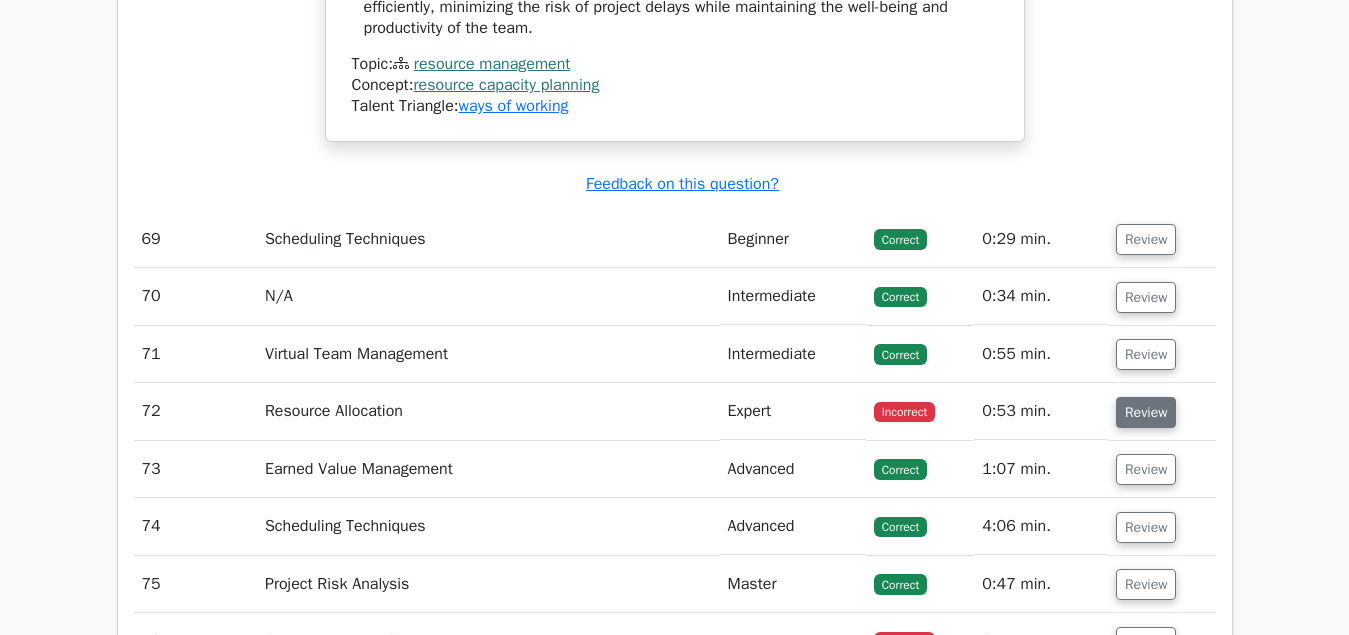 click on "Review" at bounding box center [1146, 412] 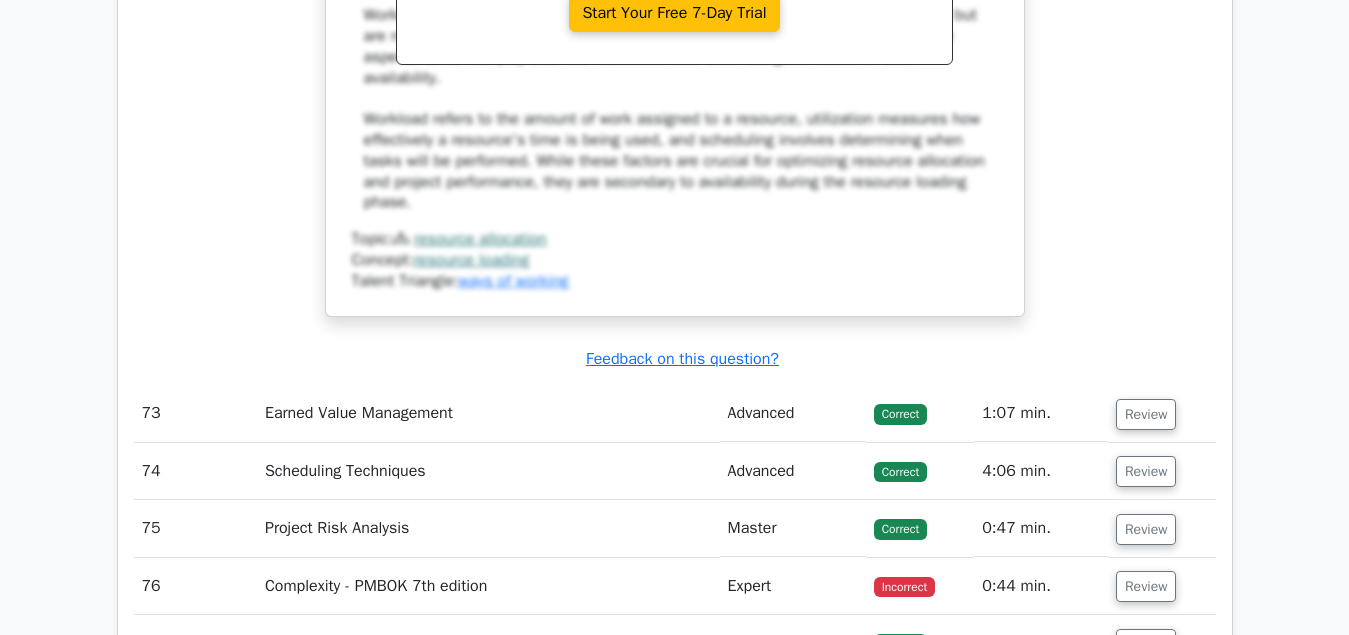 scroll, scrollTop: 20502, scrollLeft: 0, axis: vertical 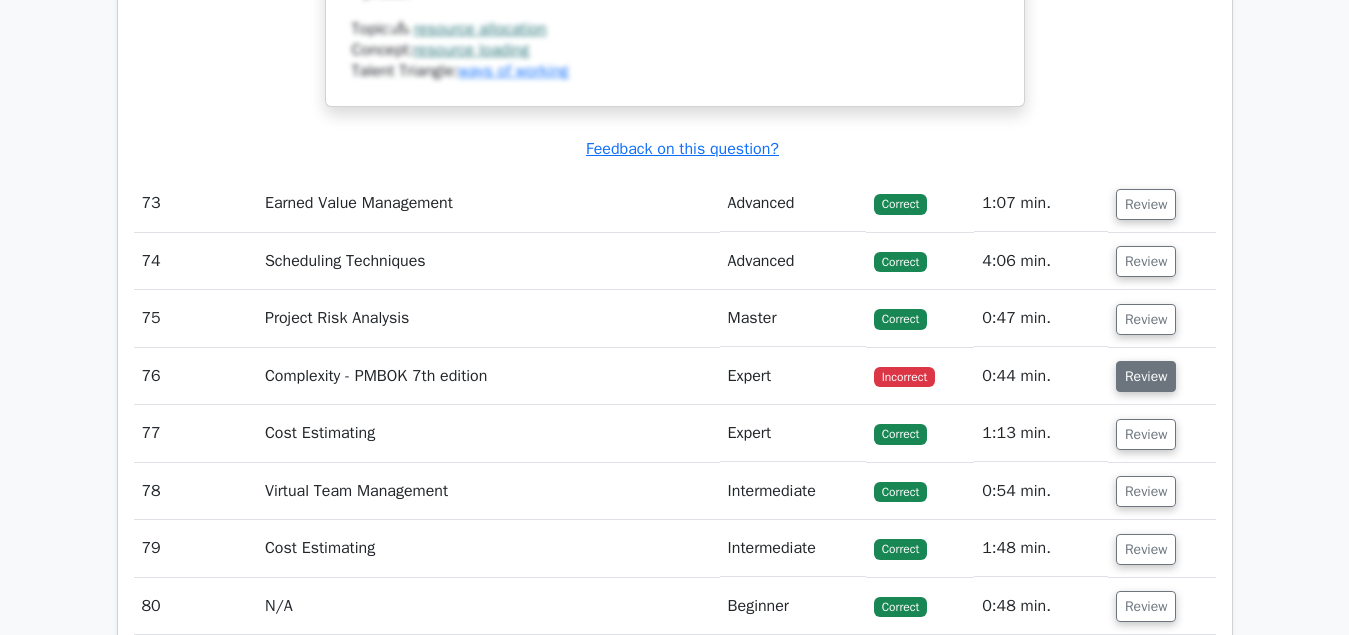 click on "Review" at bounding box center [1146, 376] 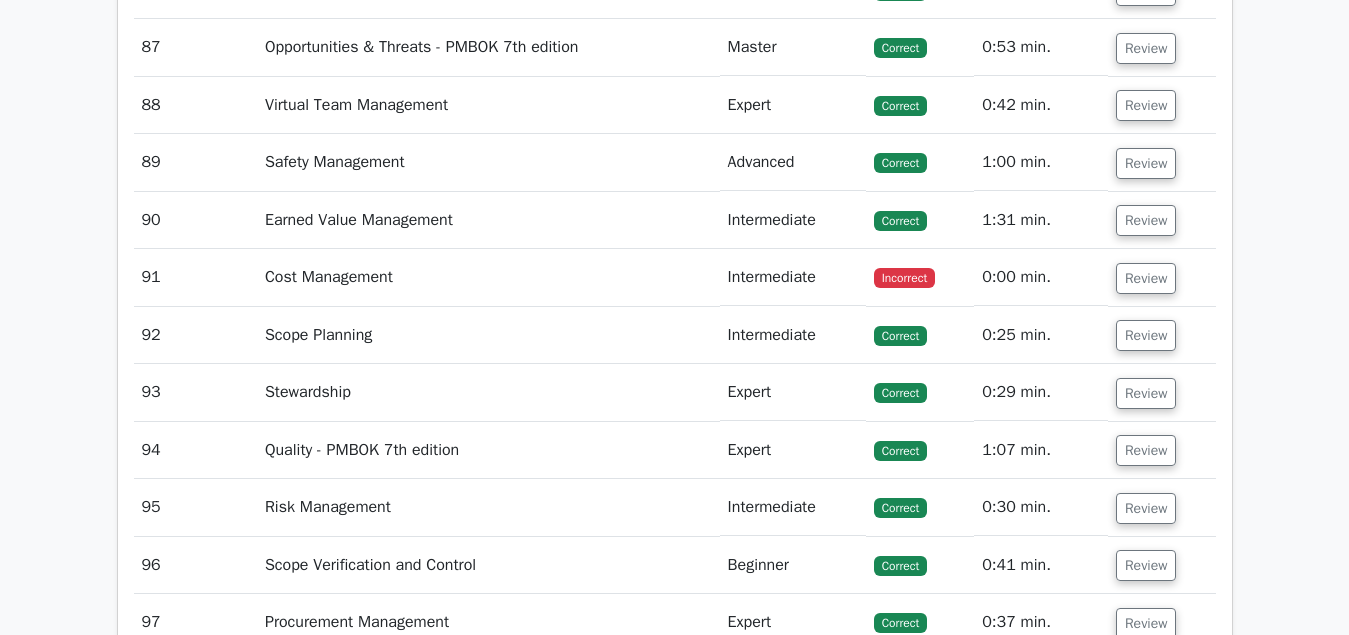 scroll, scrollTop: 22440, scrollLeft: 0, axis: vertical 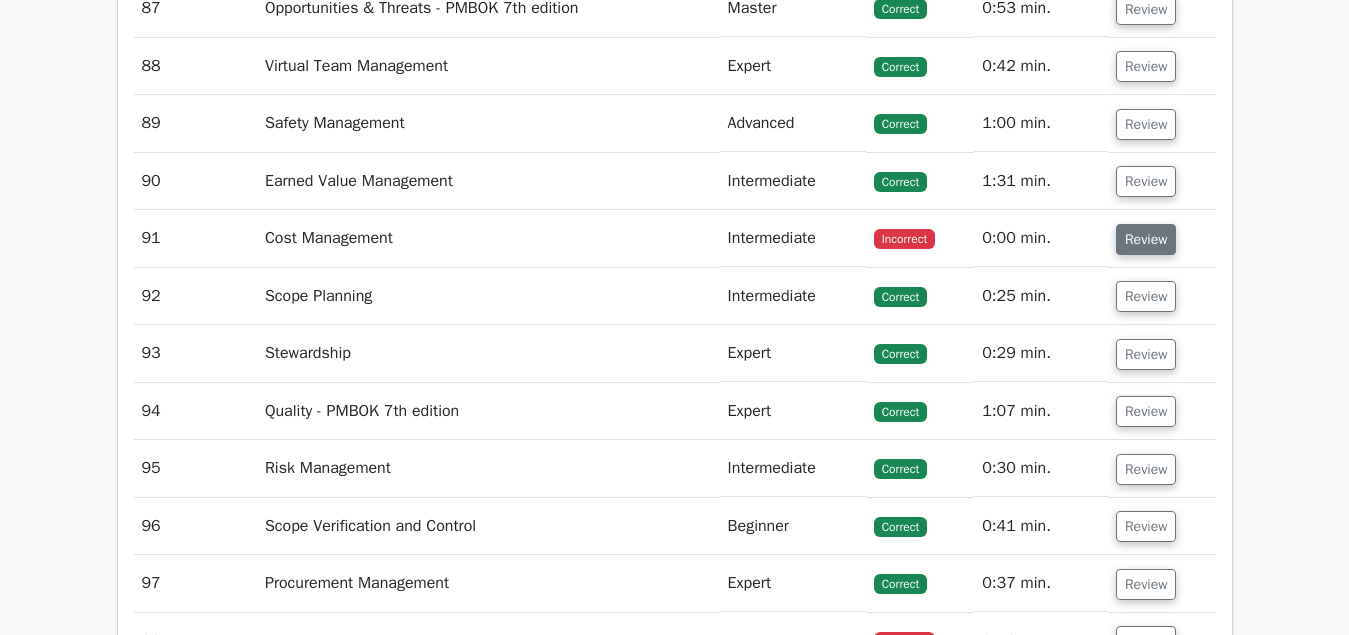 click on "Review" at bounding box center (1146, 239) 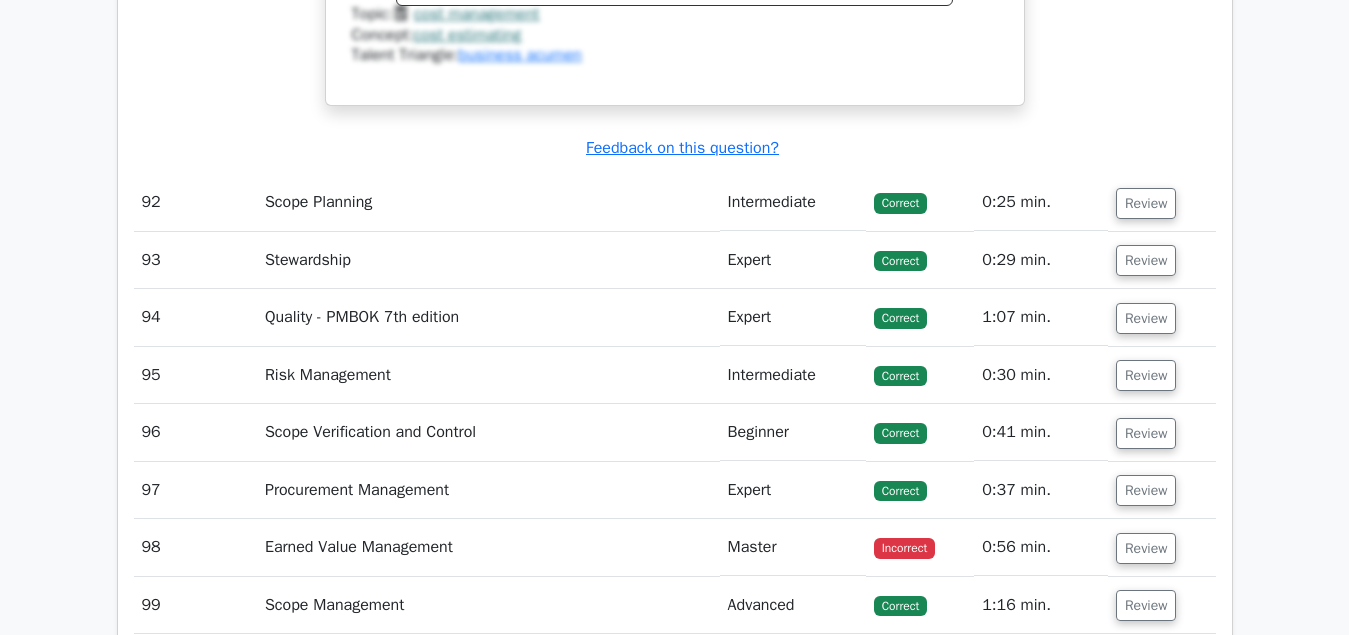 scroll, scrollTop: 23664, scrollLeft: 0, axis: vertical 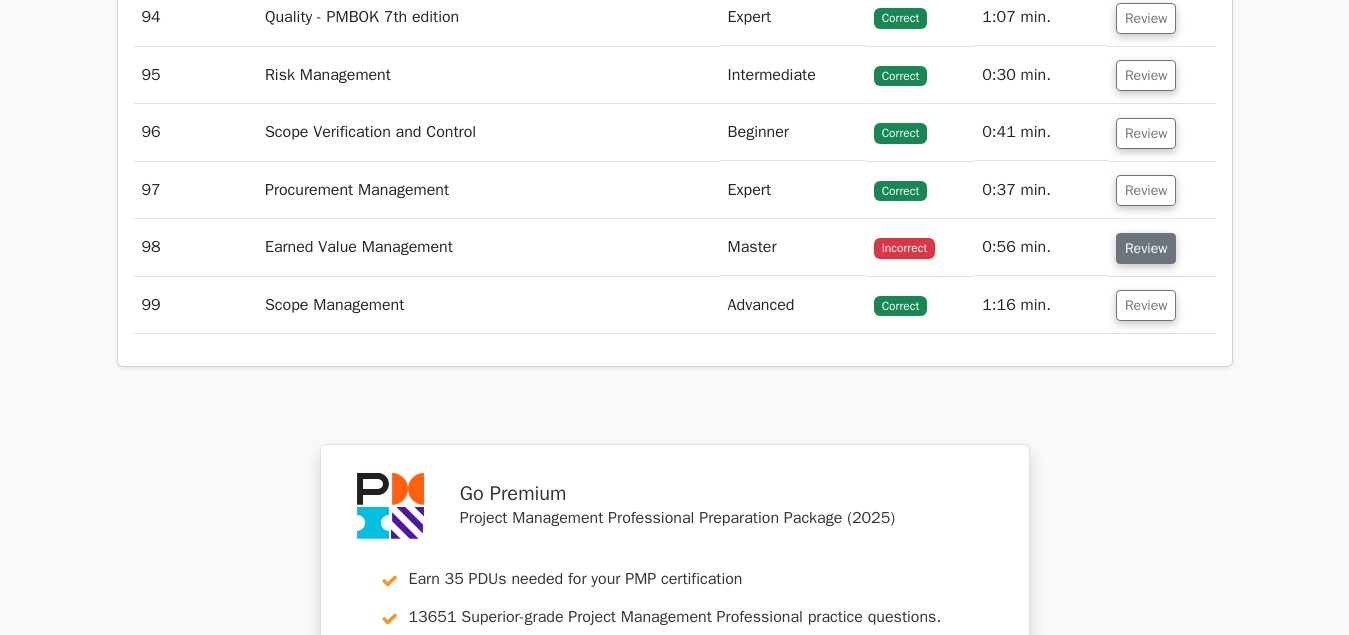click on "Review" at bounding box center (1146, 248) 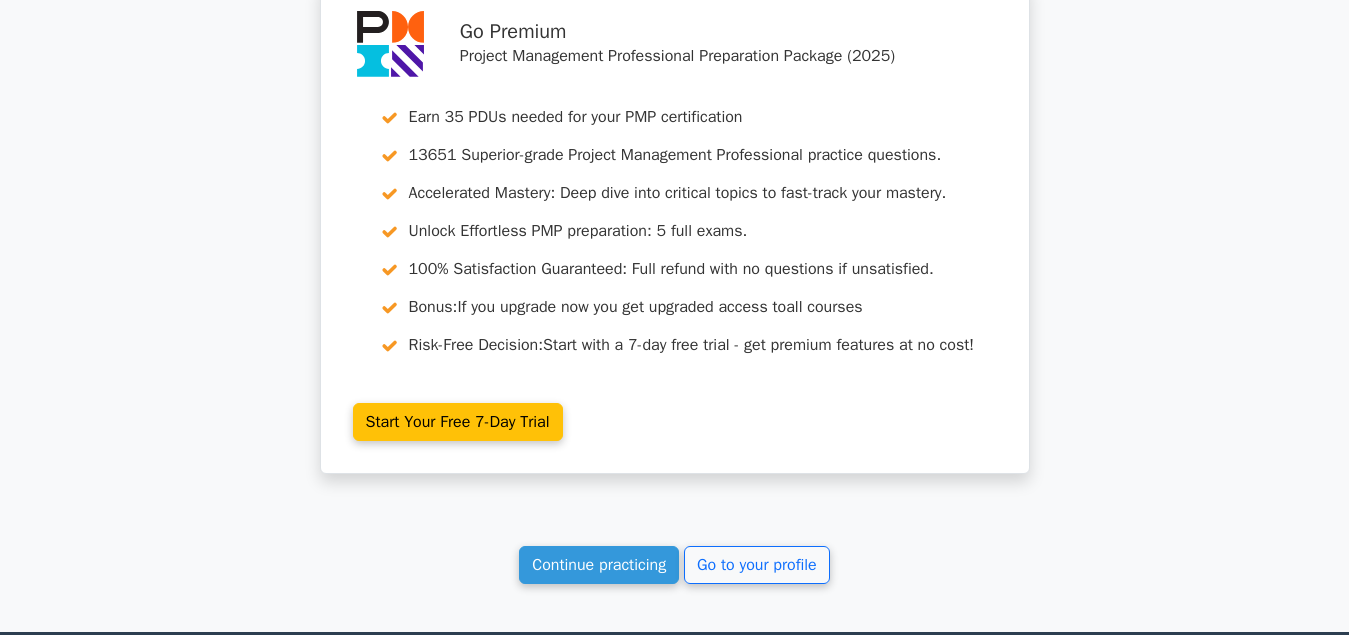 scroll, scrollTop: 25506, scrollLeft: 0, axis: vertical 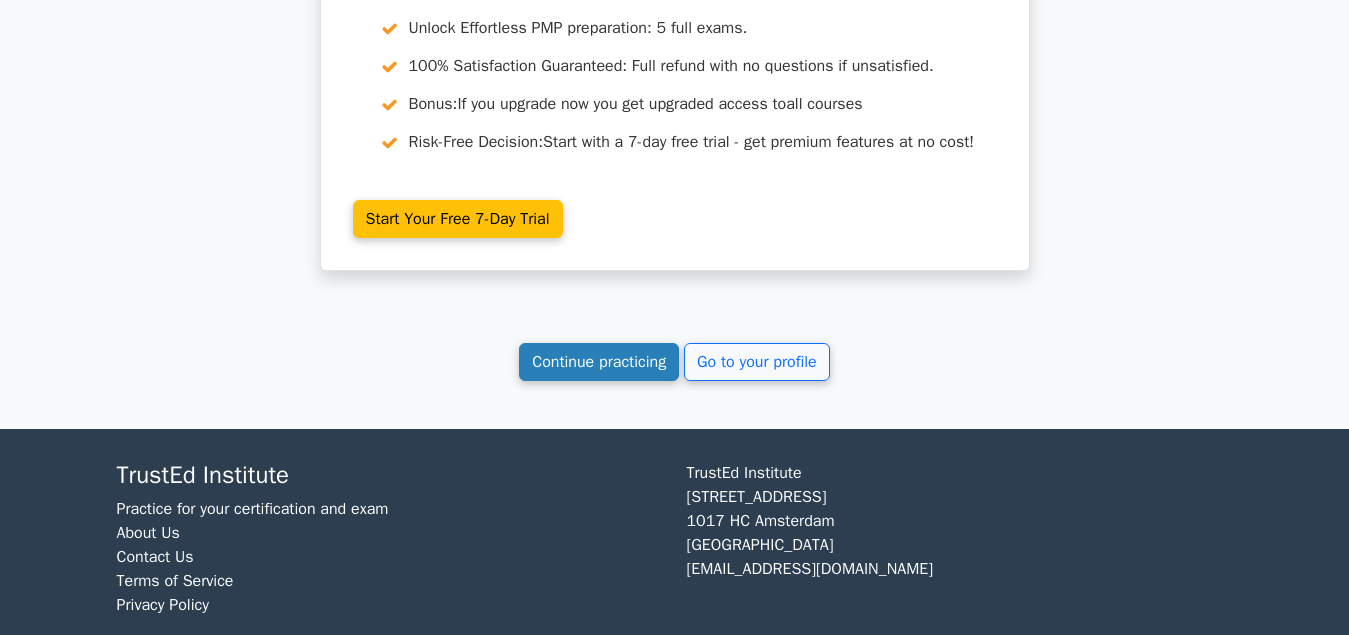 click on "Continue practicing" at bounding box center [599, 362] 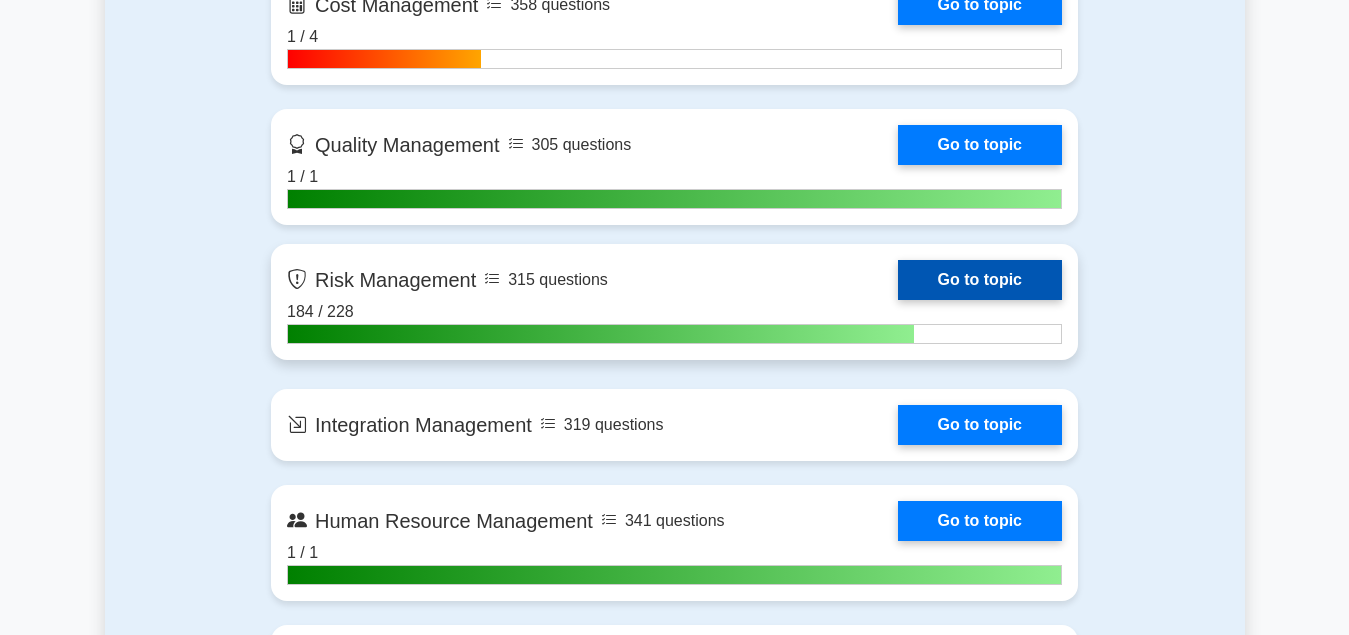 scroll, scrollTop: 1836, scrollLeft: 0, axis: vertical 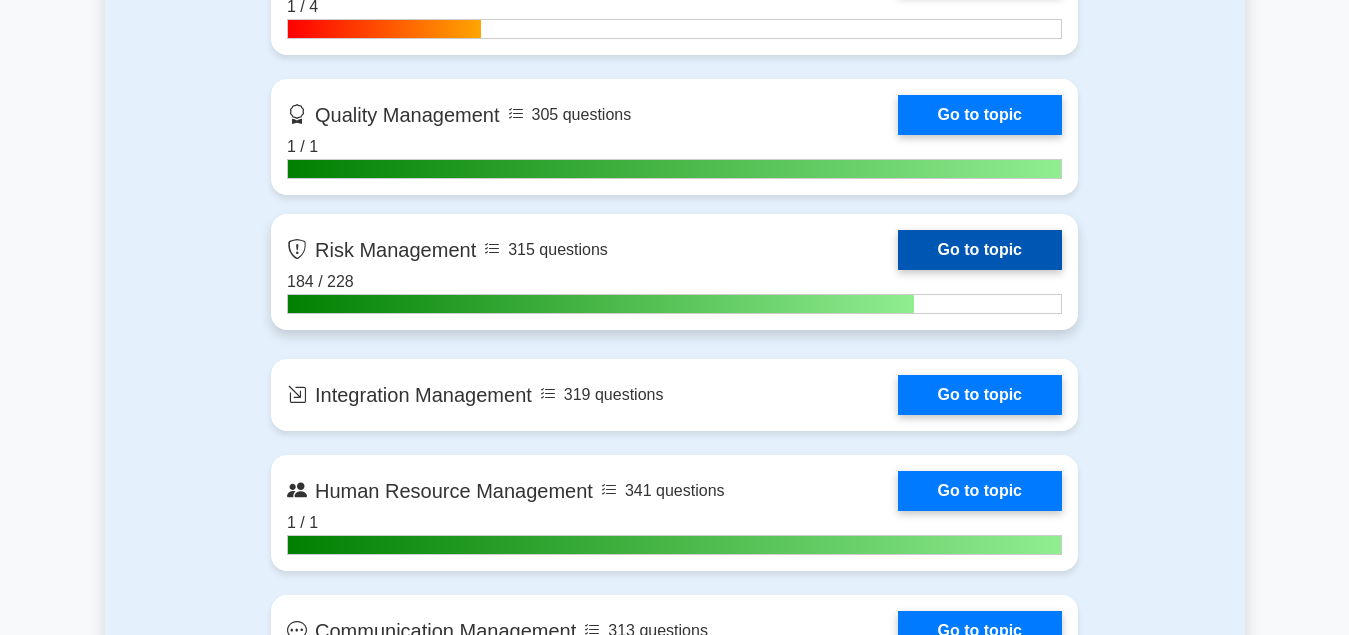click on "Go to topic" at bounding box center [980, 250] 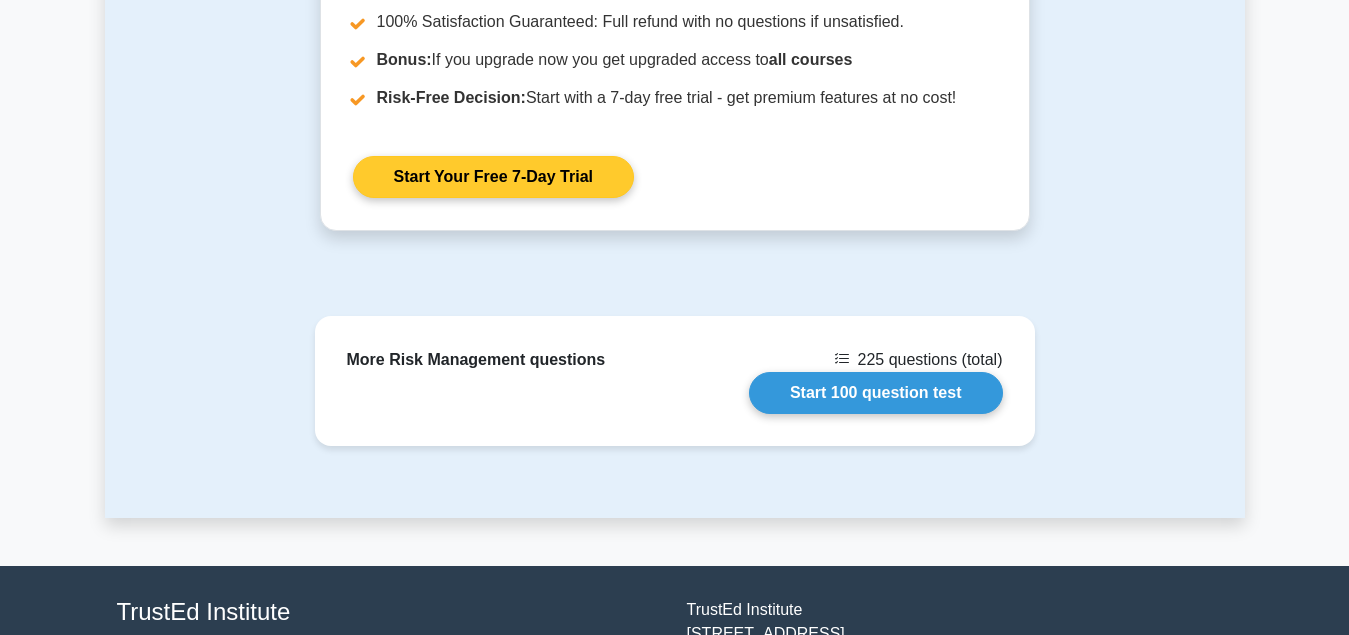 scroll, scrollTop: 1706, scrollLeft: 0, axis: vertical 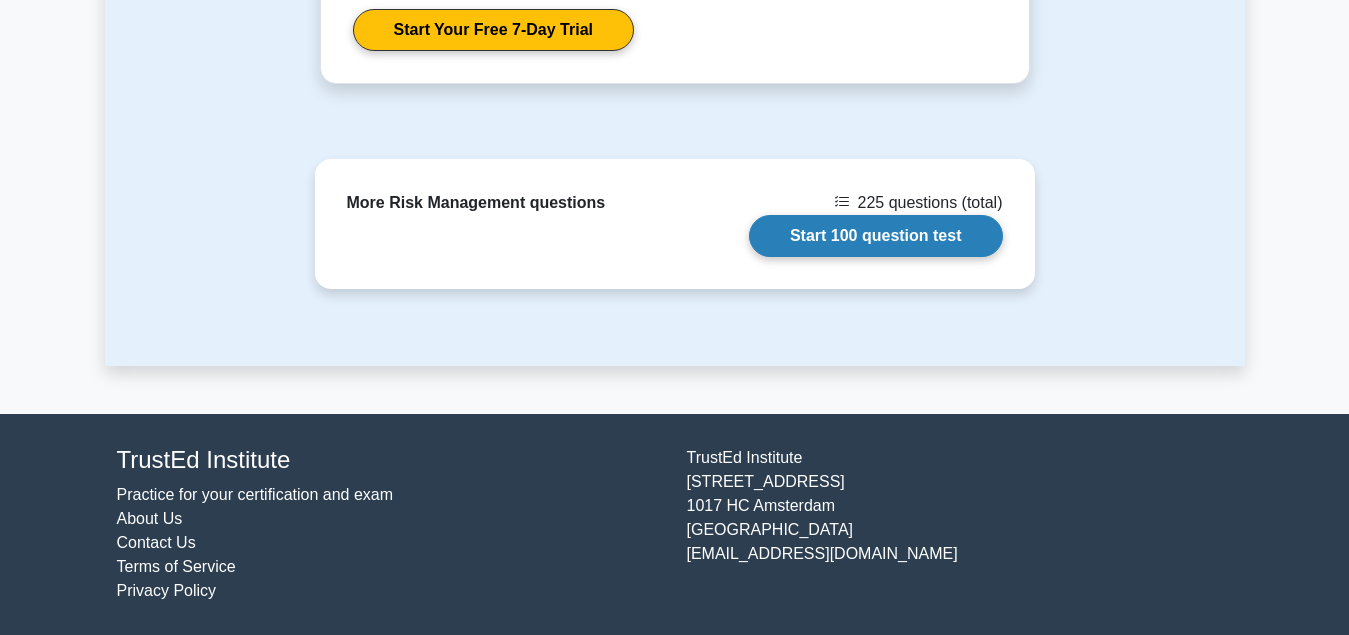 click on "Start 100 question test" at bounding box center (876, 236) 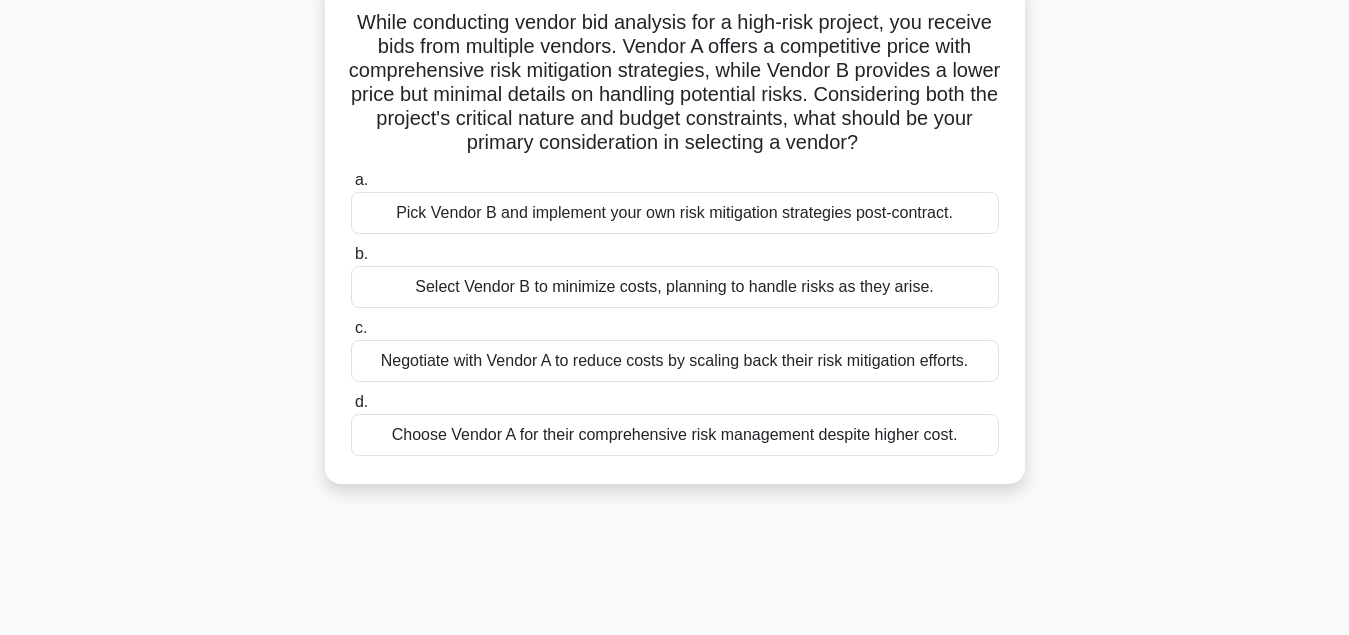 scroll, scrollTop: 0, scrollLeft: 0, axis: both 